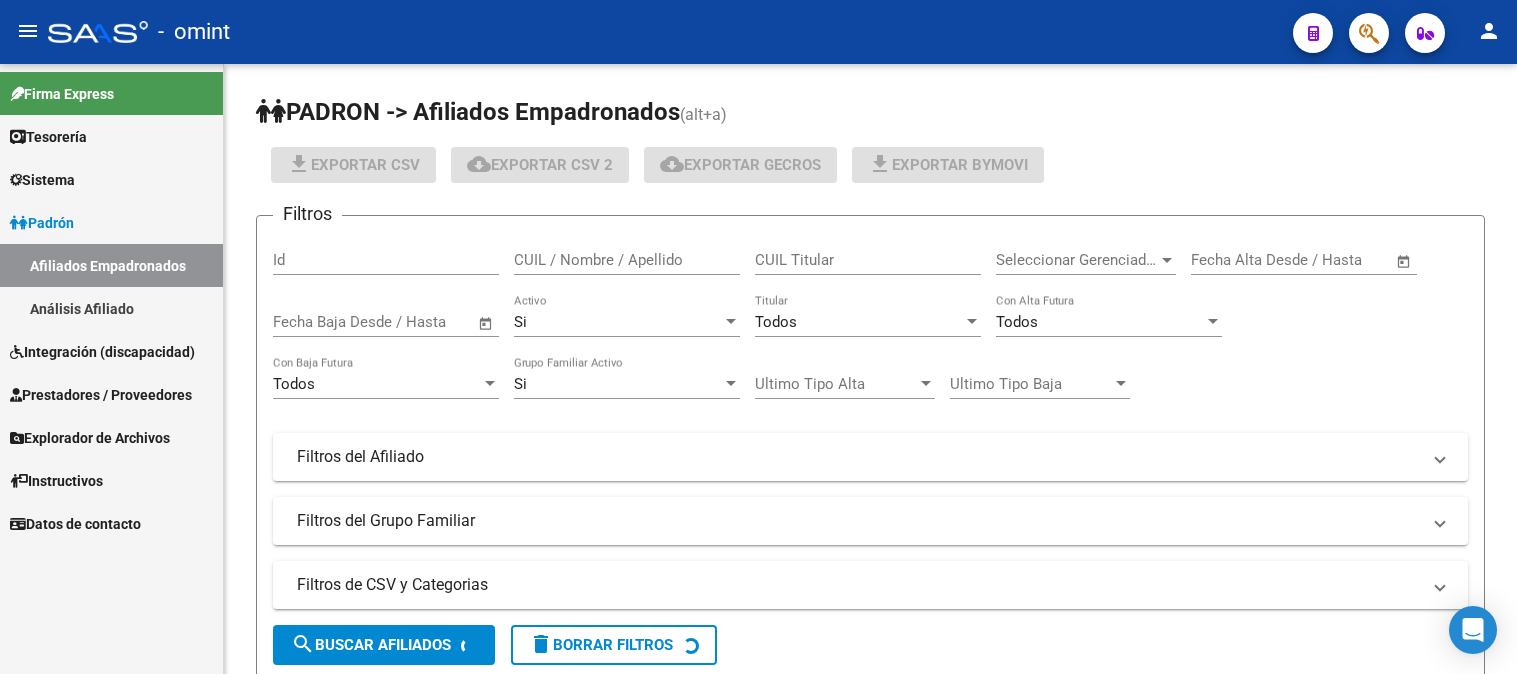 scroll, scrollTop: 0, scrollLeft: 0, axis: both 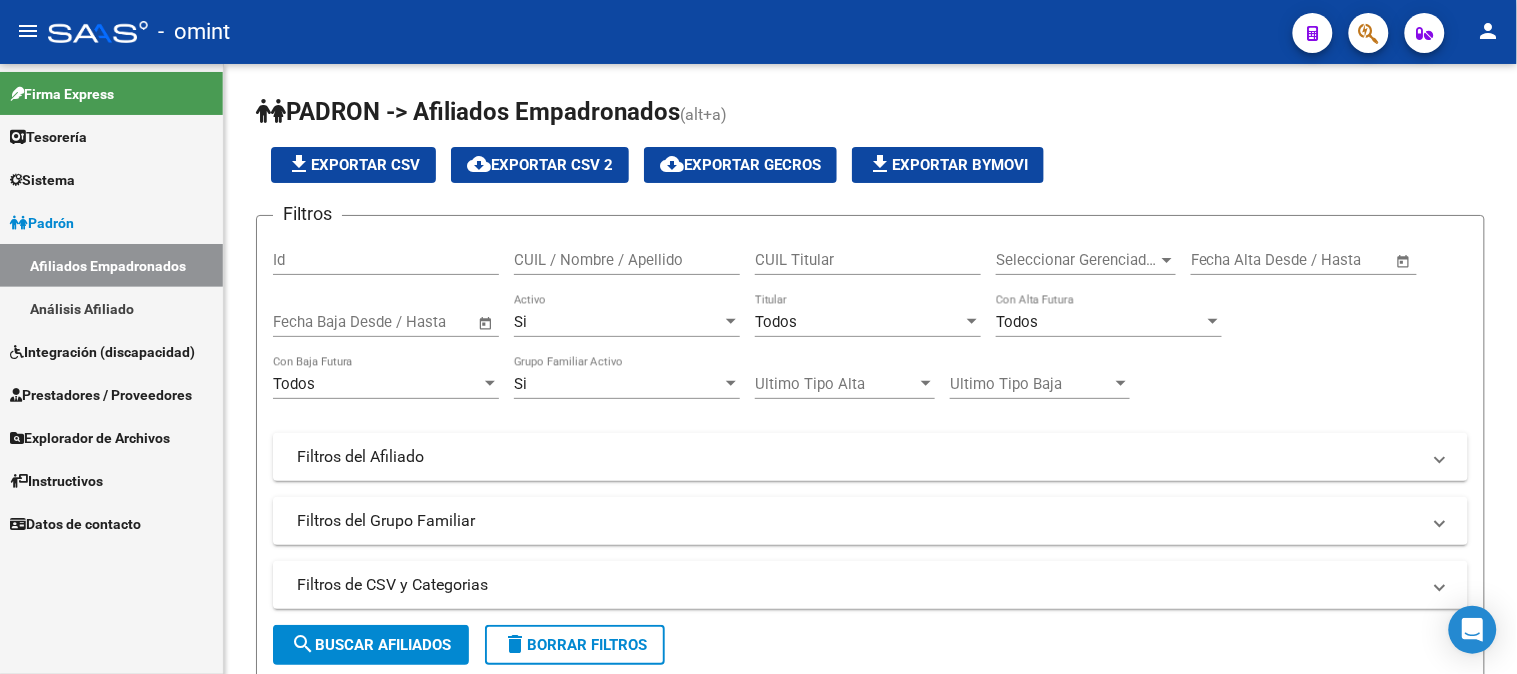 click on "Sistema" at bounding box center [111, 179] 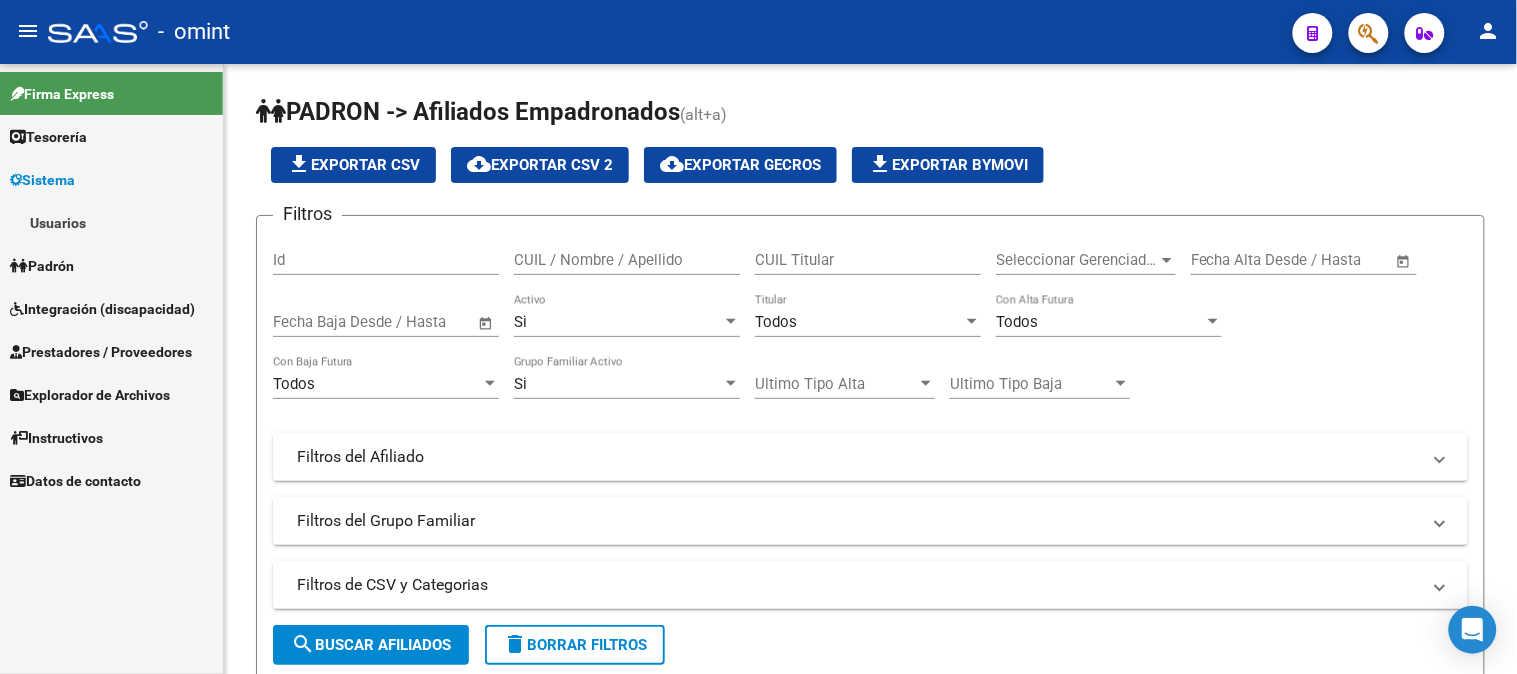 click on "Usuarios" at bounding box center (111, 222) 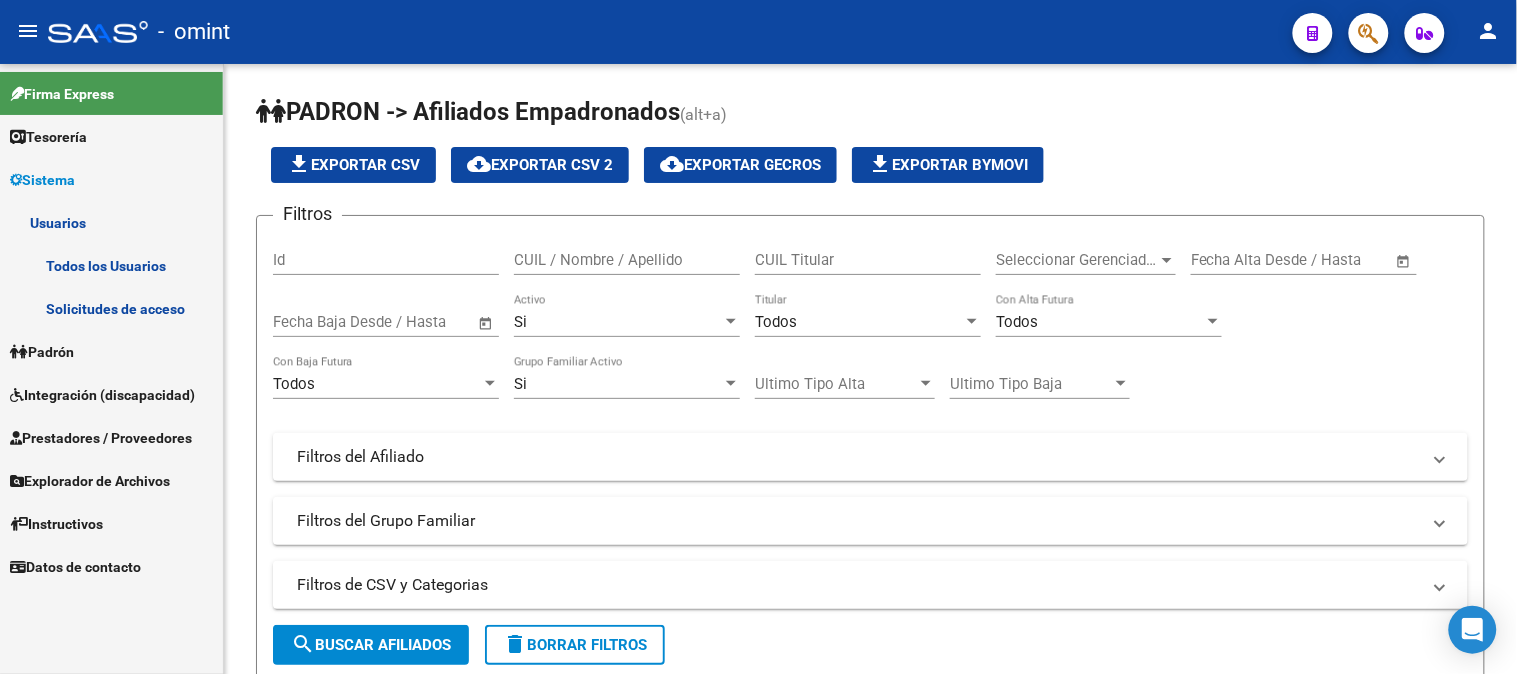 click on "Solicitudes de acceso" at bounding box center [111, 308] 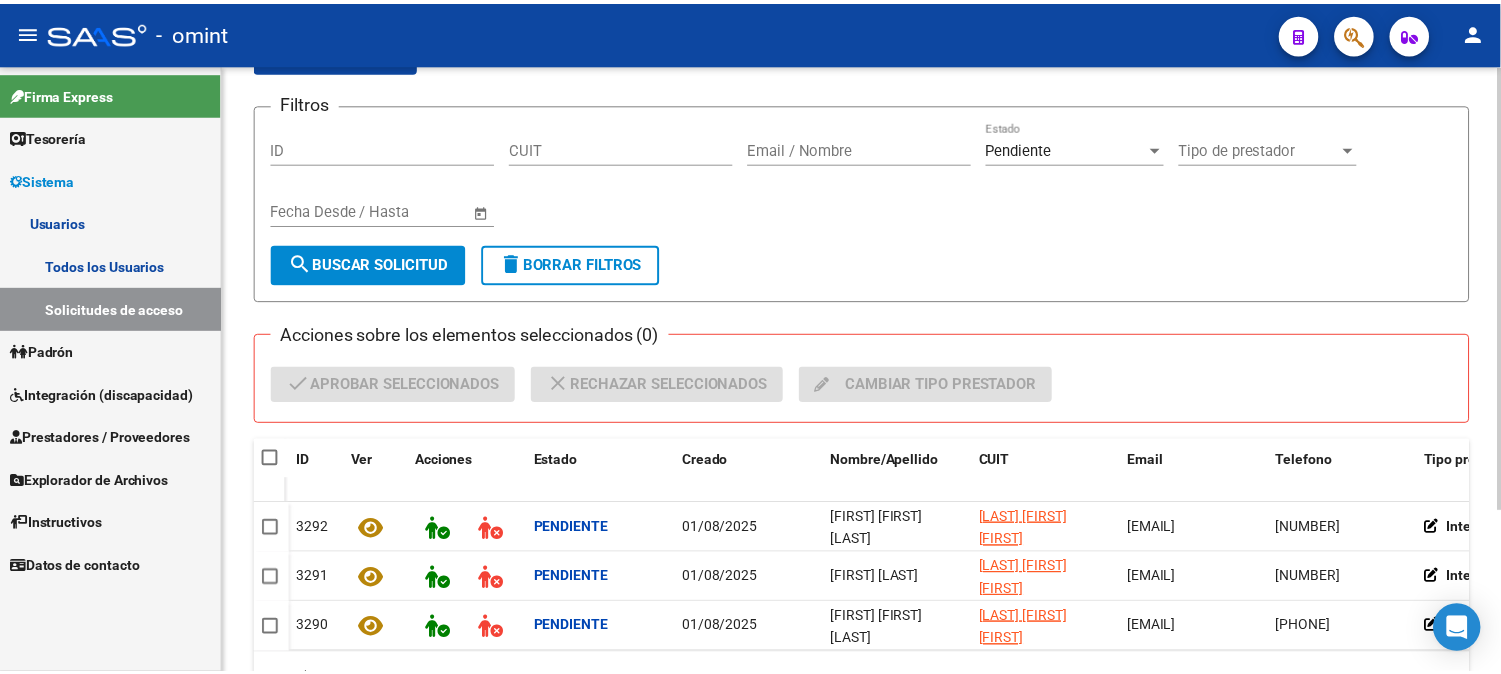 scroll, scrollTop: 110, scrollLeft: 0, axis: vertical 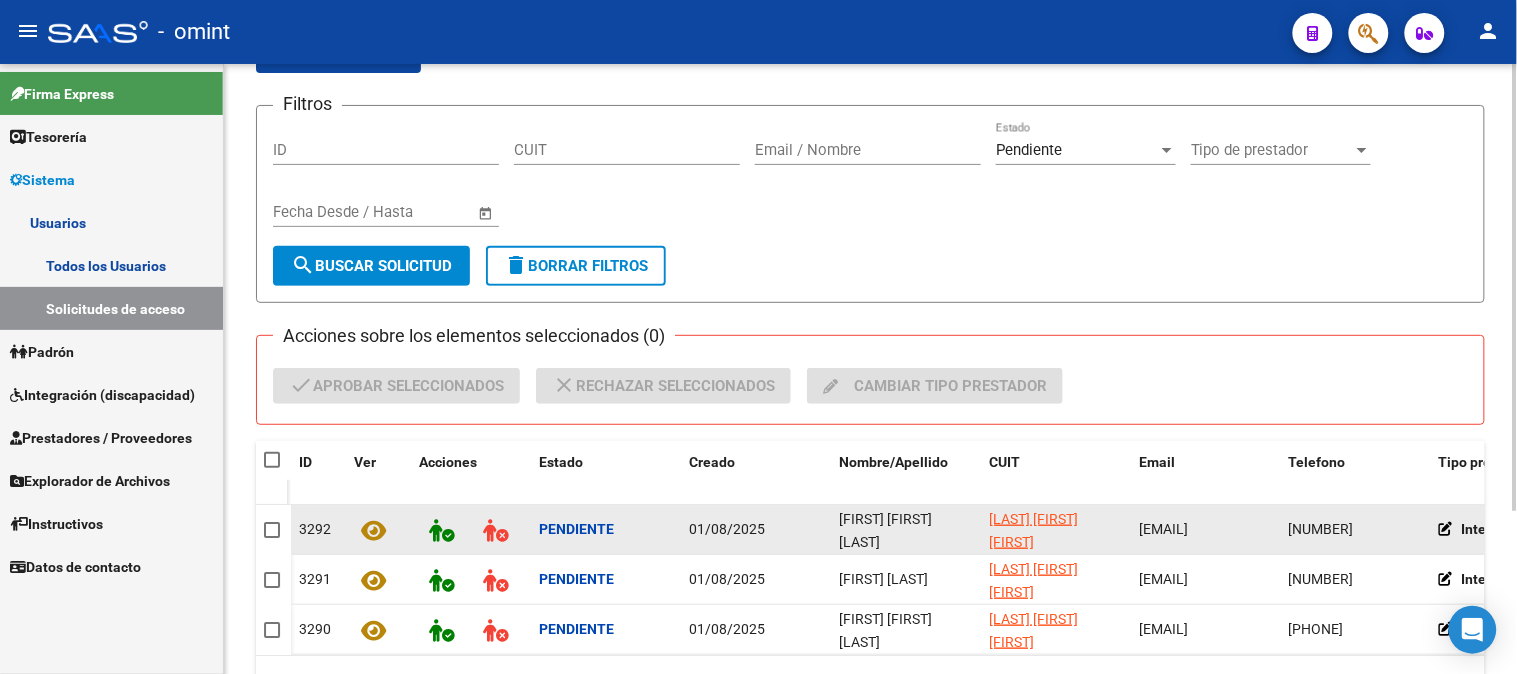 click on "[FIRST] [FIRST] [LAST]" 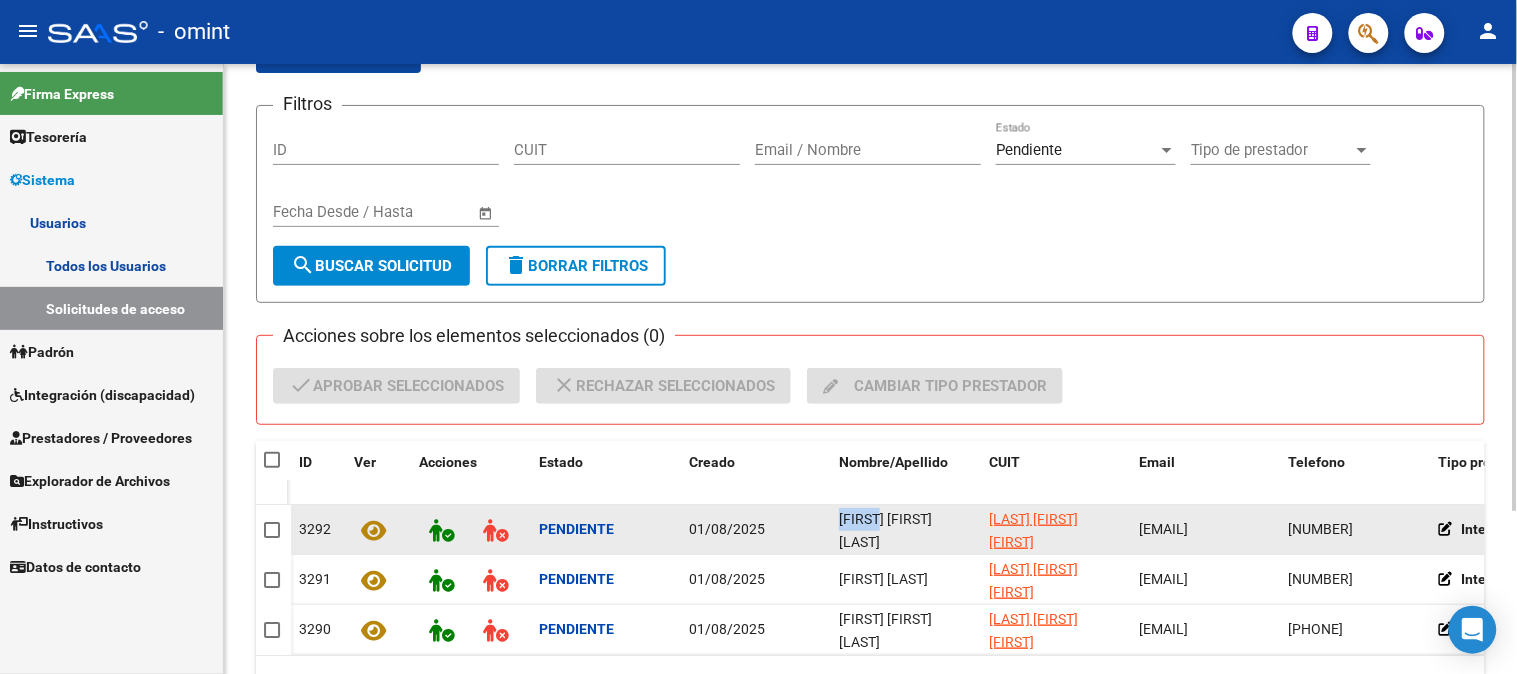 click on "[FIRST] [FIRST] [LAST]" 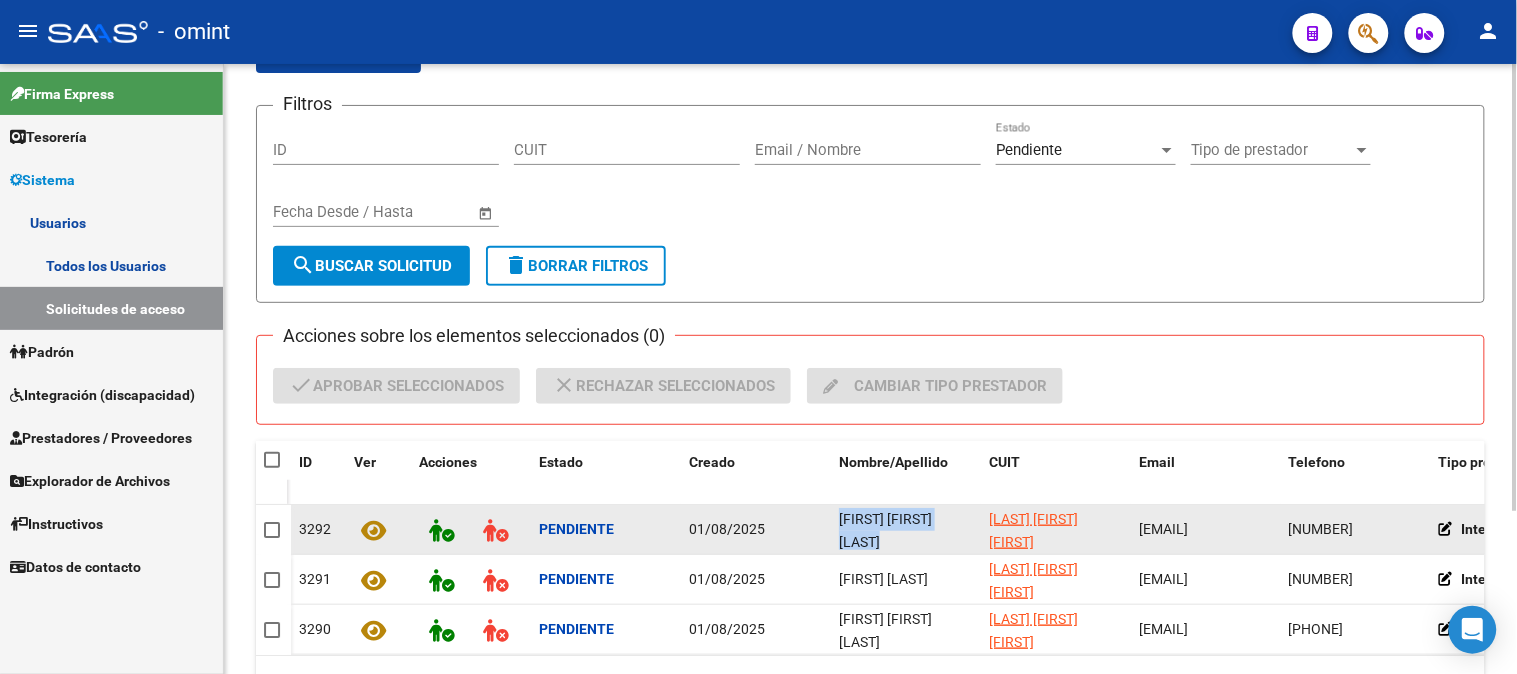 click on "[FIRST] [FIRST] [LAST]" 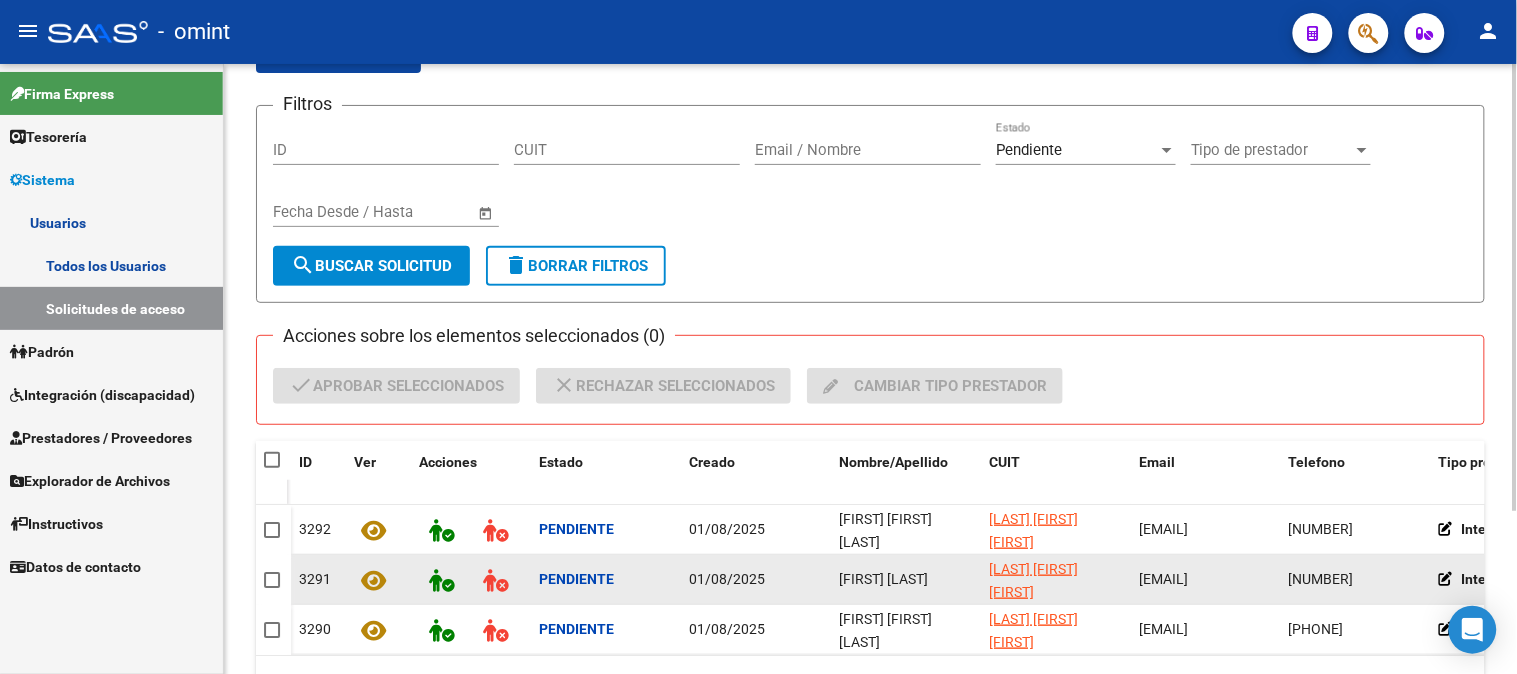 click on "[FIRST] [LAST]" 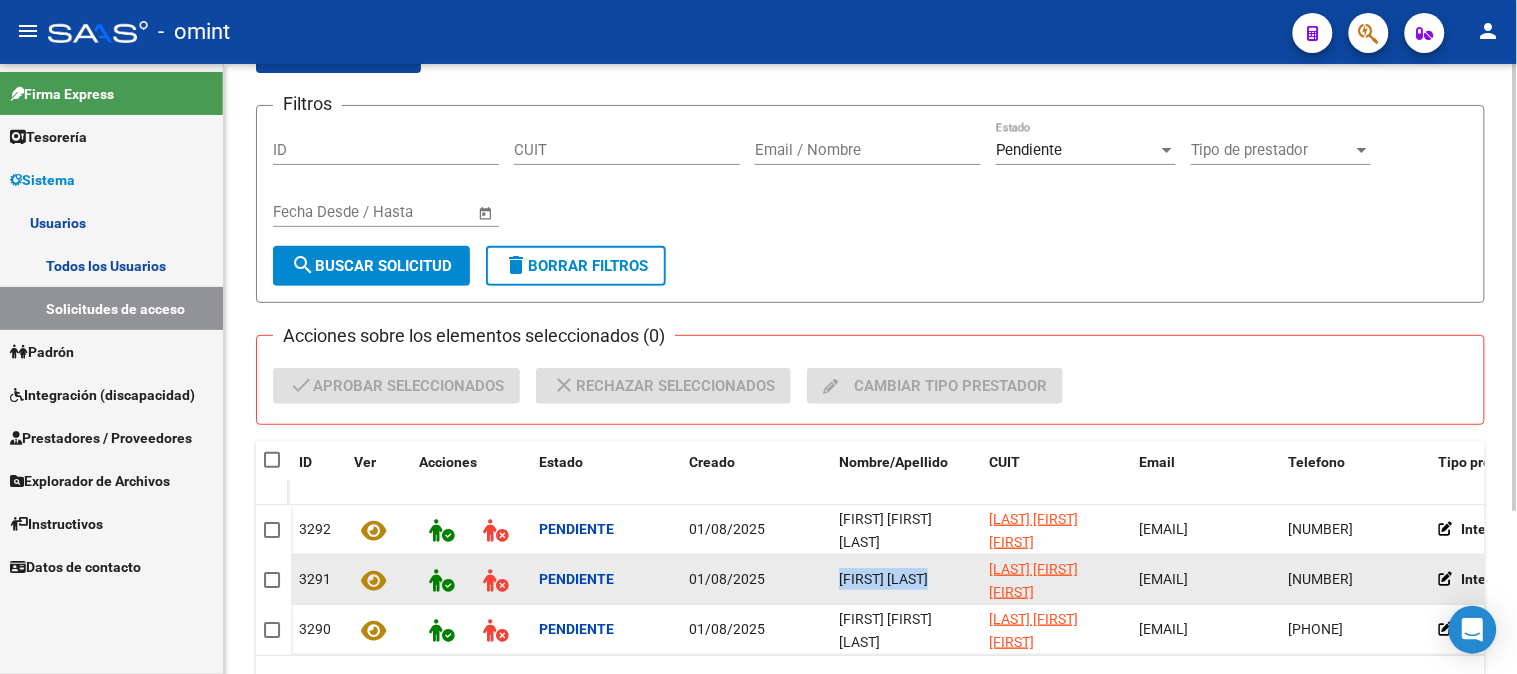 click on "[FIRST] [LAST]" 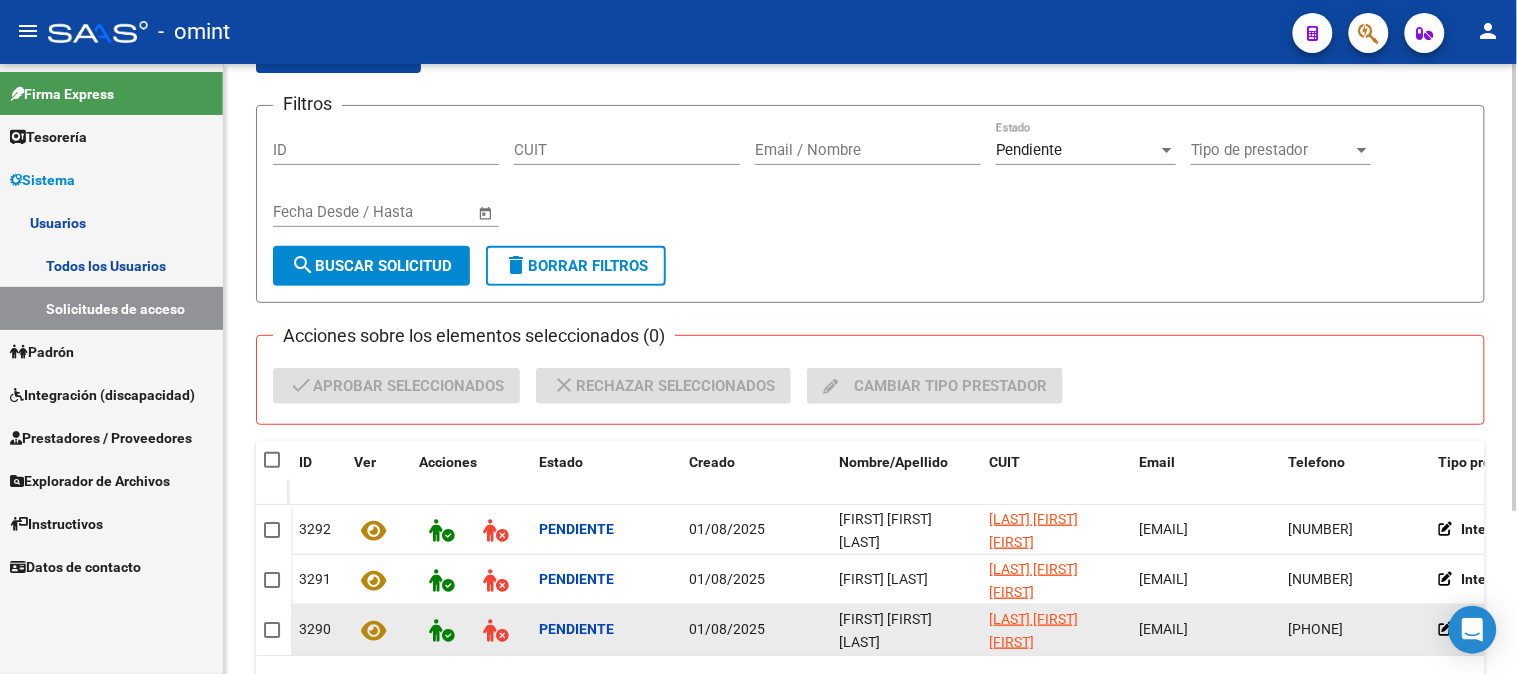 click on "[FIRST] [FIRST] [LAST]" 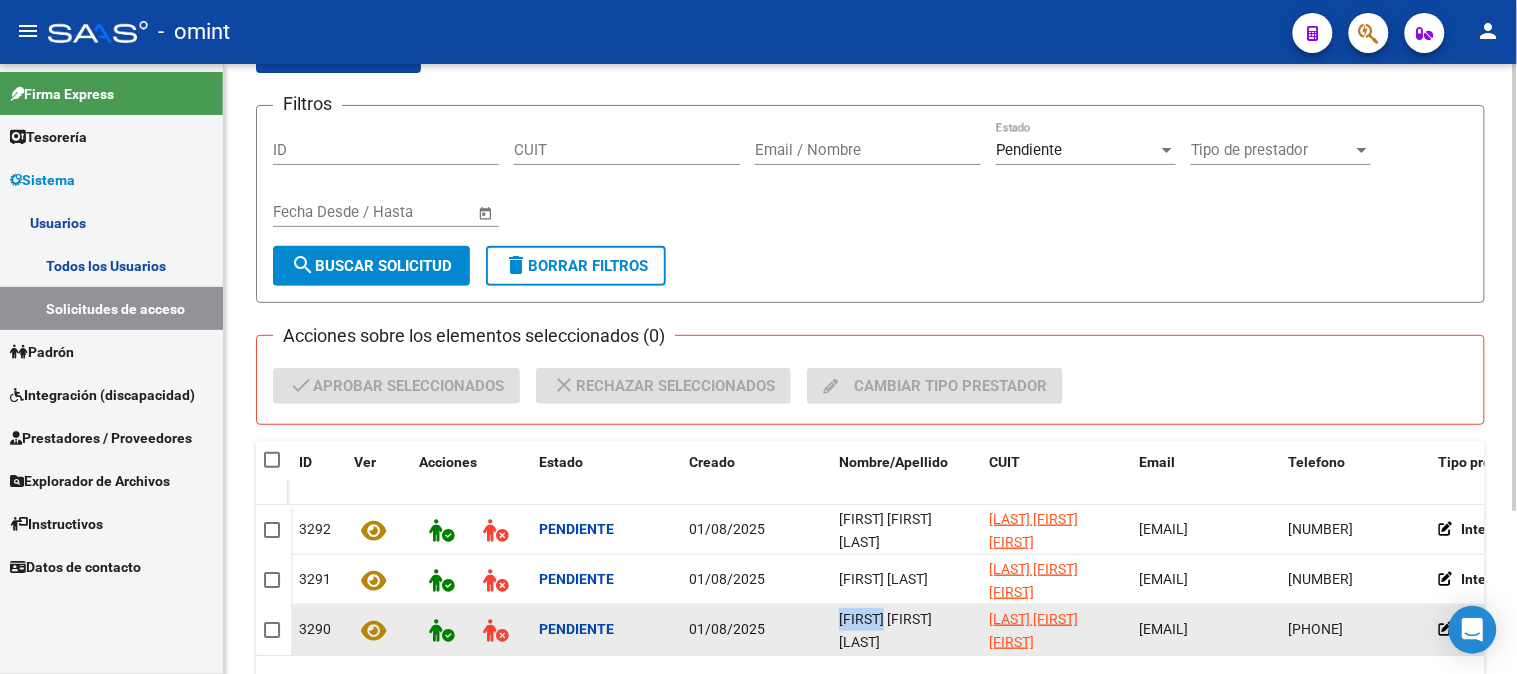 click on "[FIRST] [FIRST] [LAST]" 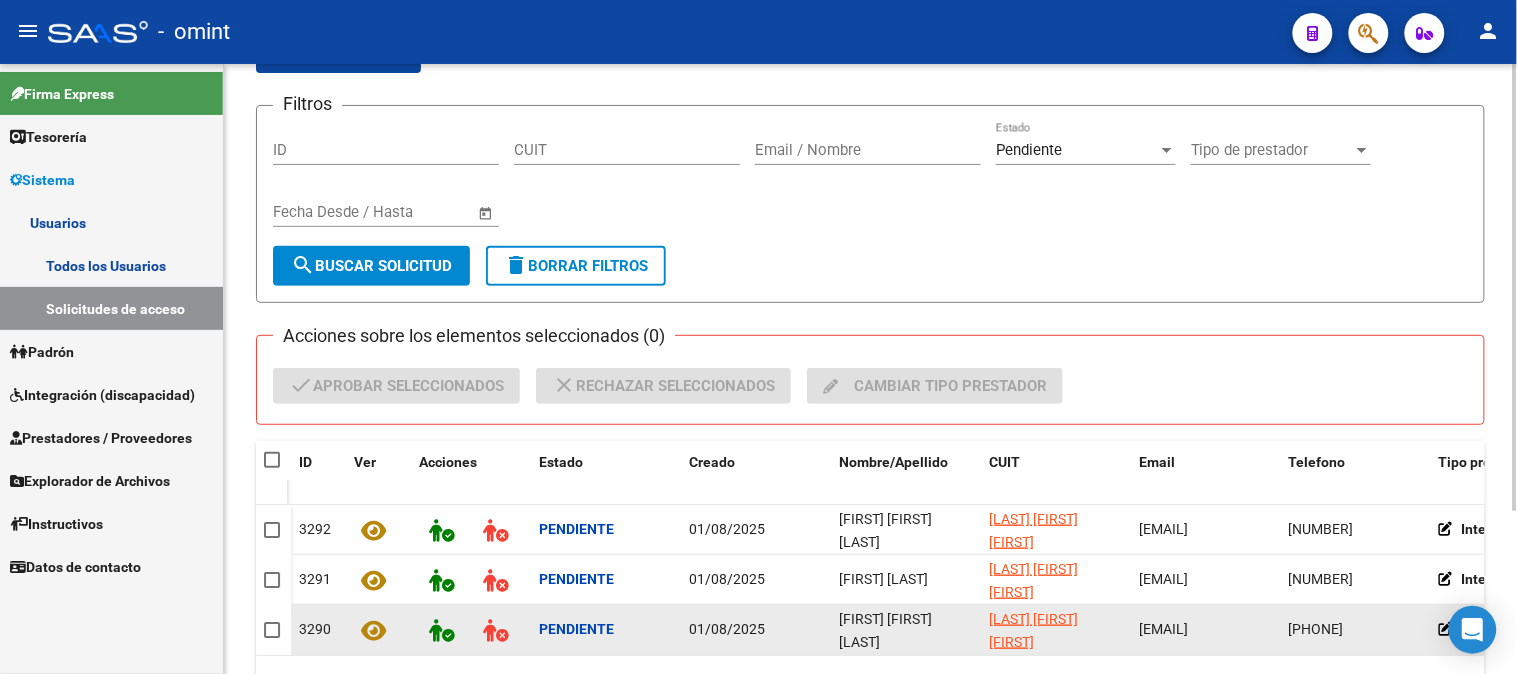 click on "[FIRST] [FIRST] [LAST]" 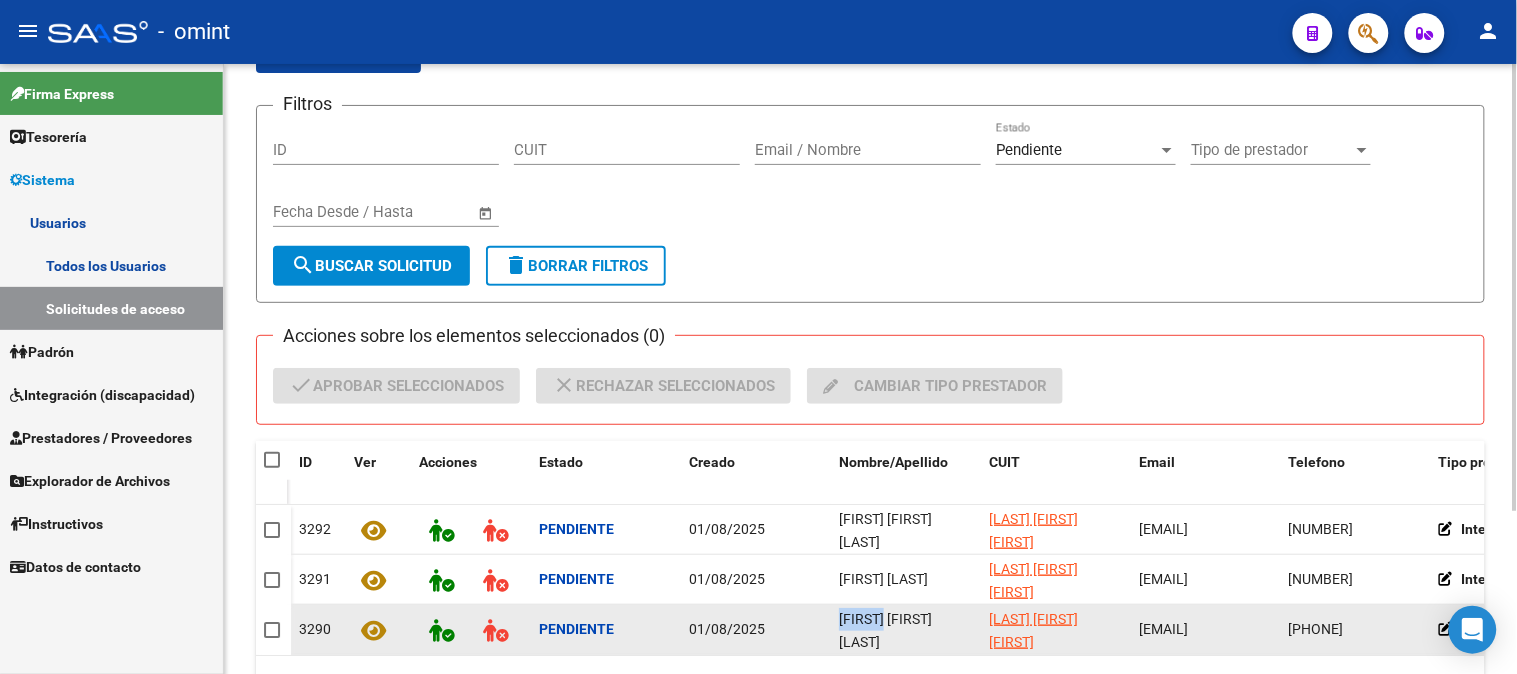 click on "[FIRST] [FIRST] [LAST]" 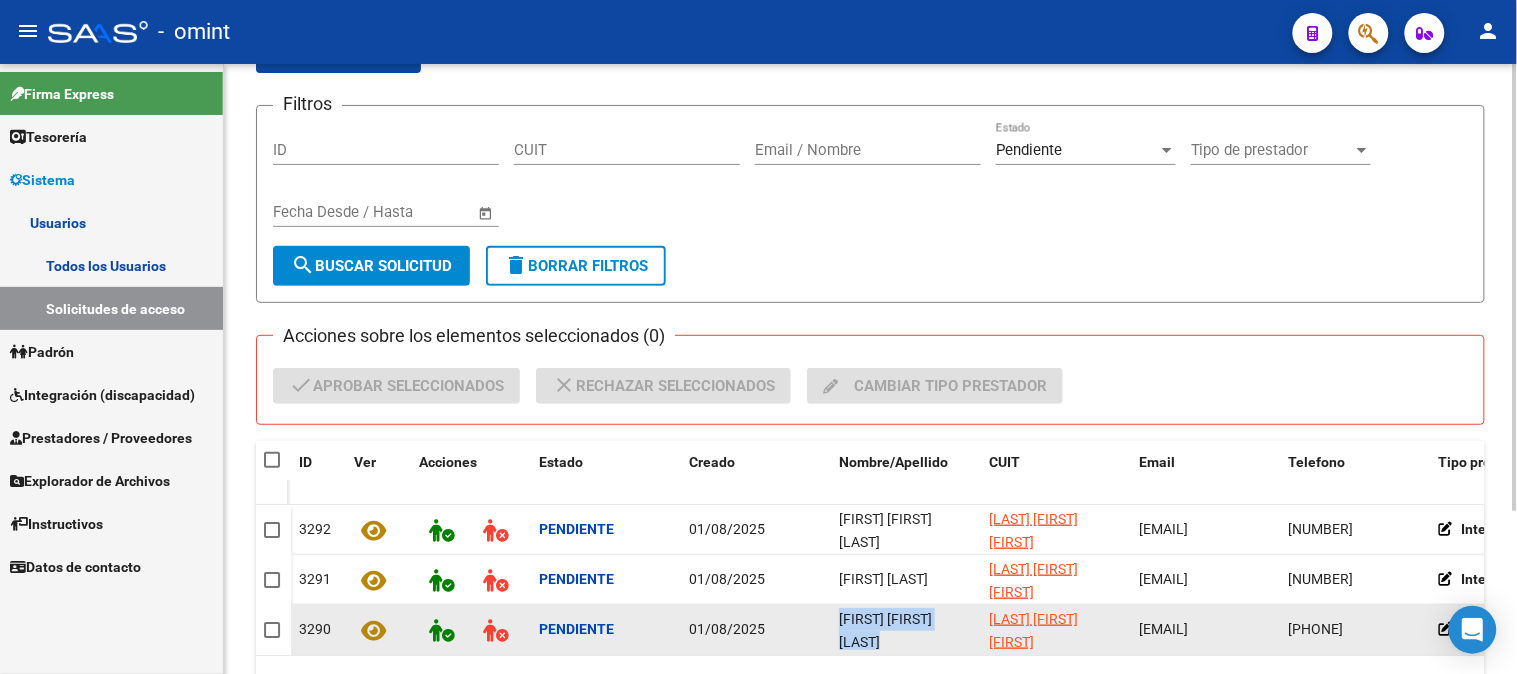 click on "[FIRST] [FIRST] [LAST]" 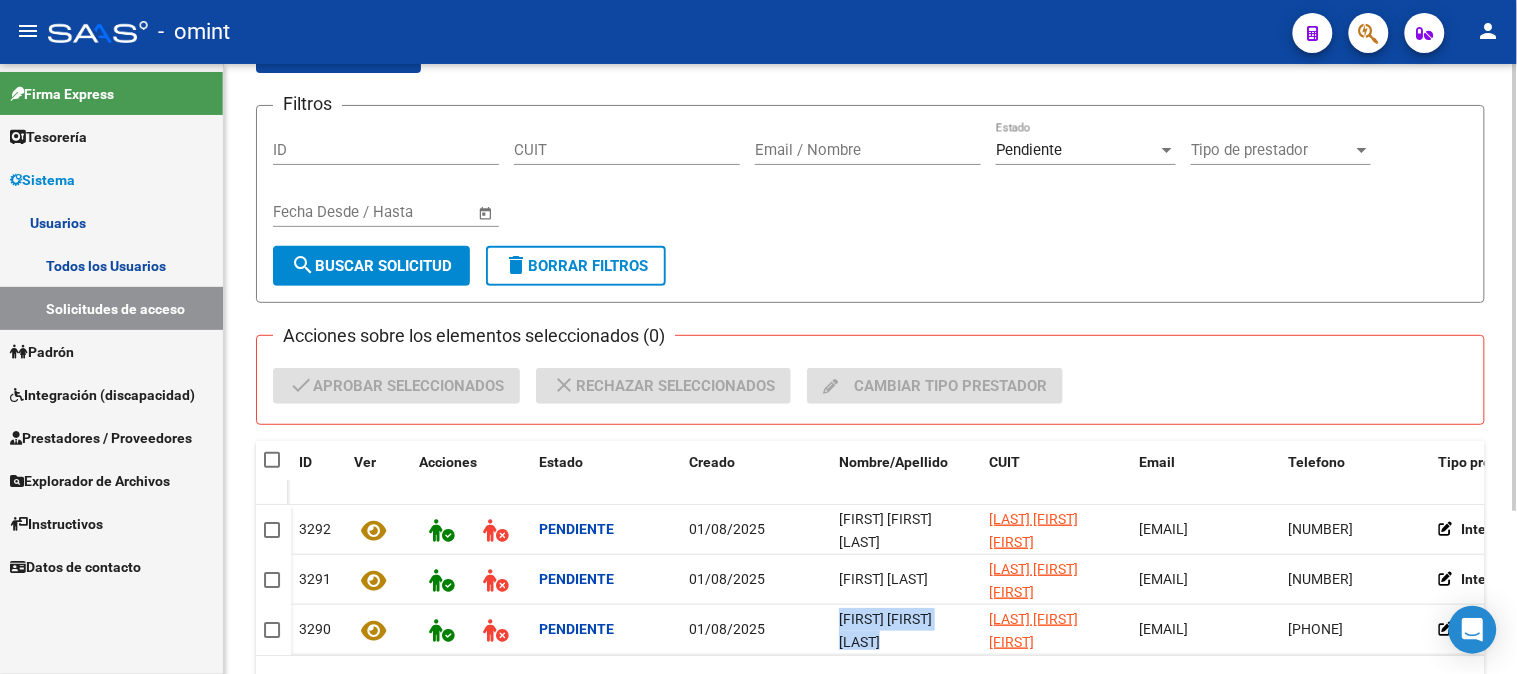 click at bounding box center (272, 460) 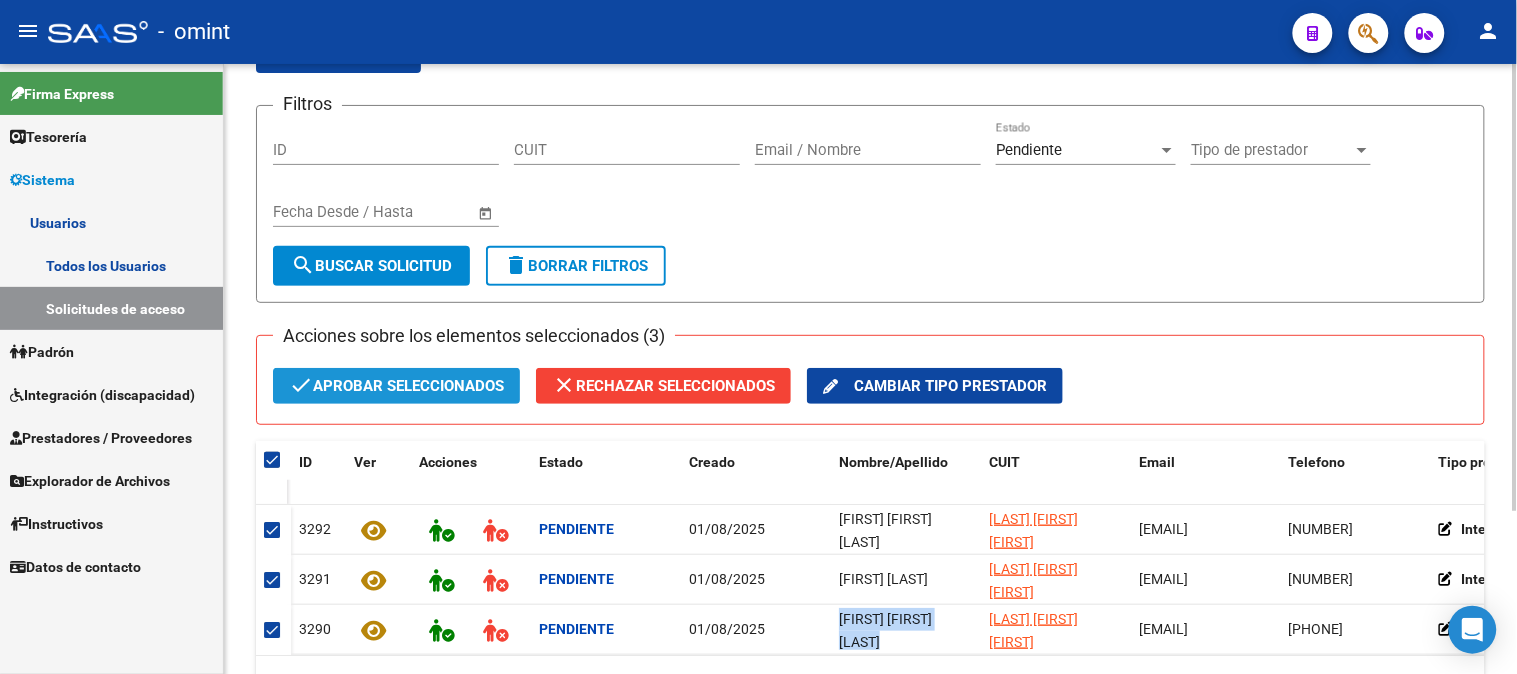 click on "check  Aprobar seleccionados" 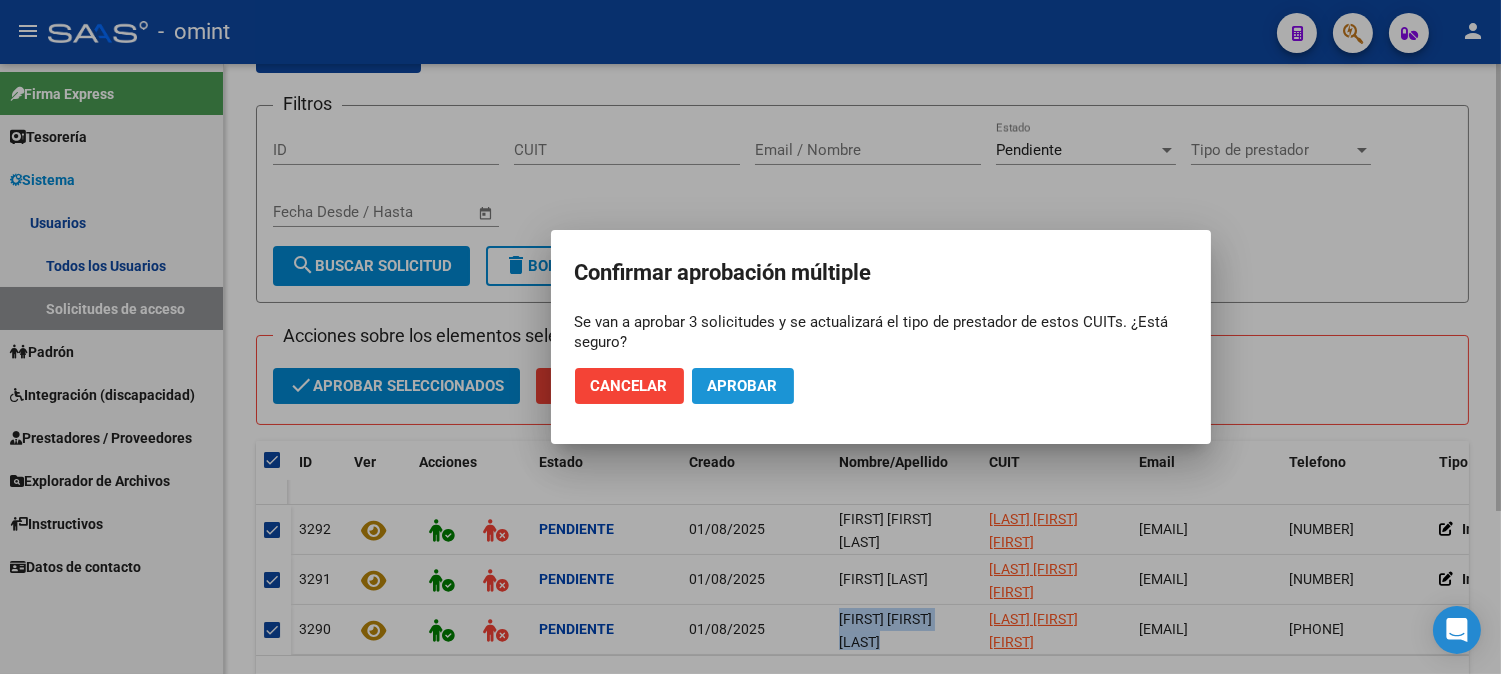 drag, startPoint x: 772, startPoint y: 401, endPoint x: 743, endPoint y: 384, distance: 33.61547 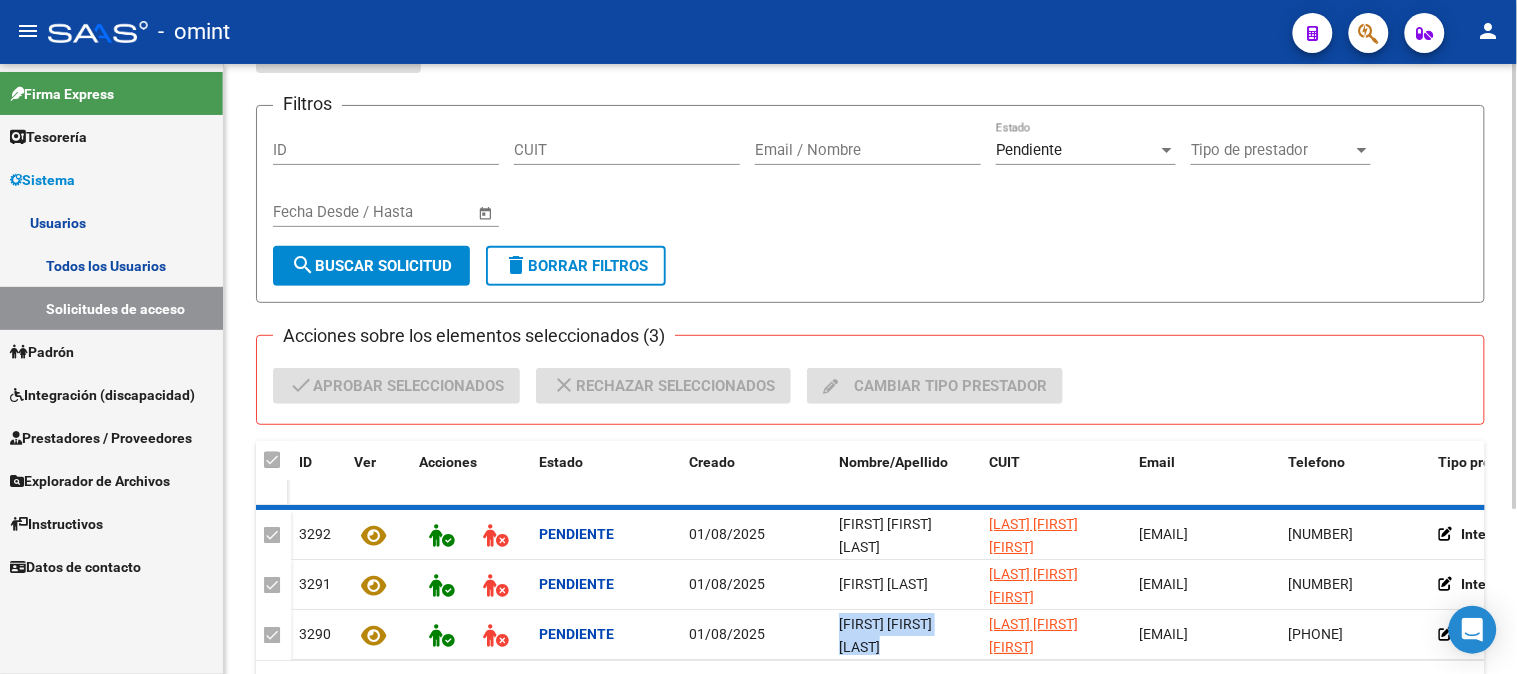 checkbox on "false" 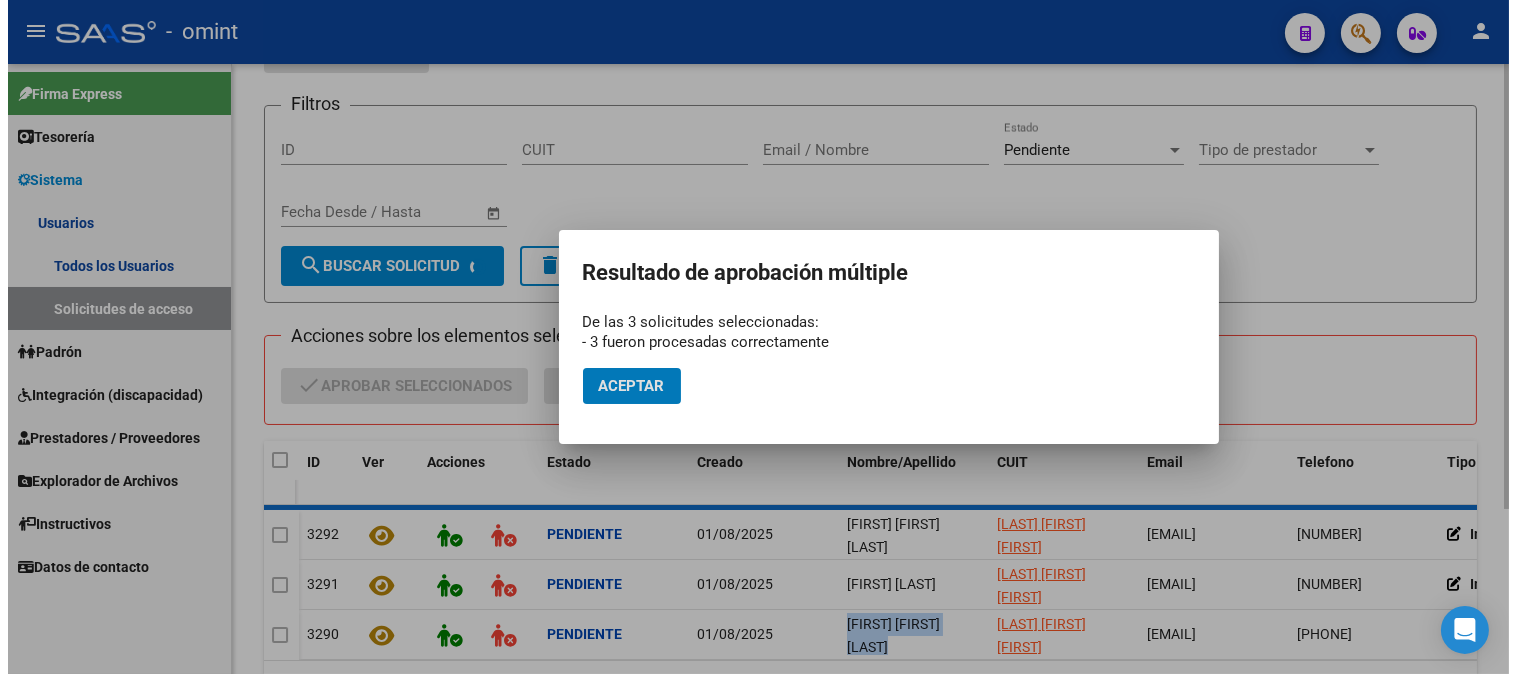 scroll, scrollTop: 105, scrollLeft: 0, axis: vertical 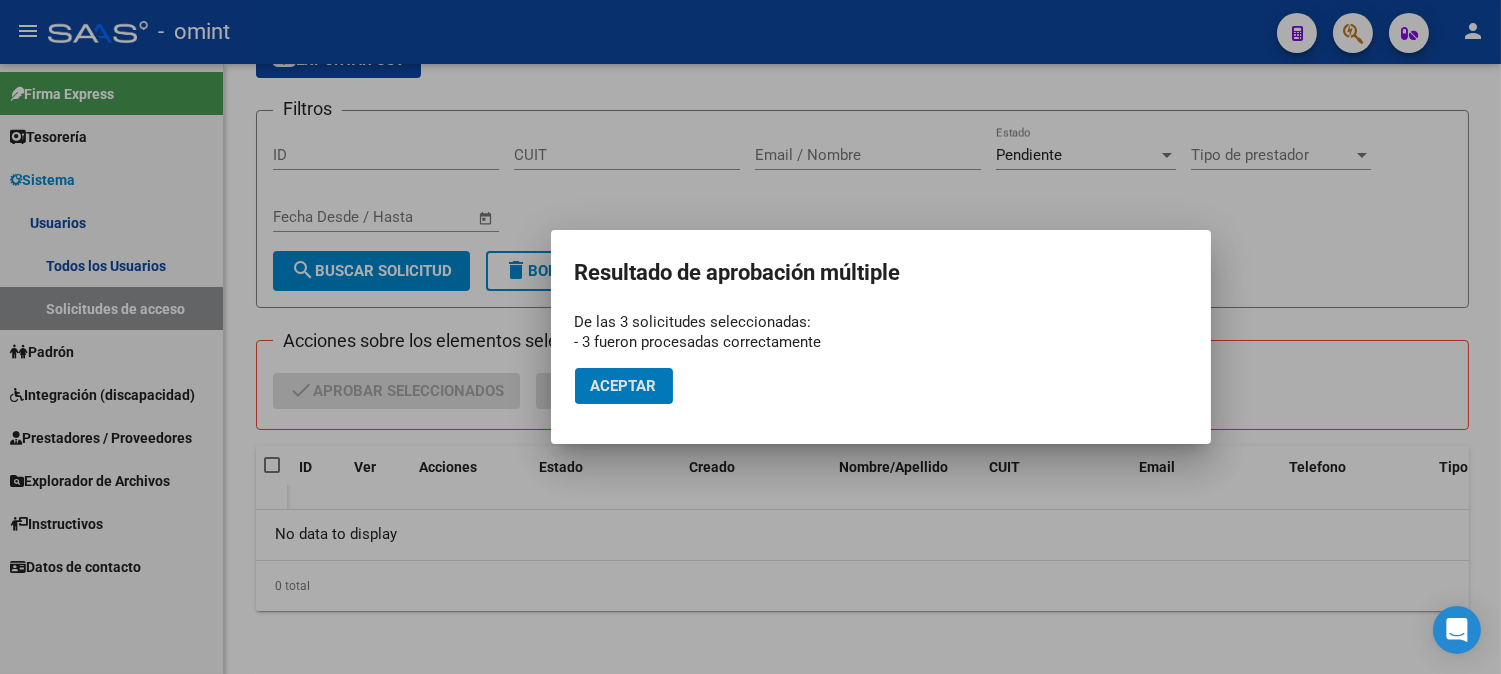 click on "Aceptar" 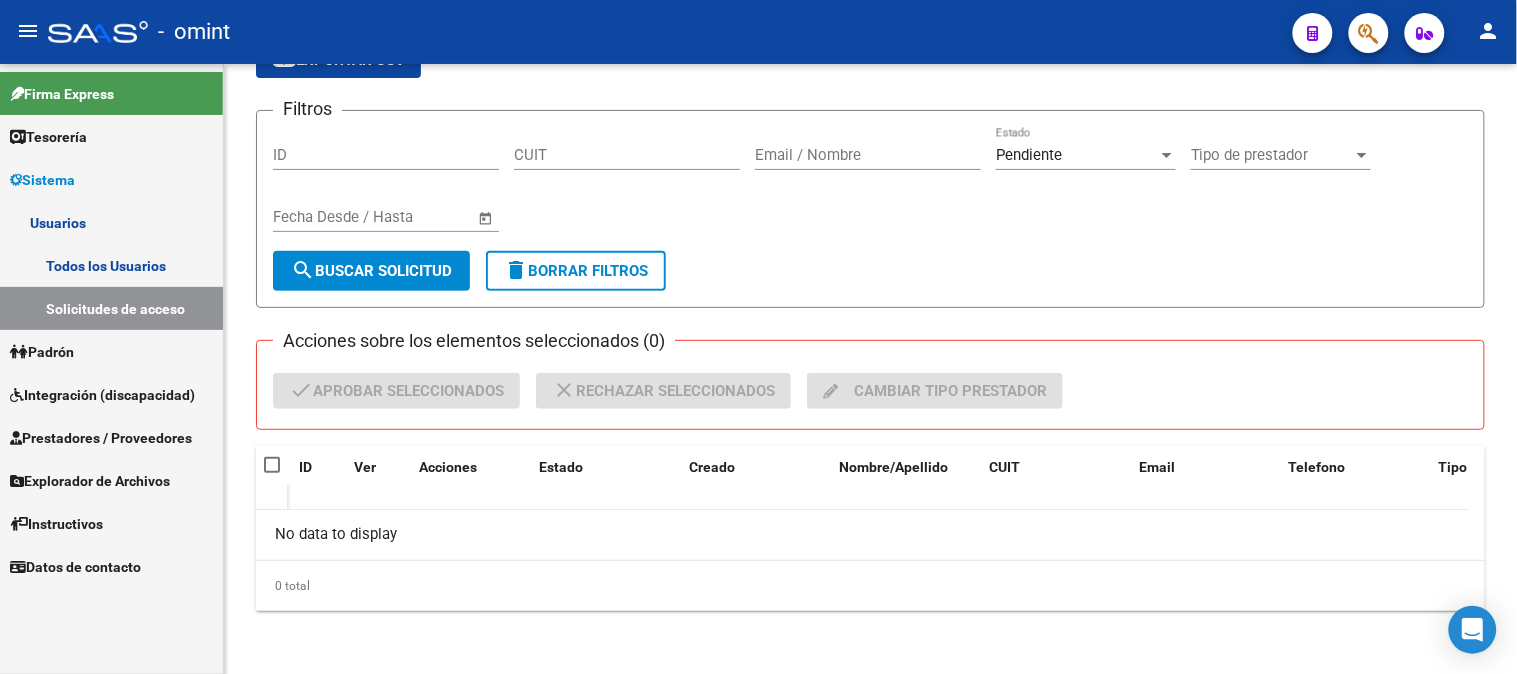 click on "Todos los Usuarios" at bounding box center [111, 265] 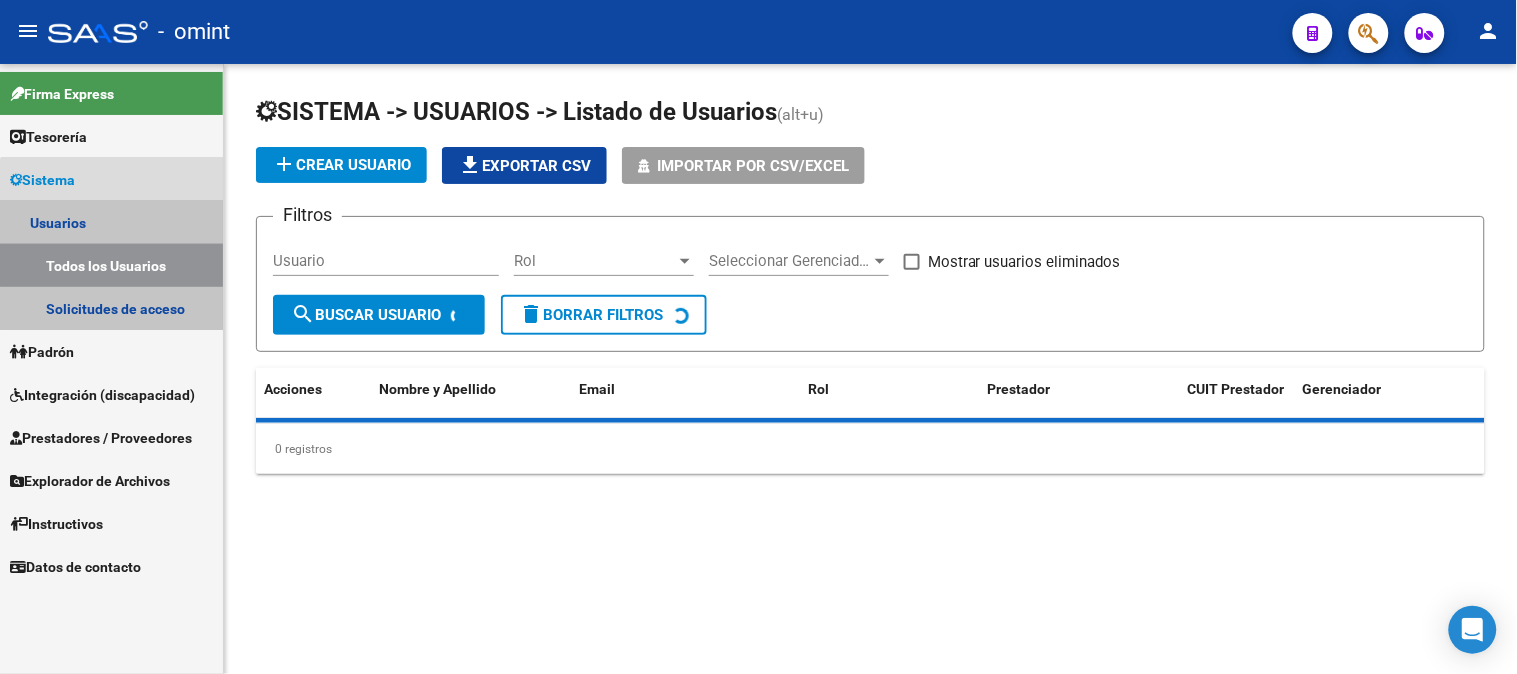 scroll, scrollTop: 0, scrollLeft: 0, axis: both 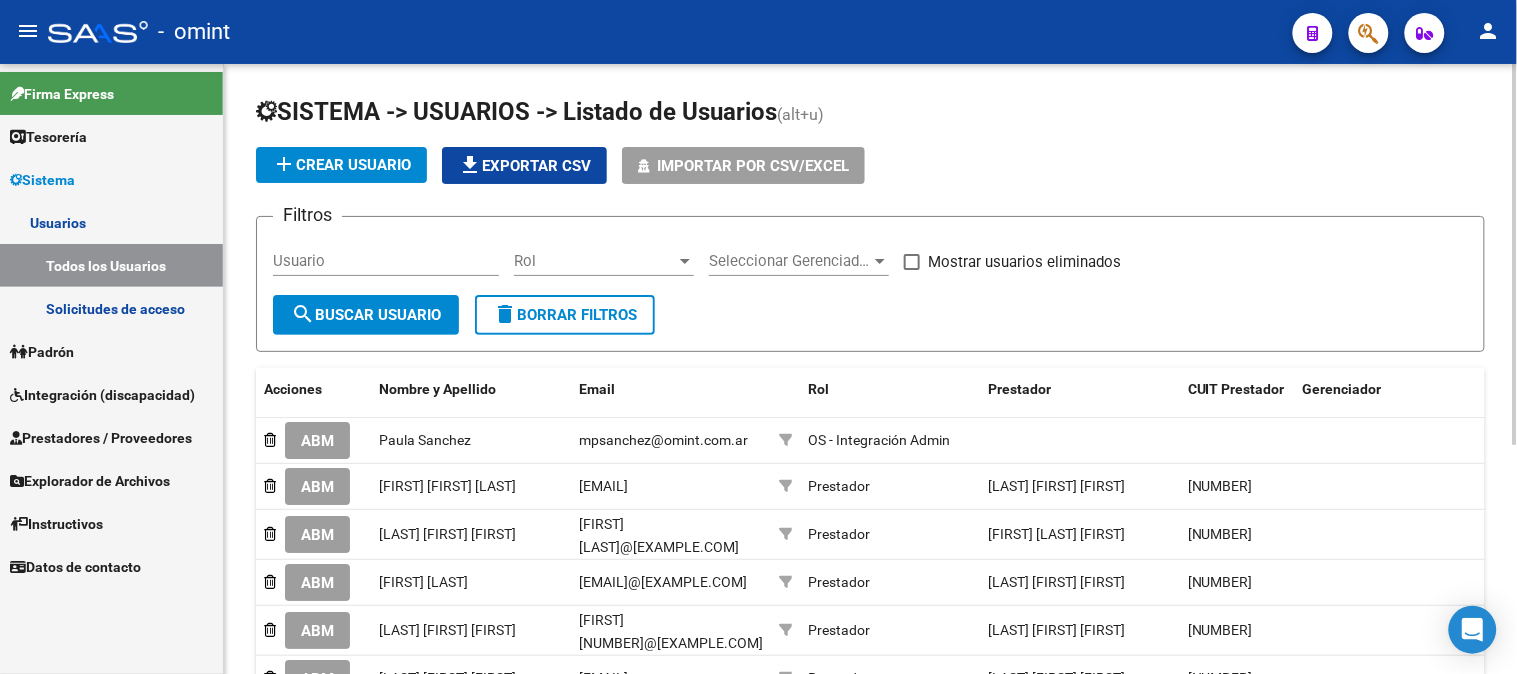 click on "Usuario" at bounding box center [386, 261] 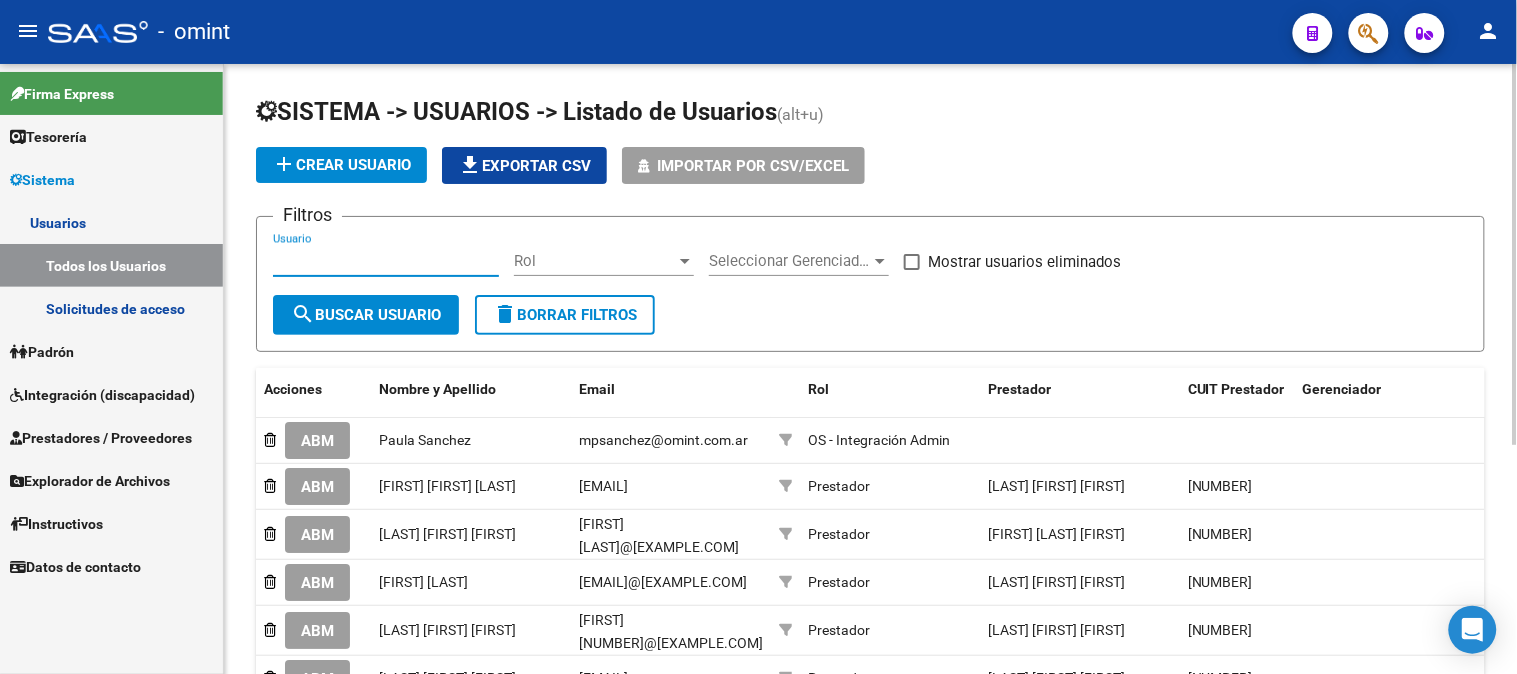 paste on "[FIRST] [FIRST] [LAST]" 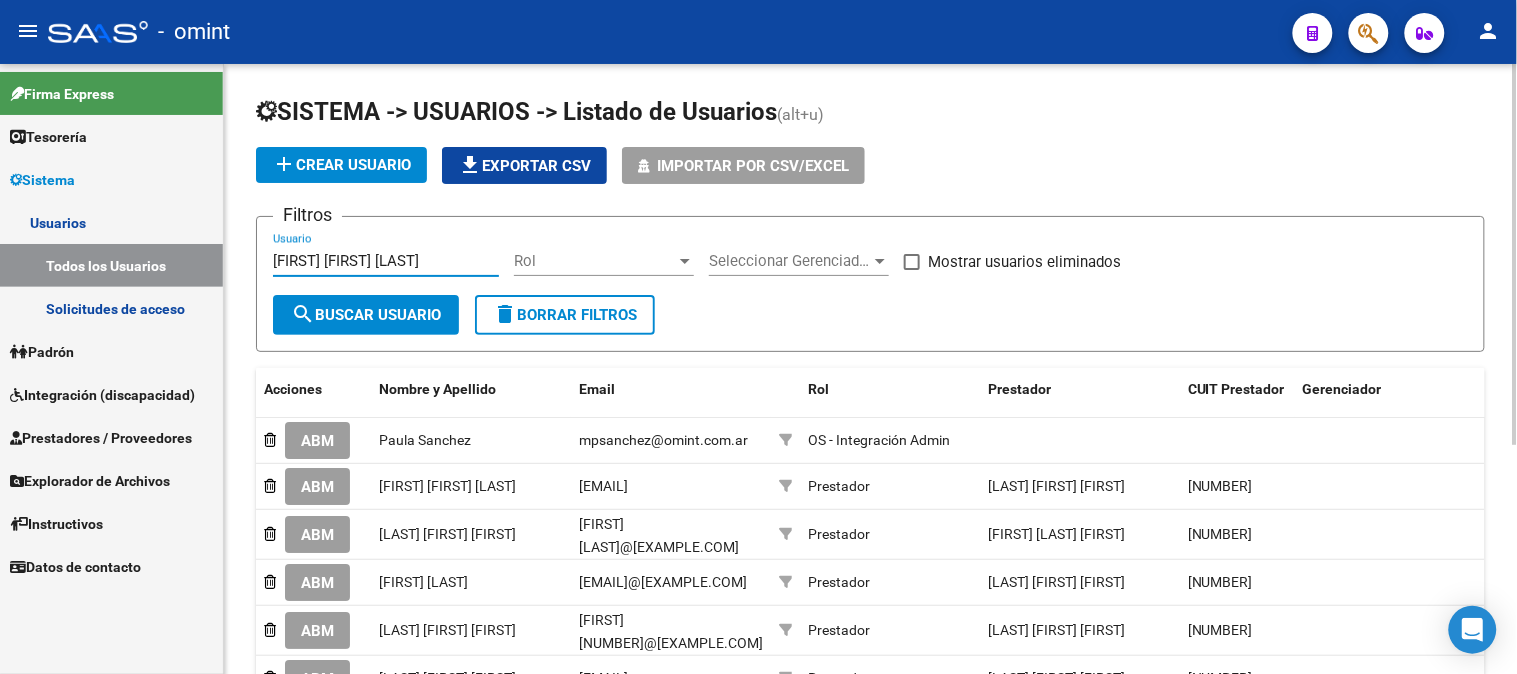 type on "[FIRST] [FIRST] [LAST]" 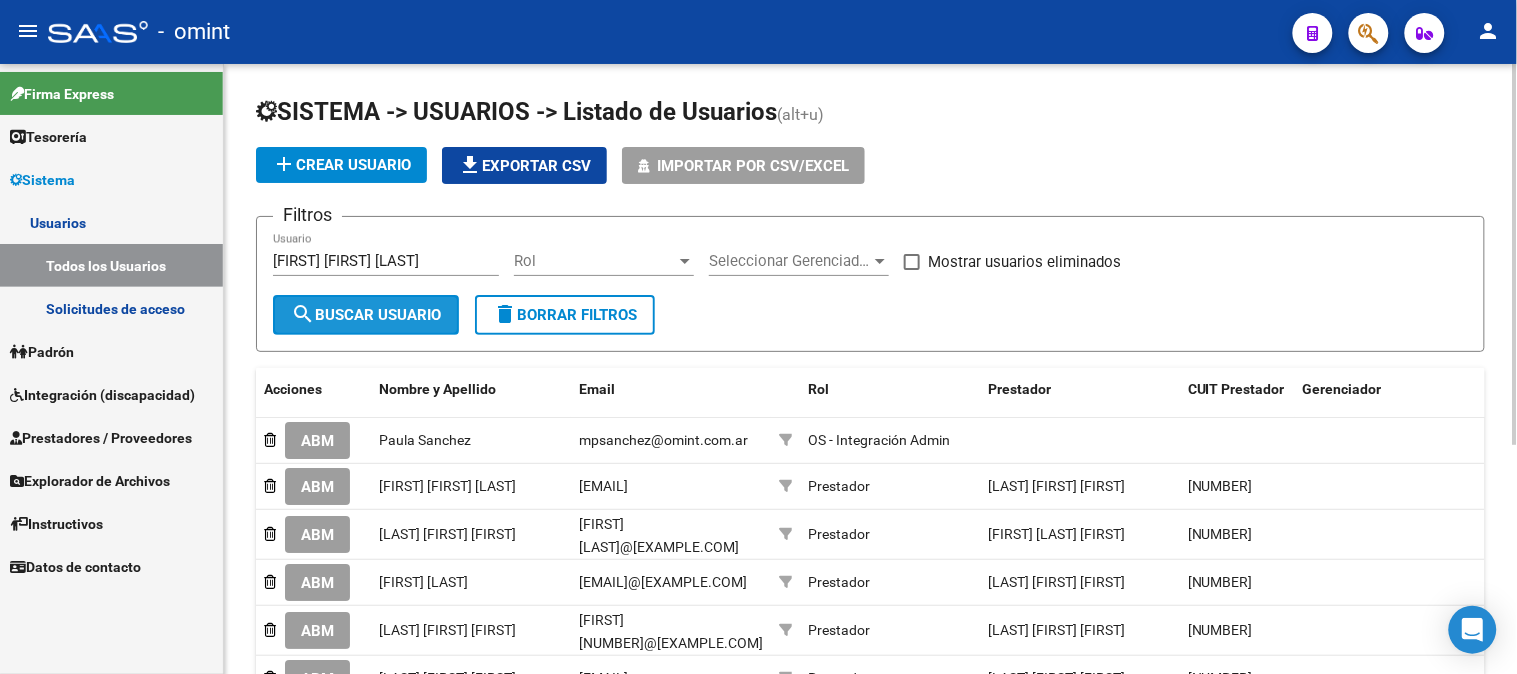click on "search  Buscar Usuario" 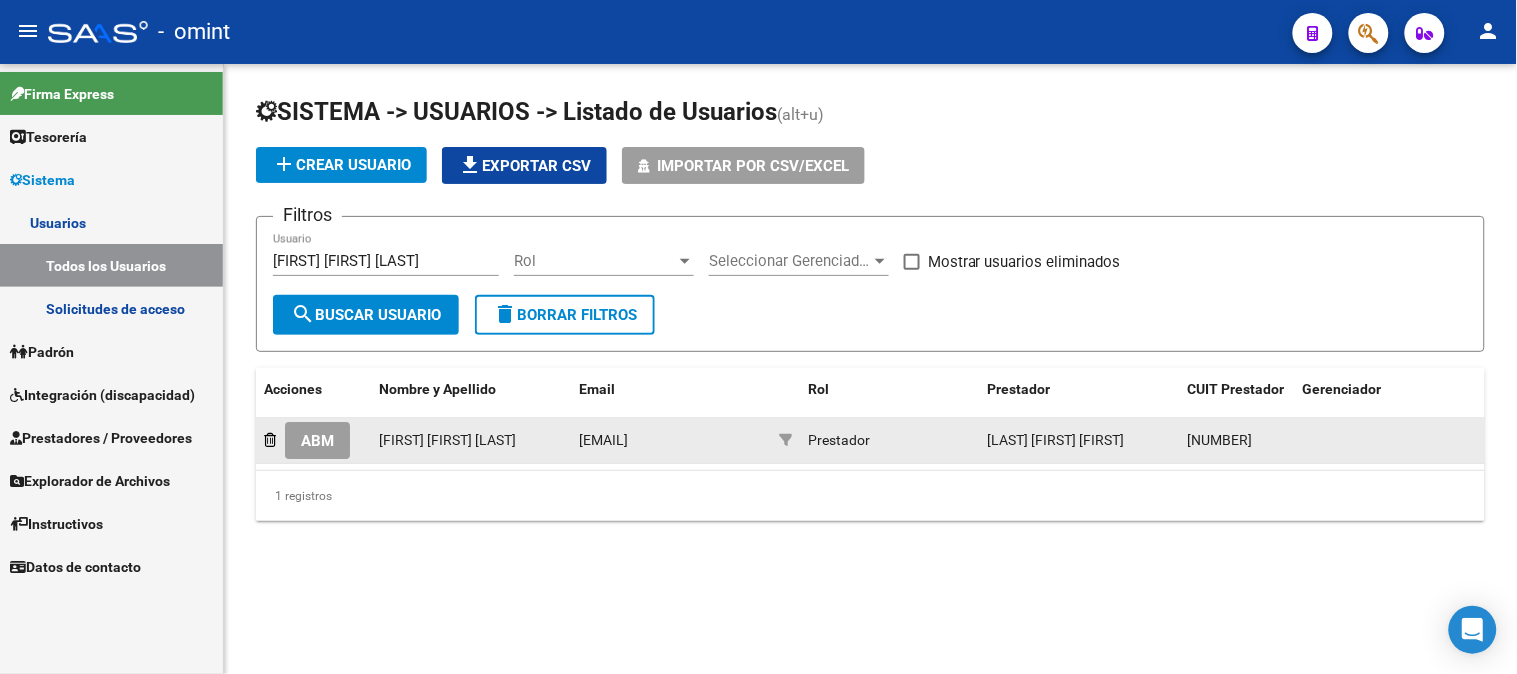 click on "ABM" 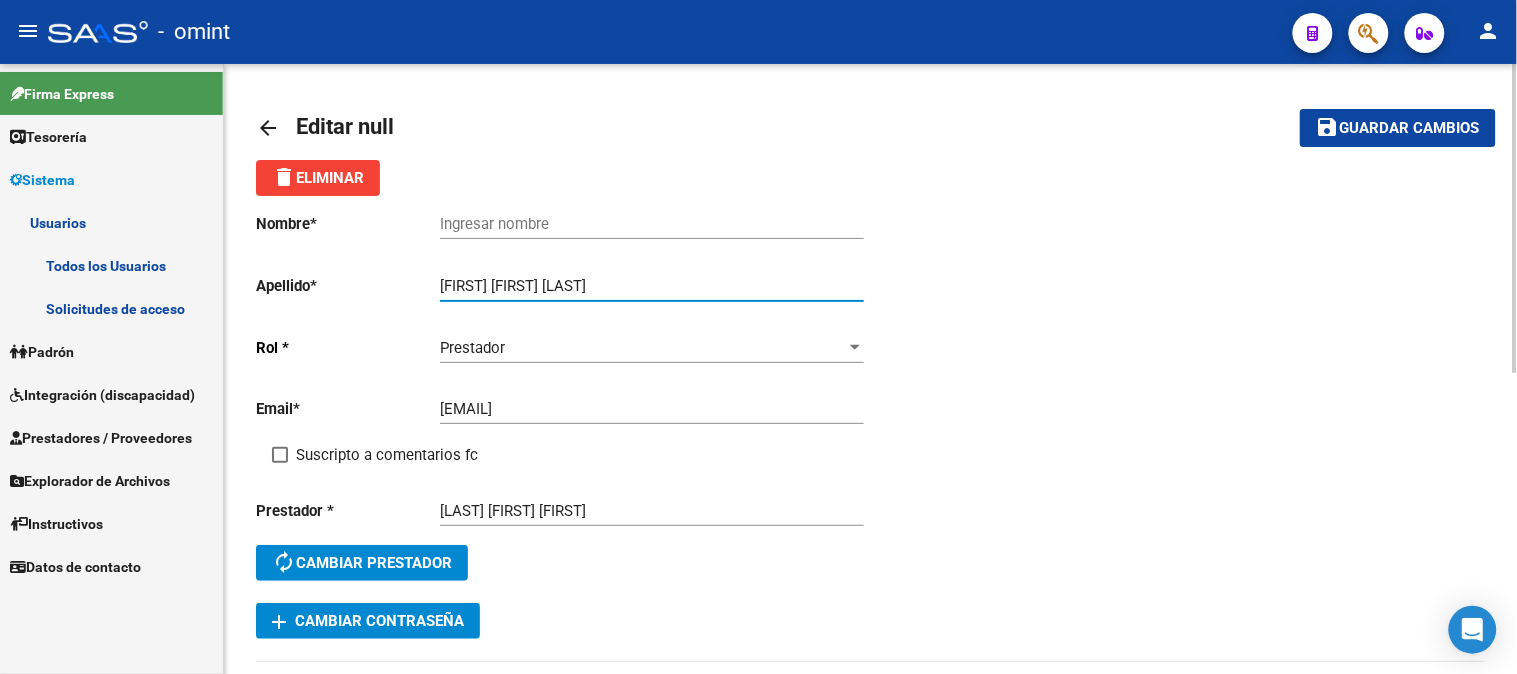 drag, startPoint x: 577, startPoint y: 286, endPoint x: 391, endPoint y: 274, distance: 186.38669 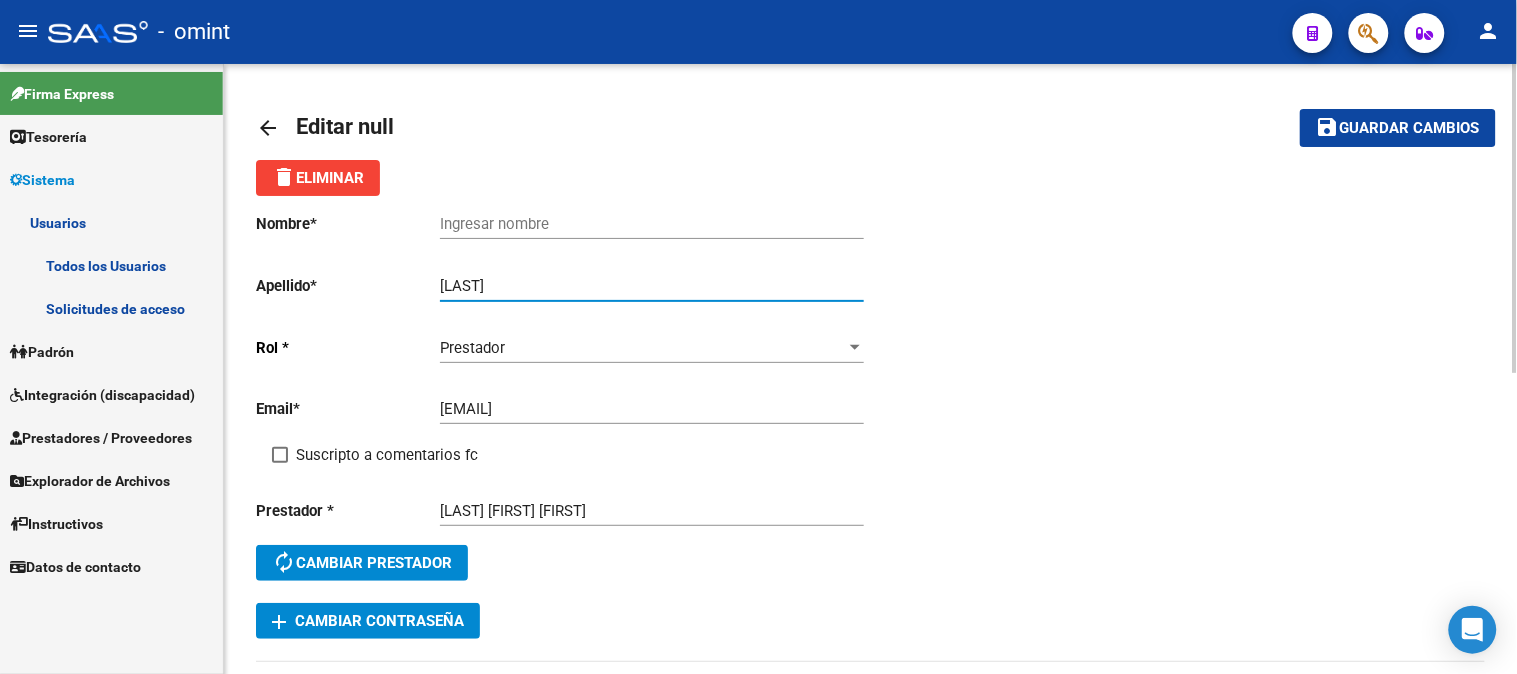type on "[LAST]" 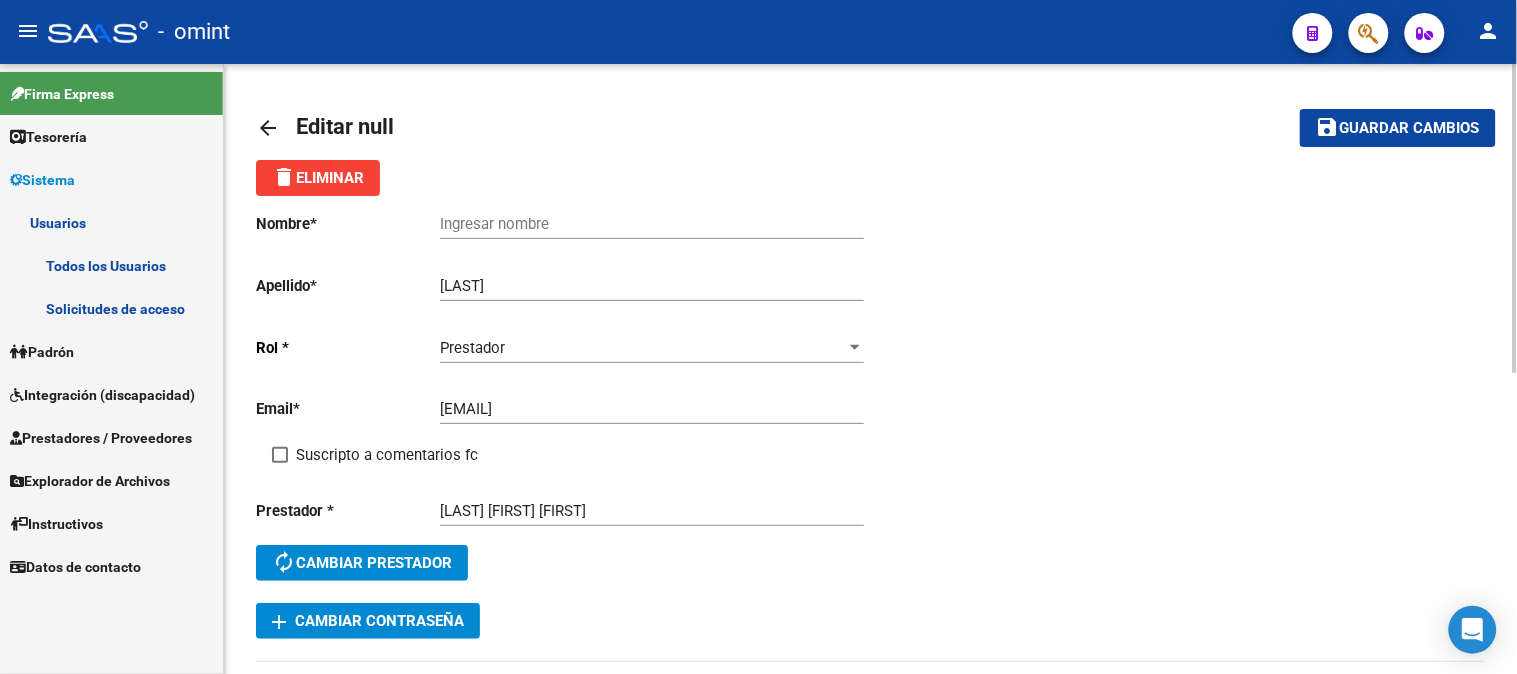click on "Ingresar nombre" 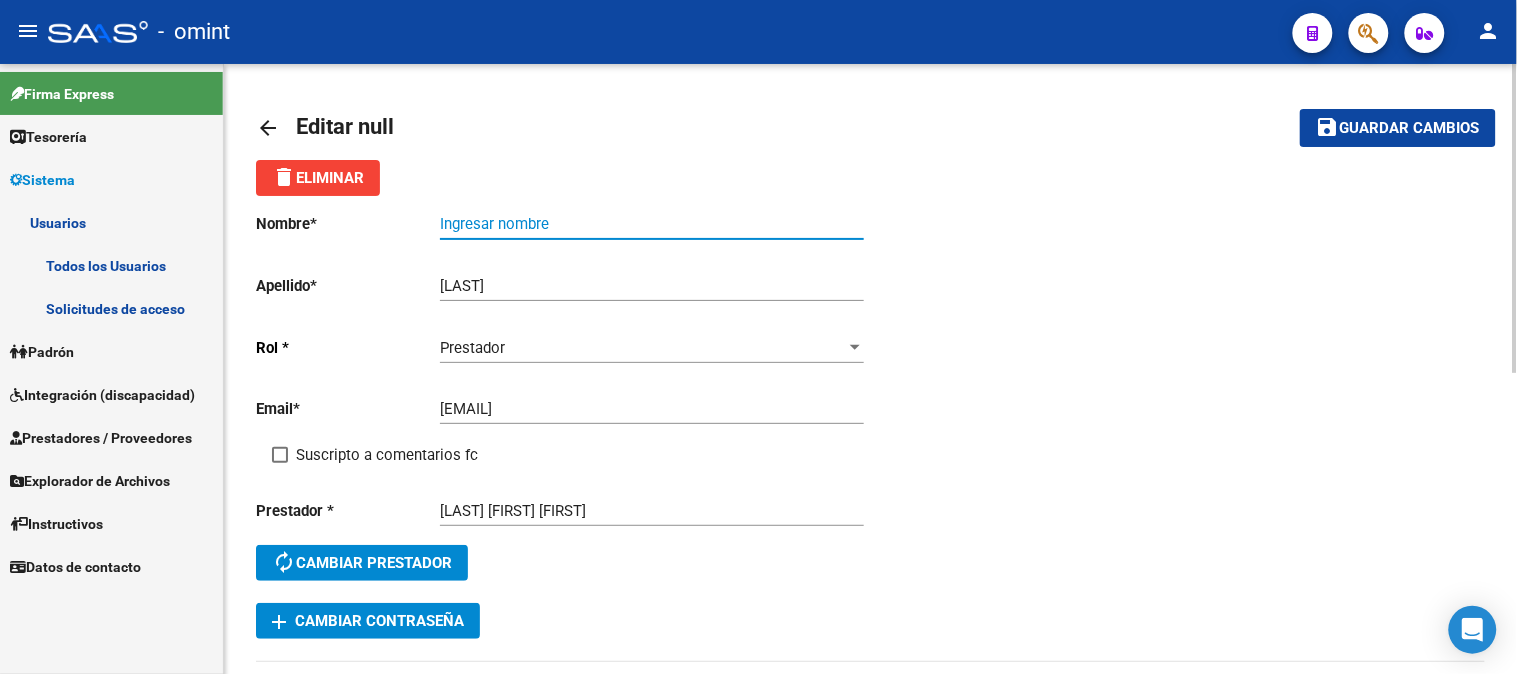 paste on "[LAST] [FIRST] [FIRST]" 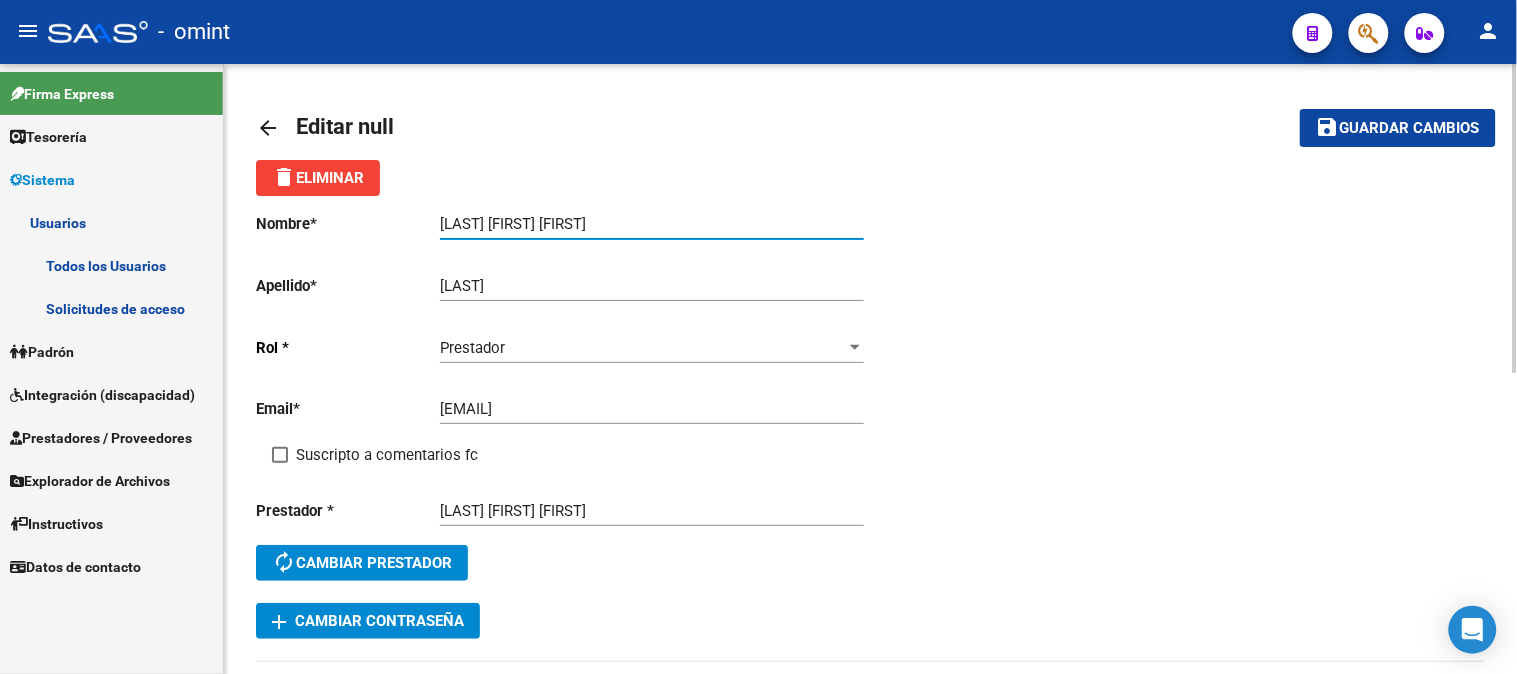 type on "[LAST] [FIRST] [FIRST]" 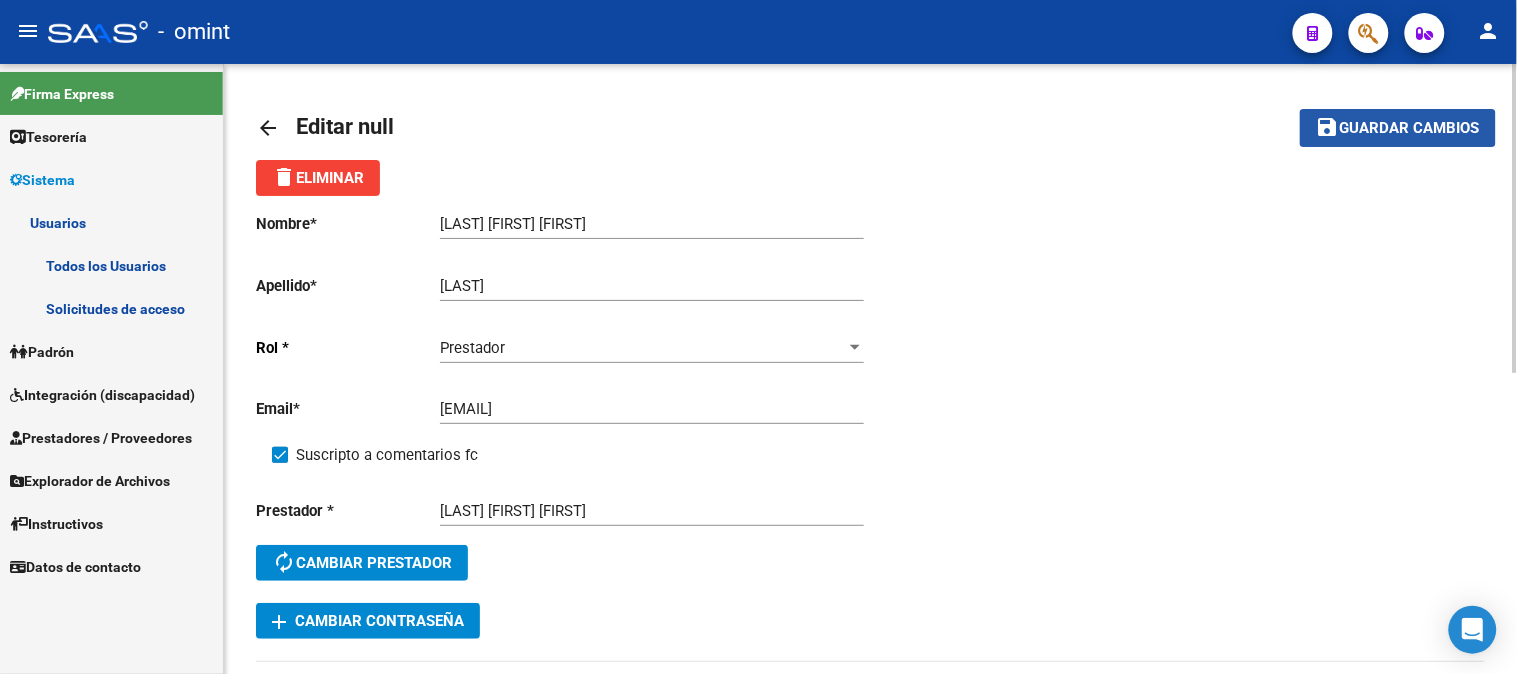 drag, startPoint x: 1451, startPoint y: 128, endPoint x: 1210, endPoint y: 131, distance: 241.01868 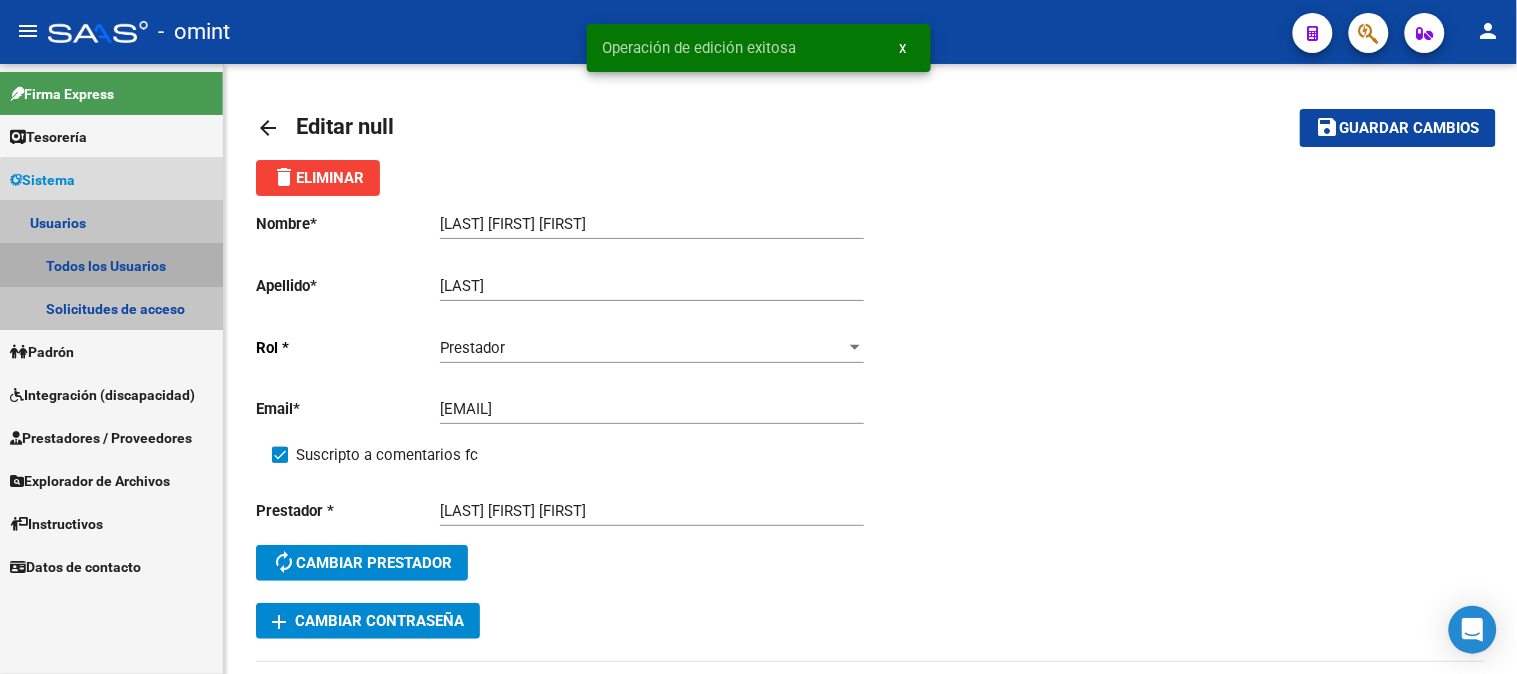 click on "Todos los Usuarios" at bounding box center (111, 265) 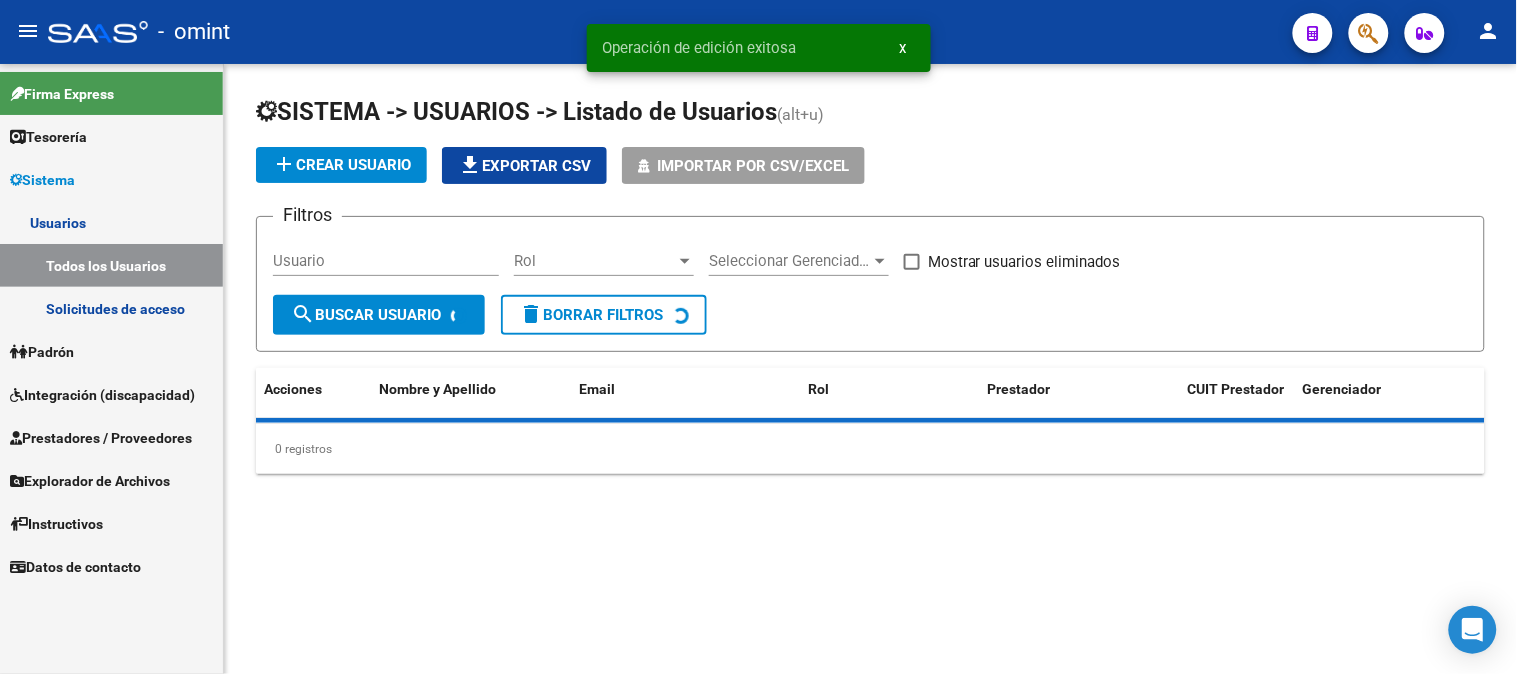 click on "Usuario" at bounding box center [386, 261] 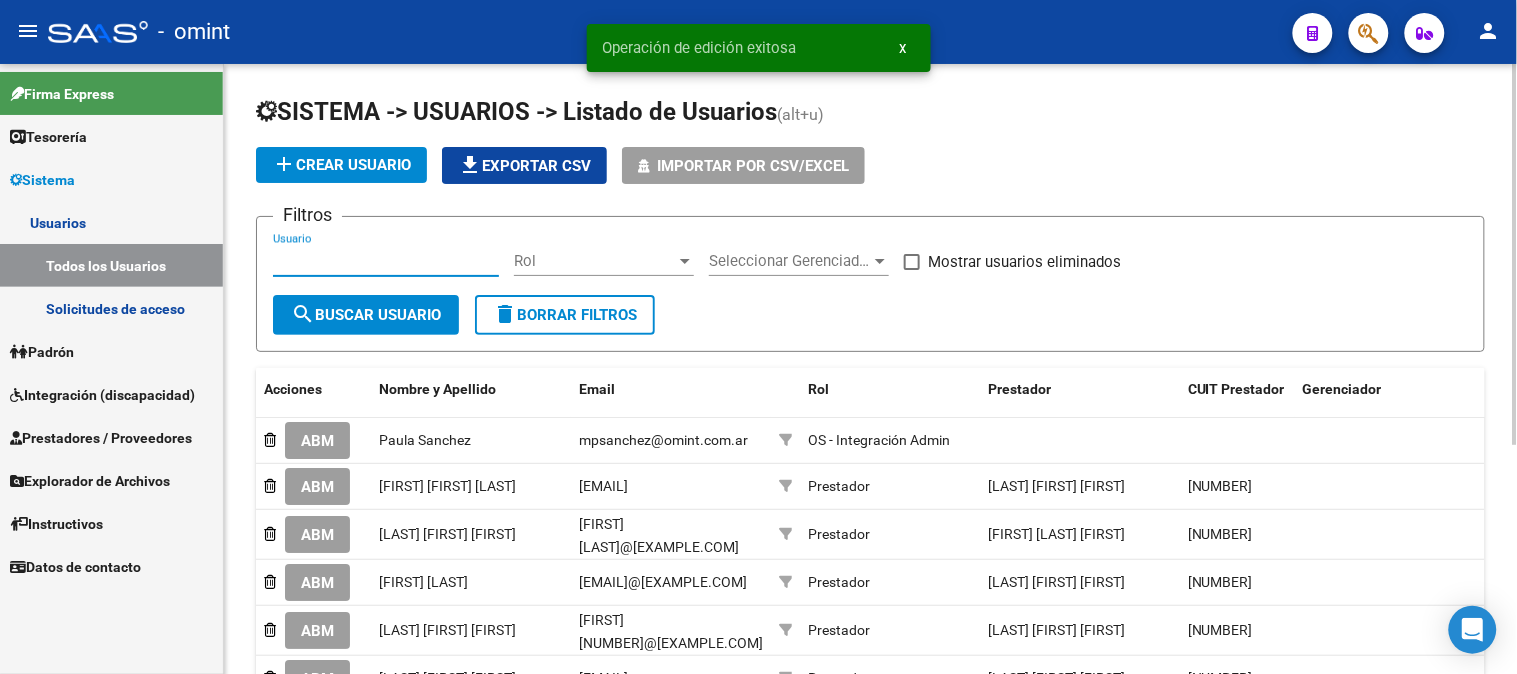 paste on "[FIRST] [LAST]" 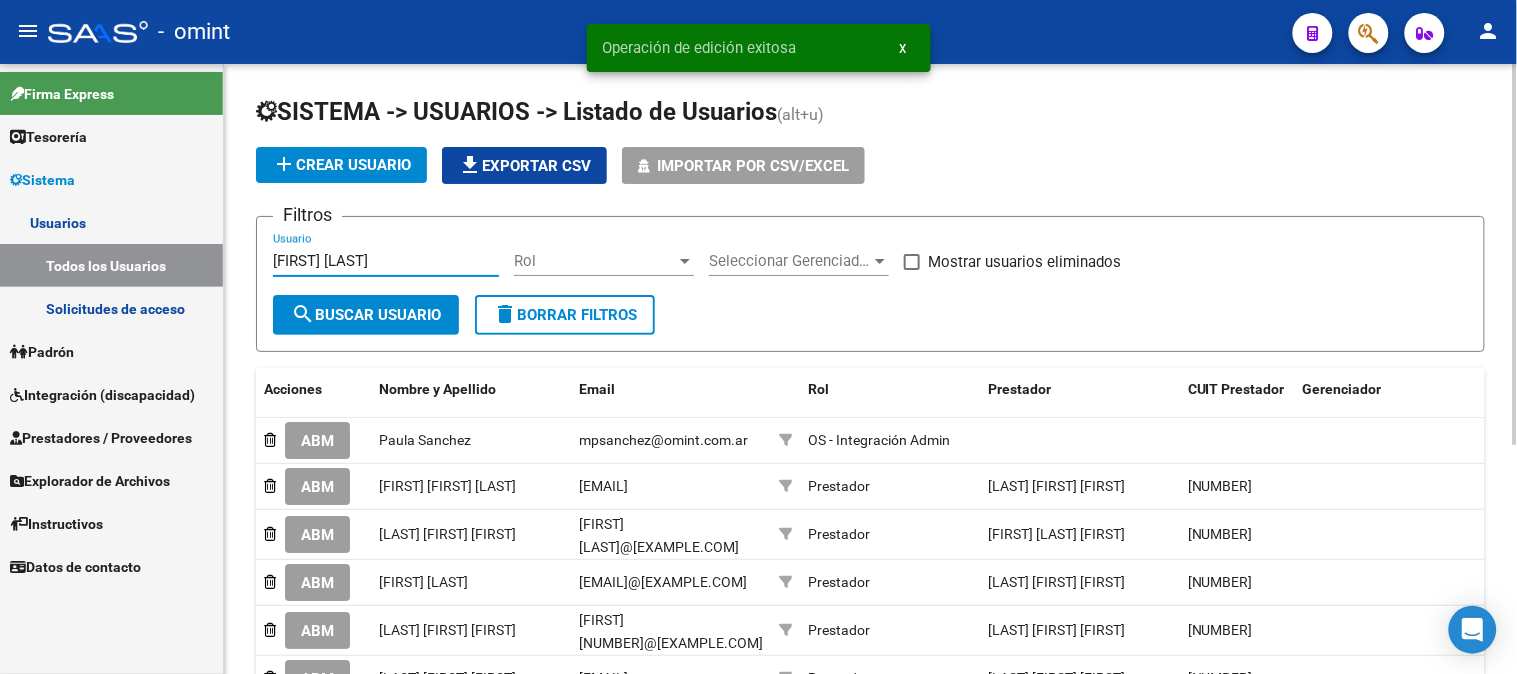 type on "[FIRST] [LAST]" 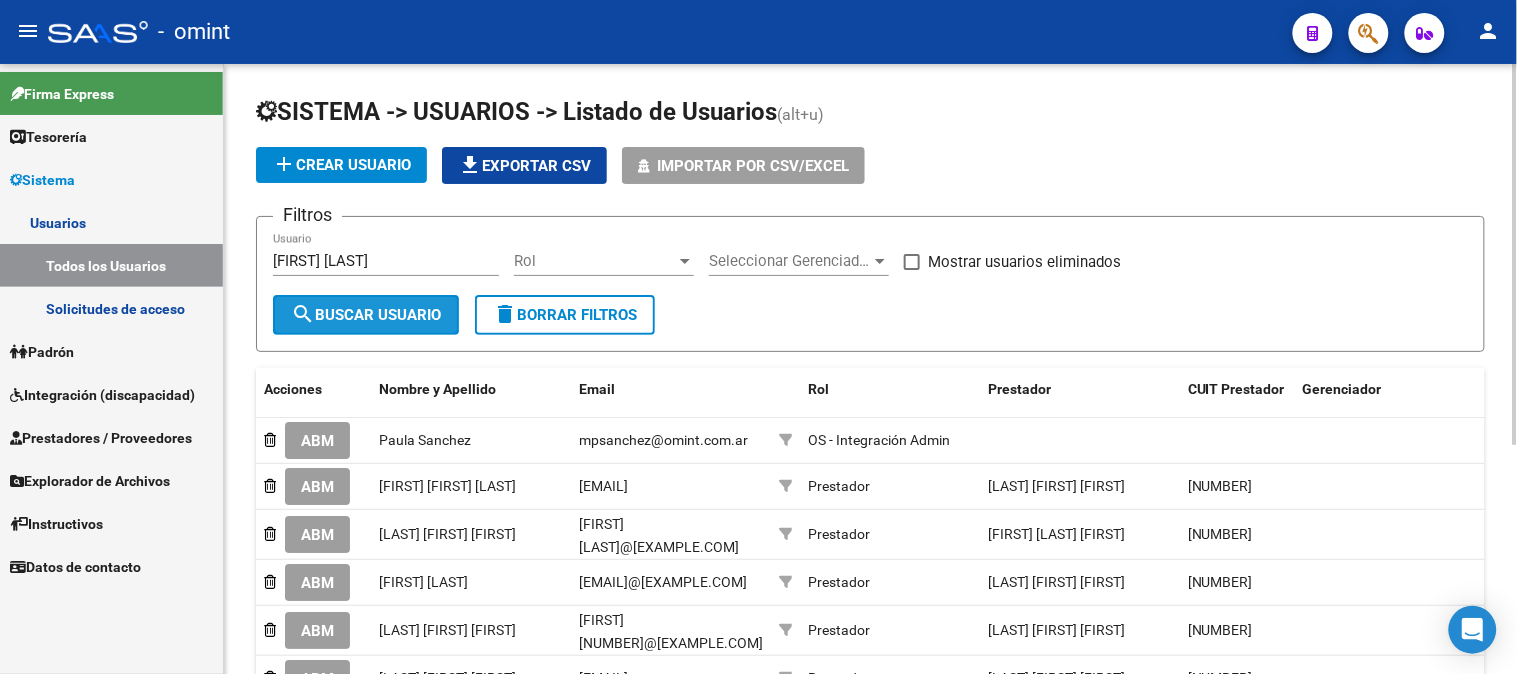 click on "search  Buscar Usuario" 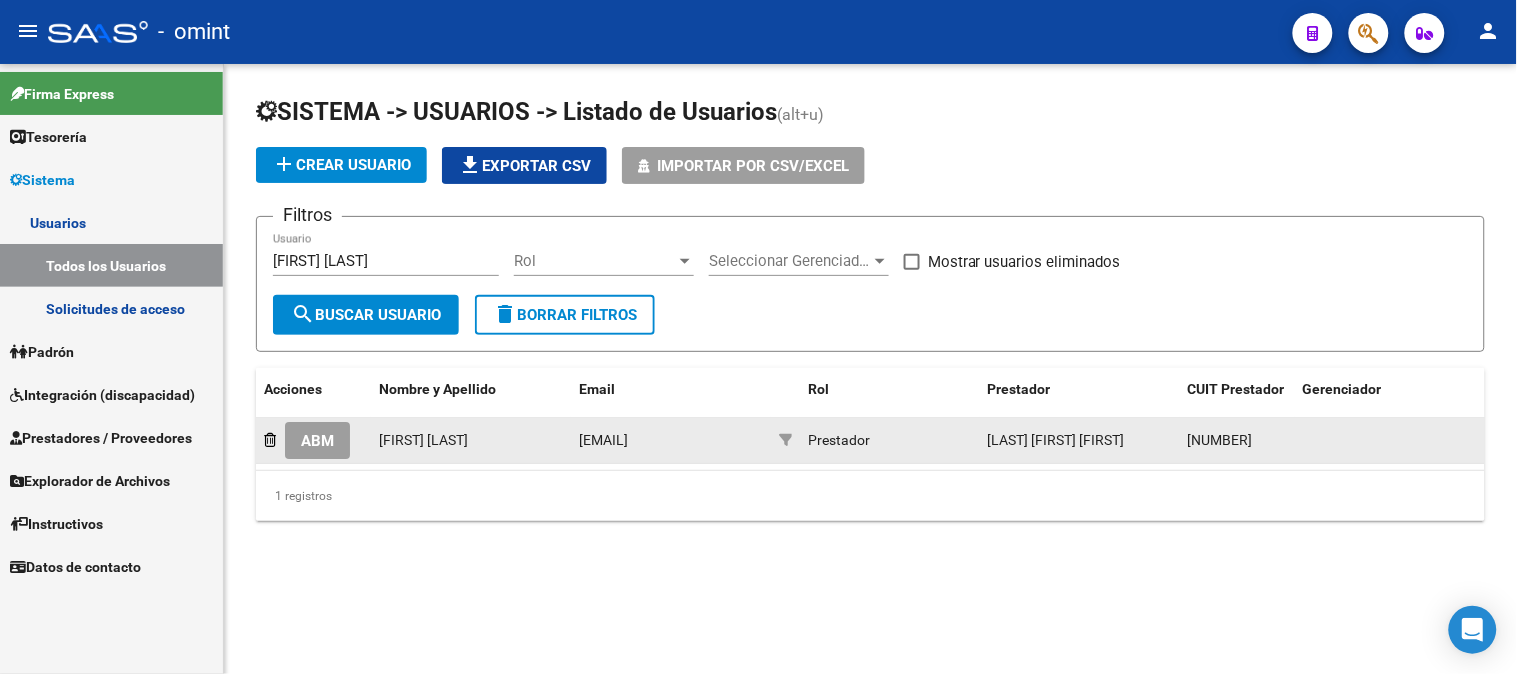 click on "ABM" 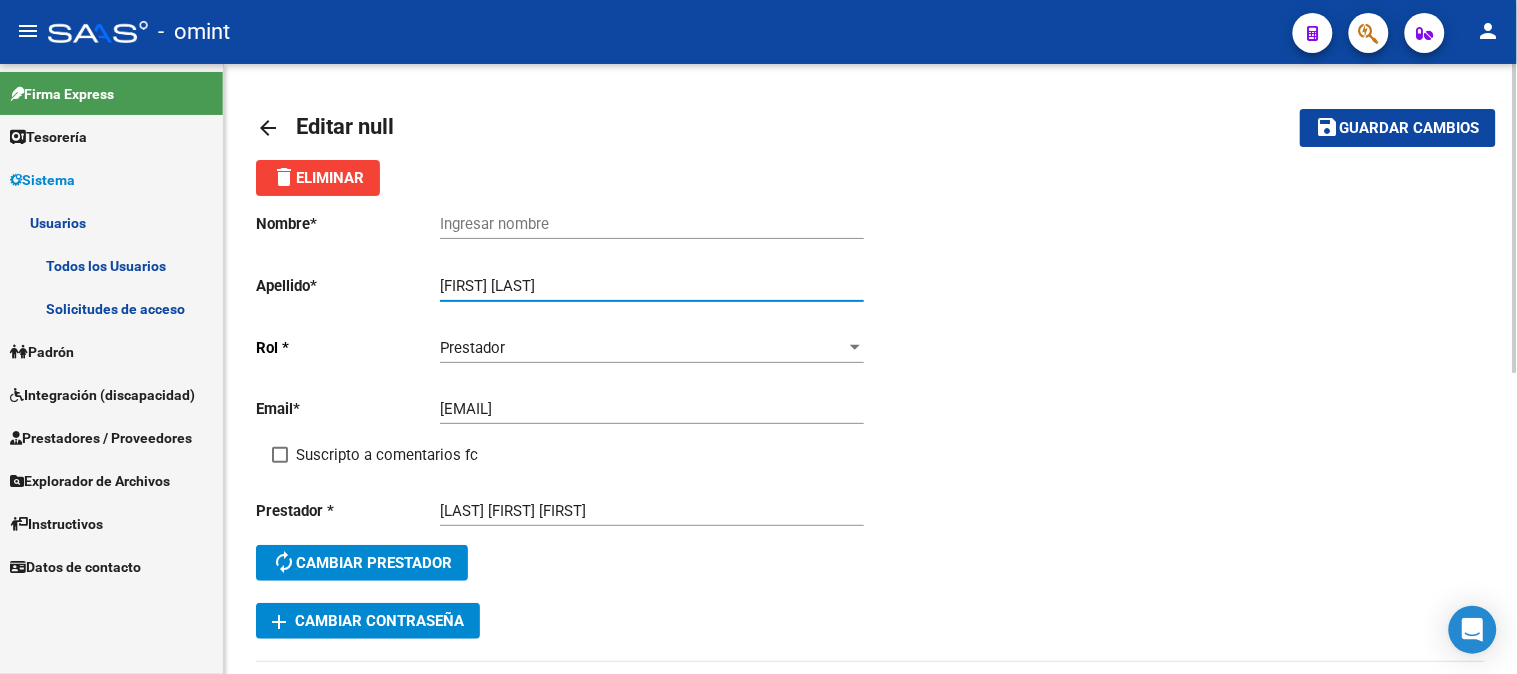 drag, startPoint x: 531, startPoint y: 283, endPoint x: 340, endPoint y: 283, distance: 191 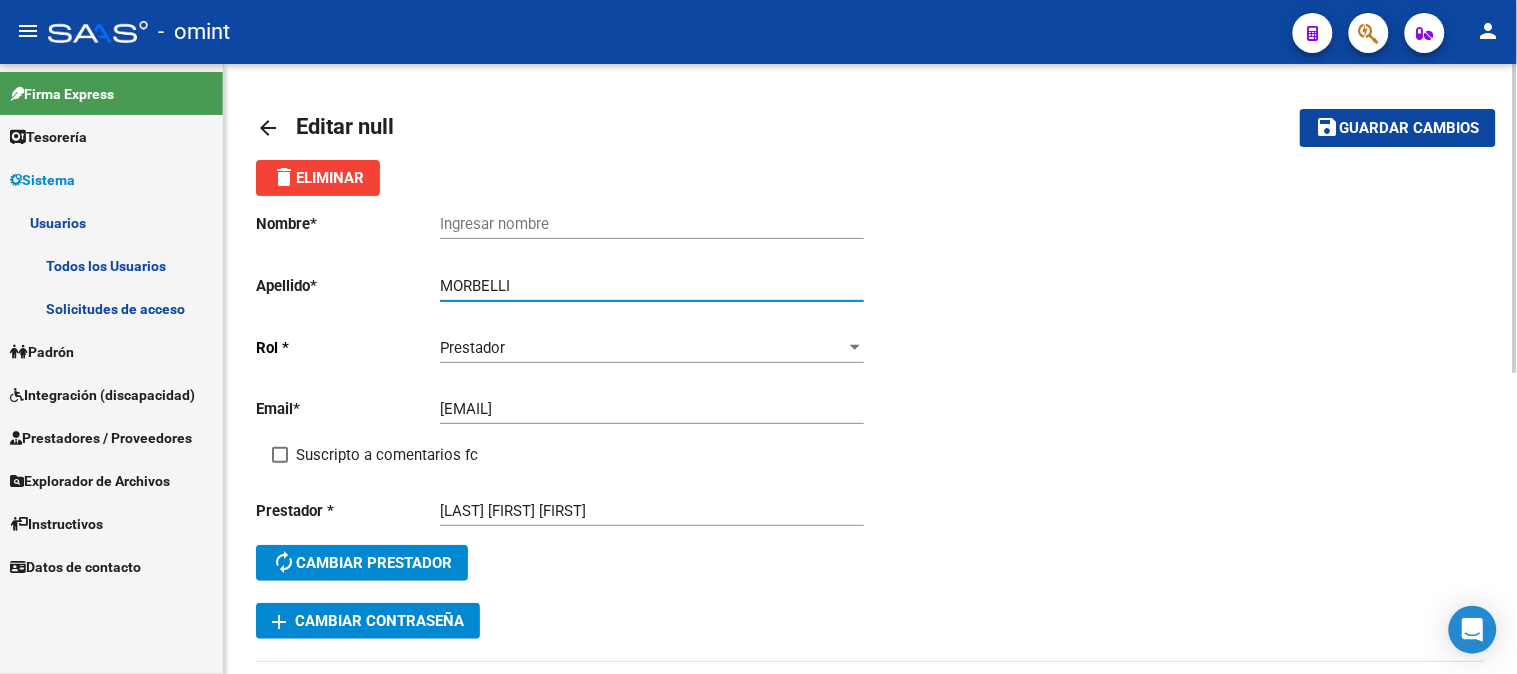 type on "MORBELLI" 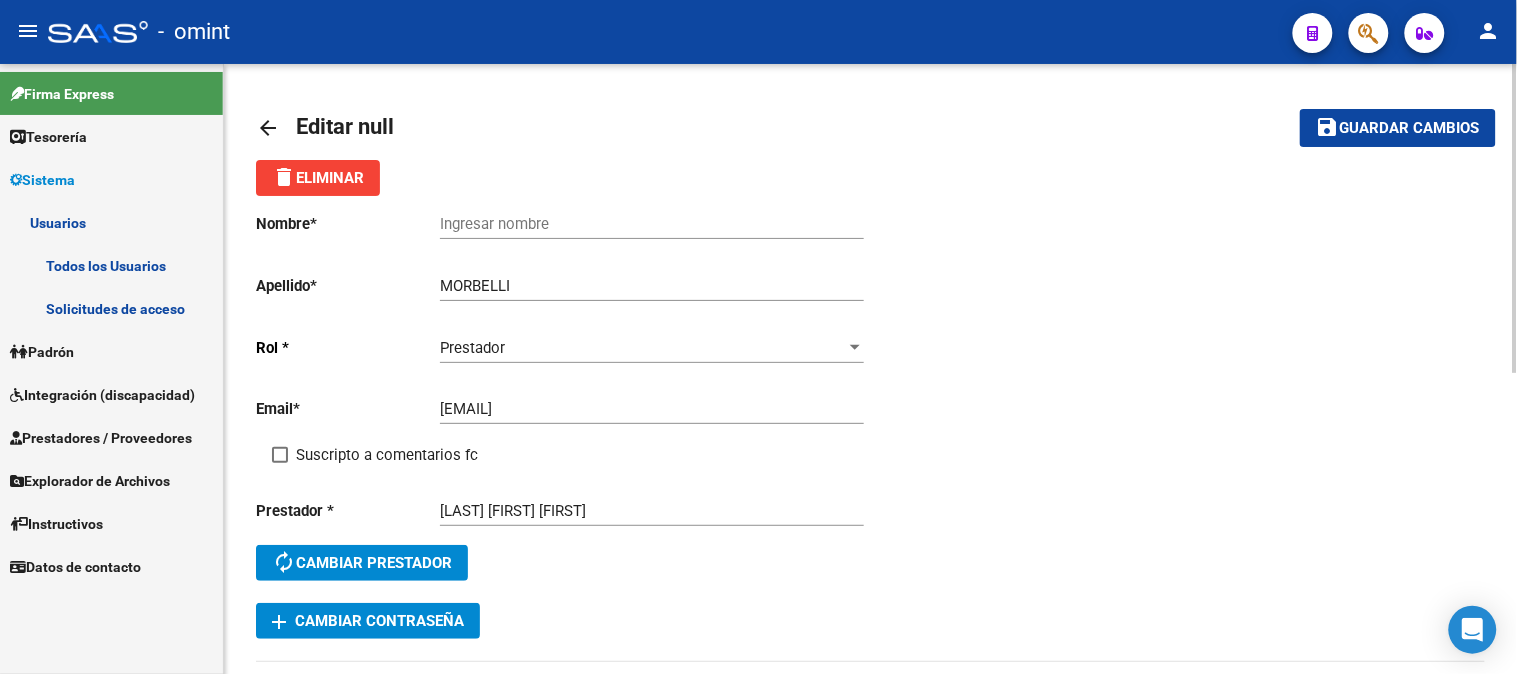 drag, startPoint x: 527, startPoint y: 263, endPoint x: 506, endPoint y: 230, distance: 39.115215 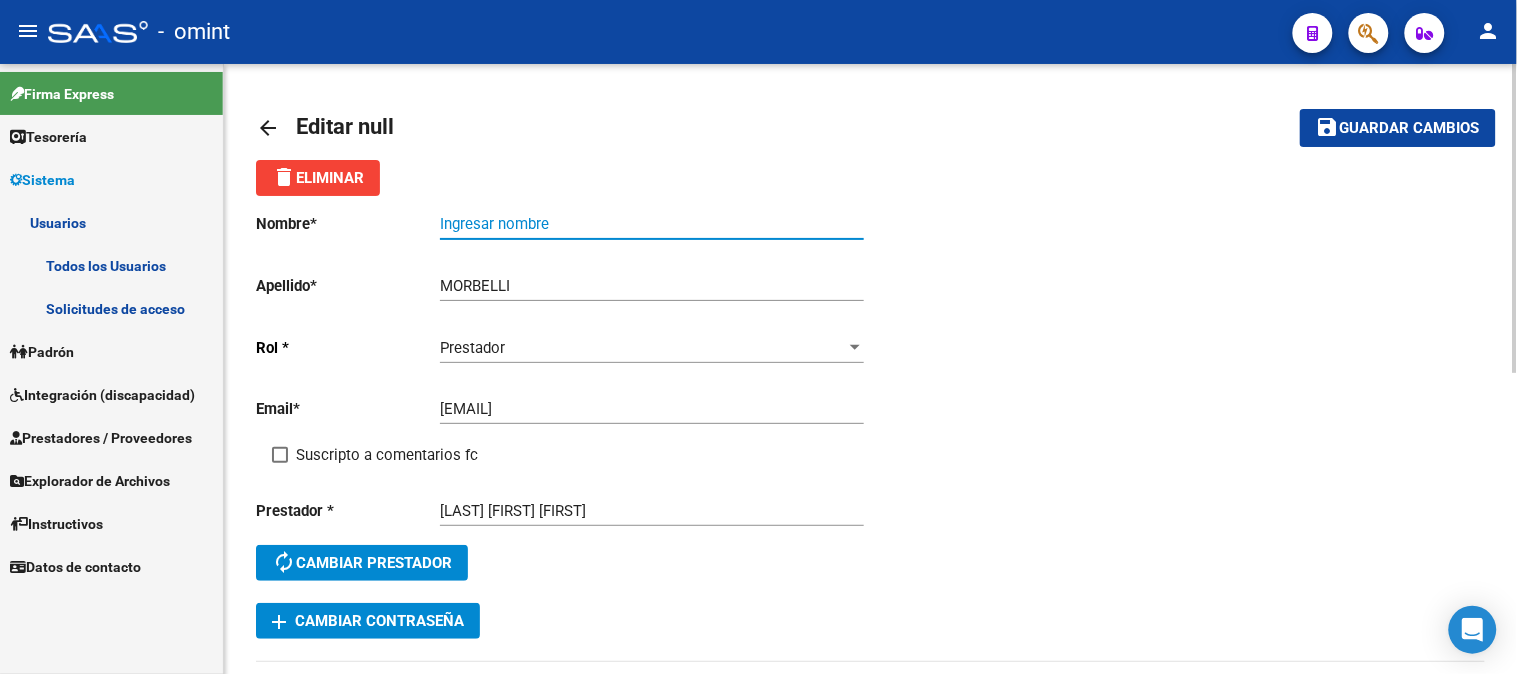 paste on "[FIRST]" 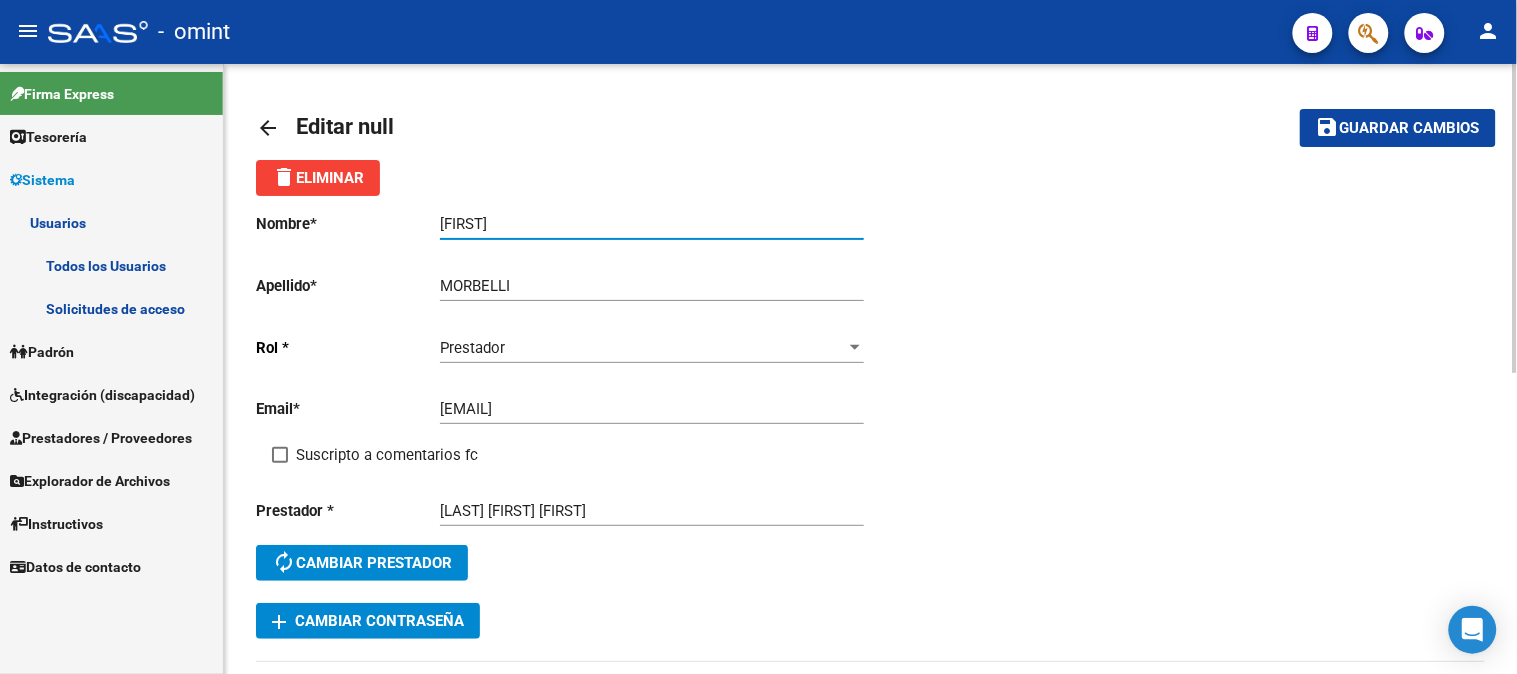 type on "[FIRST]" 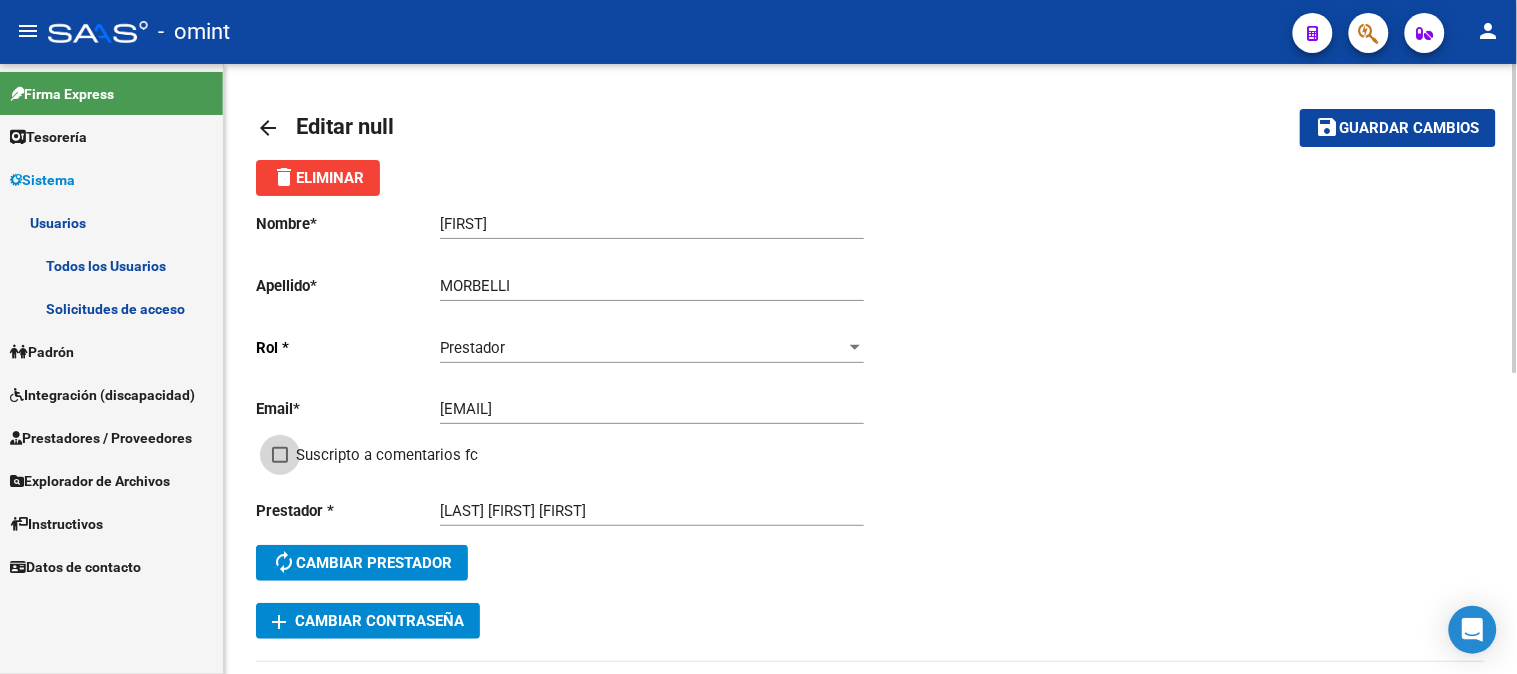 drag, startPoint x: 336, startPoint y: 452, endPoint x: 354, endPoint y: 451, distance: 18.027756 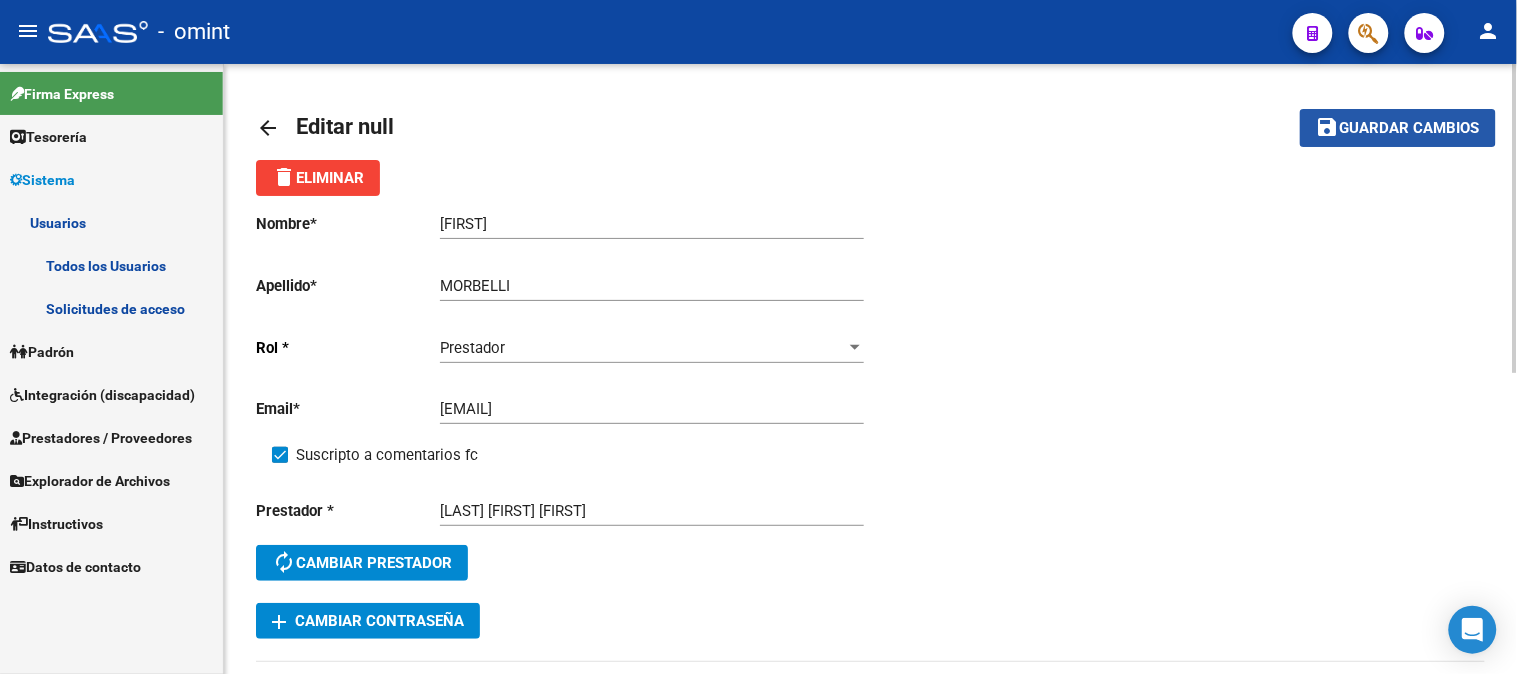 click on "Guardar cambios" 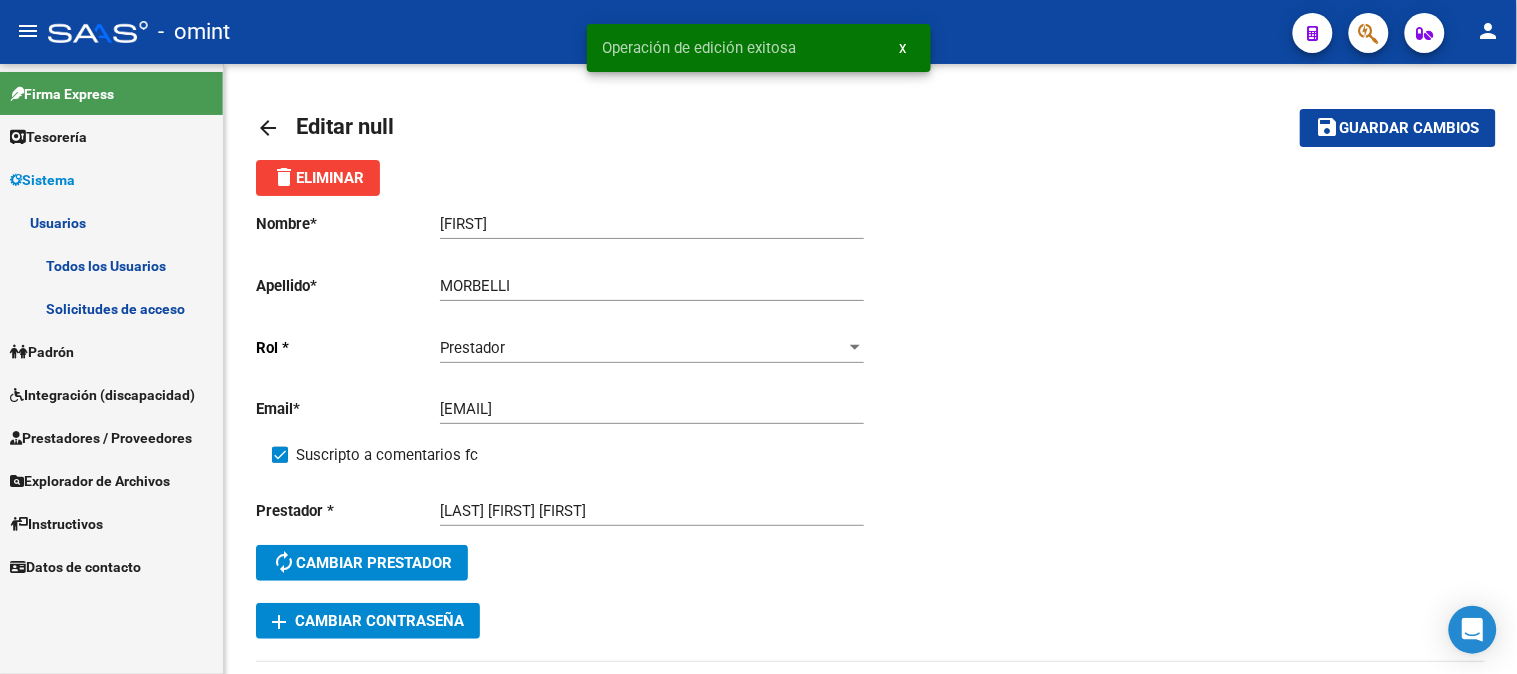 click on "Todos los Usuarios" at bounding box center [111, 265] 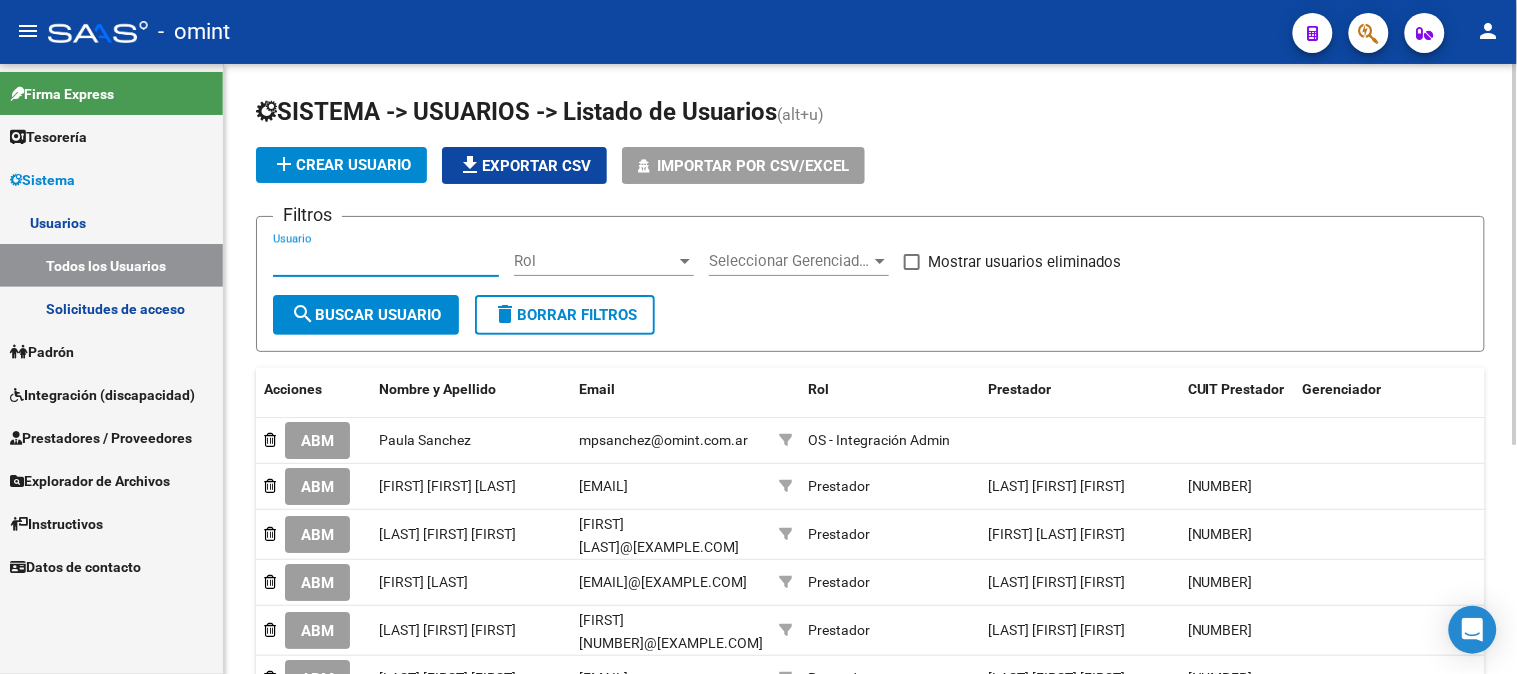 click on "Usuario" at bounding box center [386, 261] 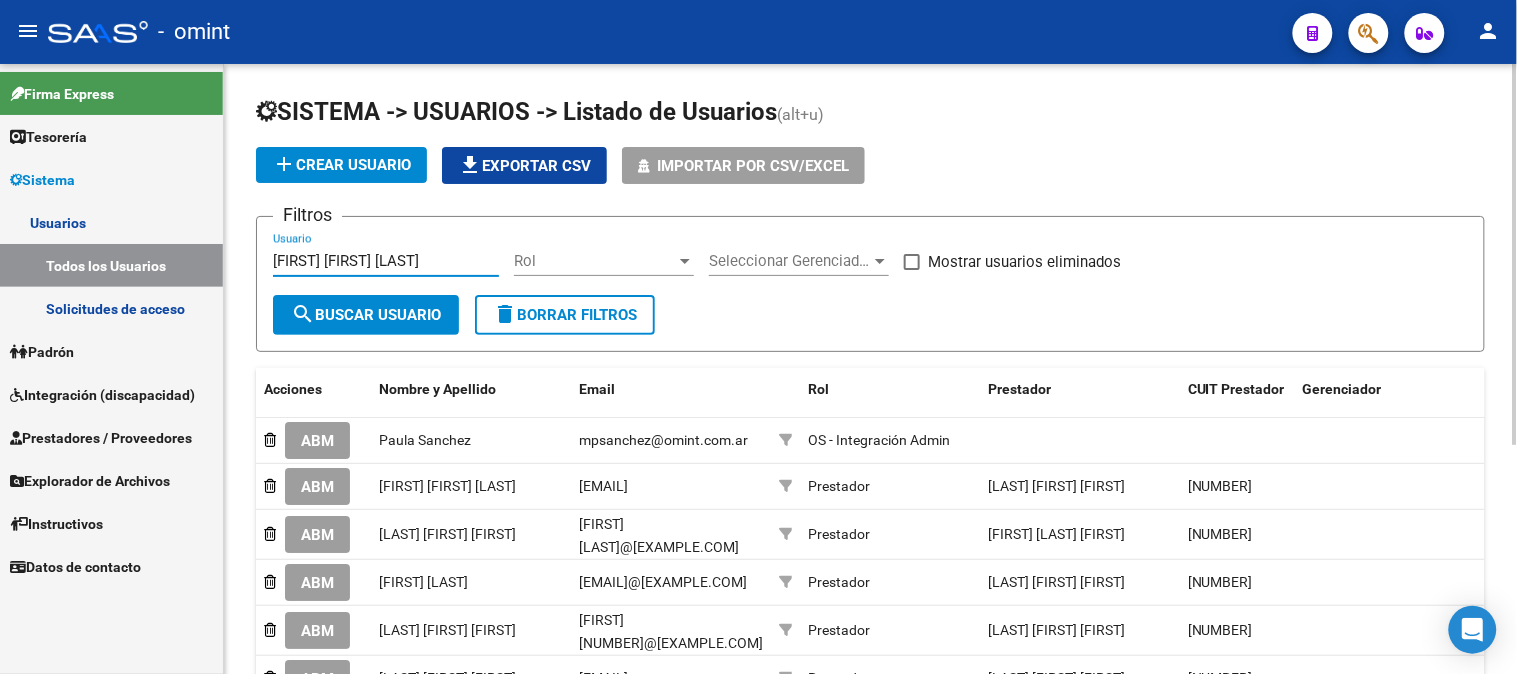 type on "[FIRST] [FIRST] [LAST]" 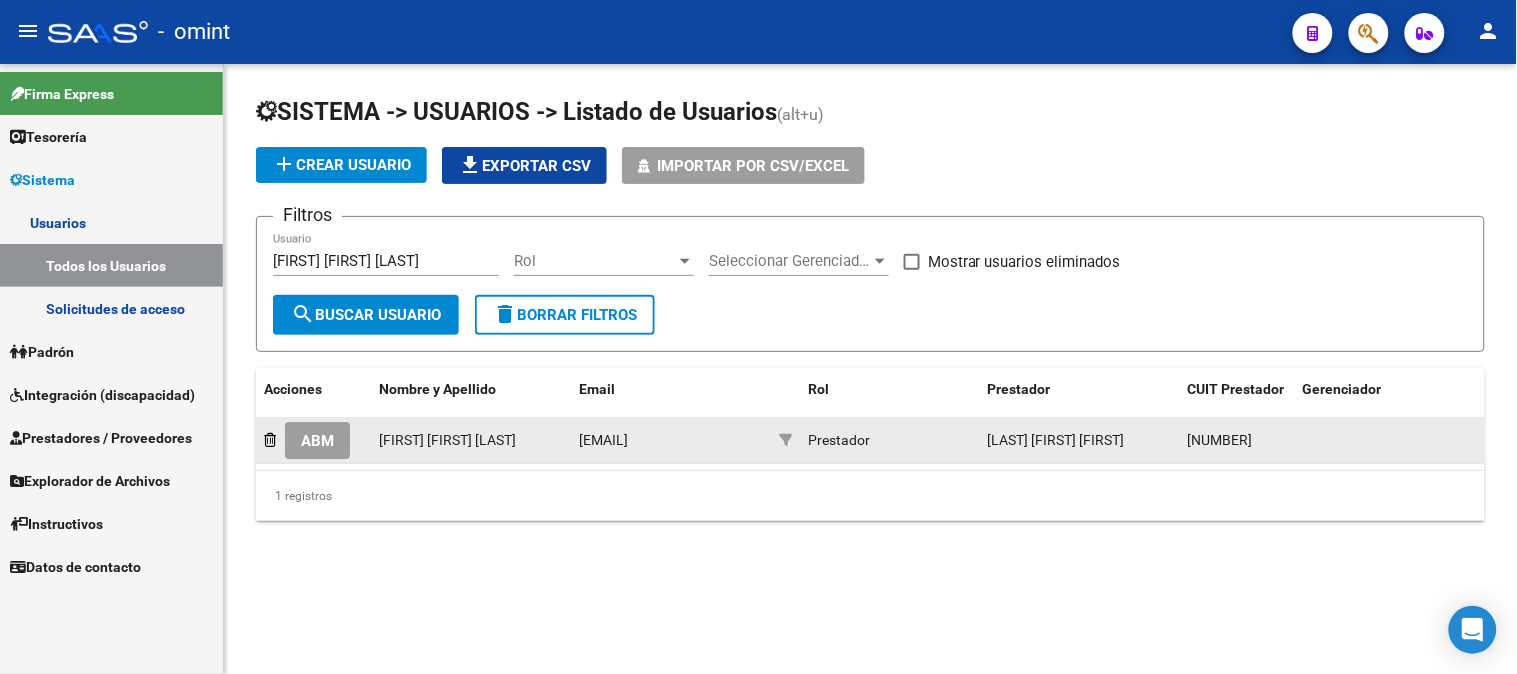 click on "ABM" 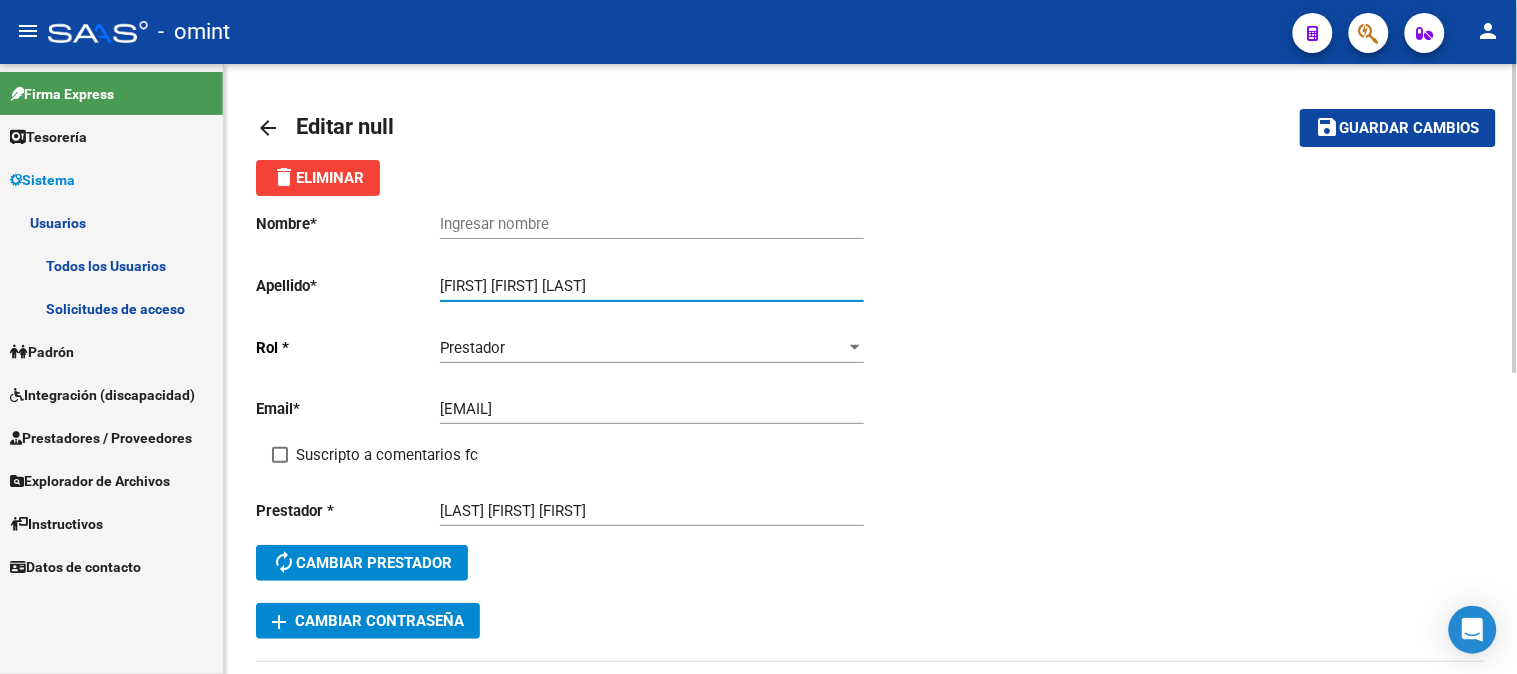 drag, startPoint x: 553, startPoint y: 281, endPoint x: 391, endPoint y: 293, distance: 162.44383 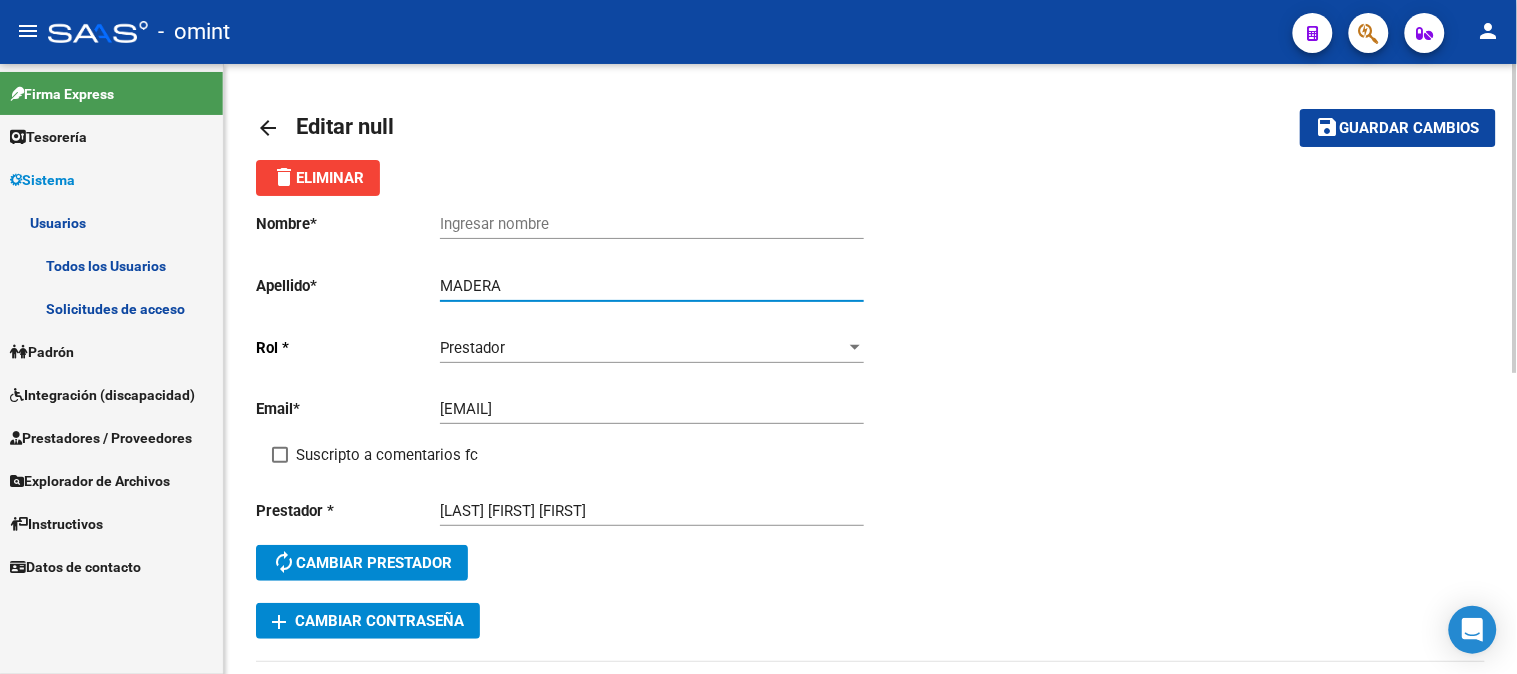type on "MADERA" 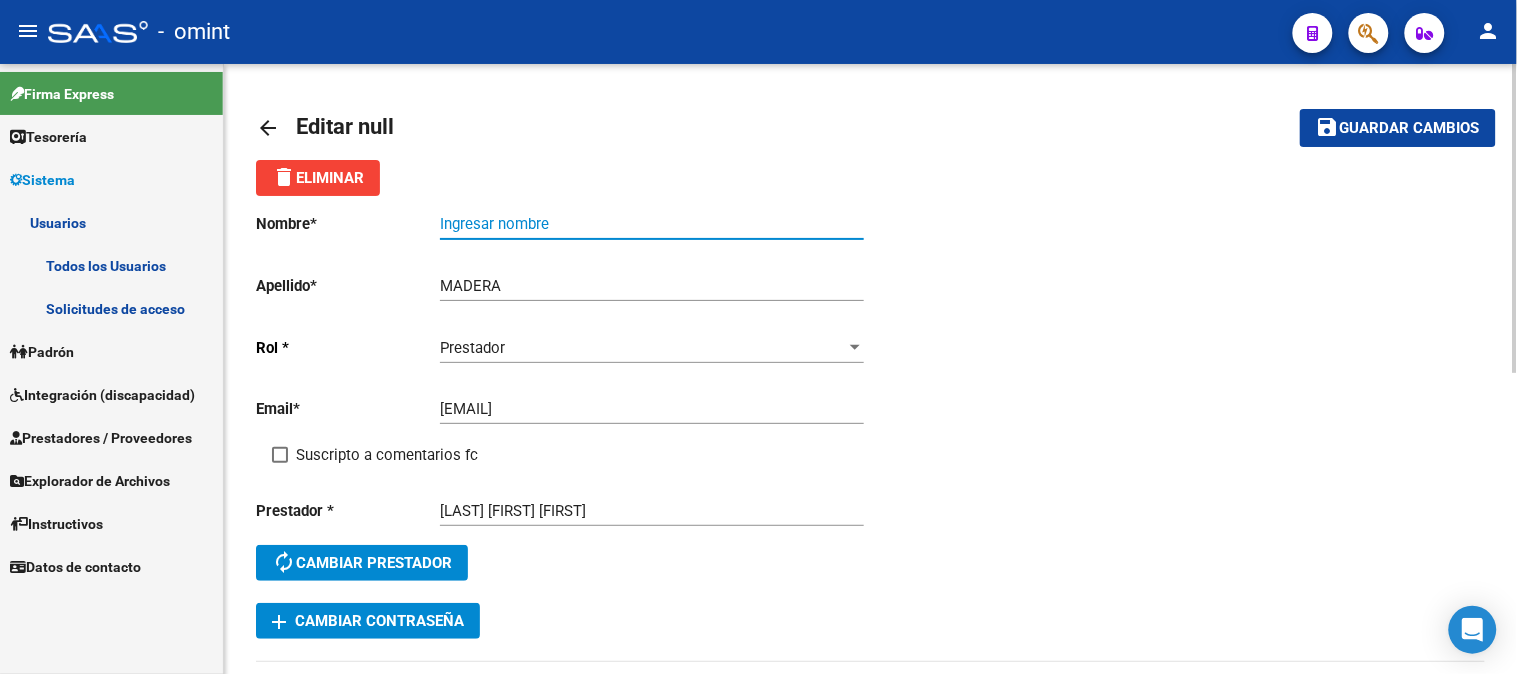 paste on "[FIRST] [FIRST]" 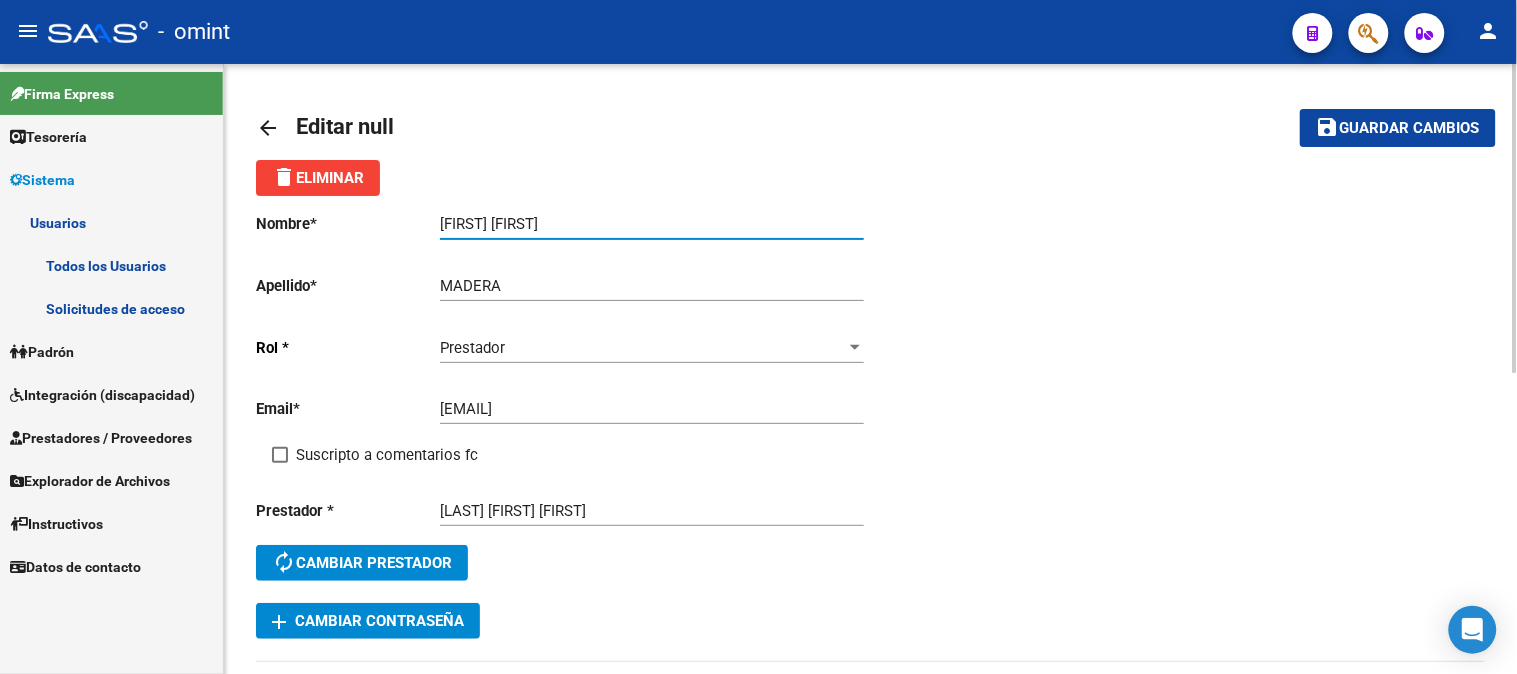 type on "[FIRST] [FIRST]" 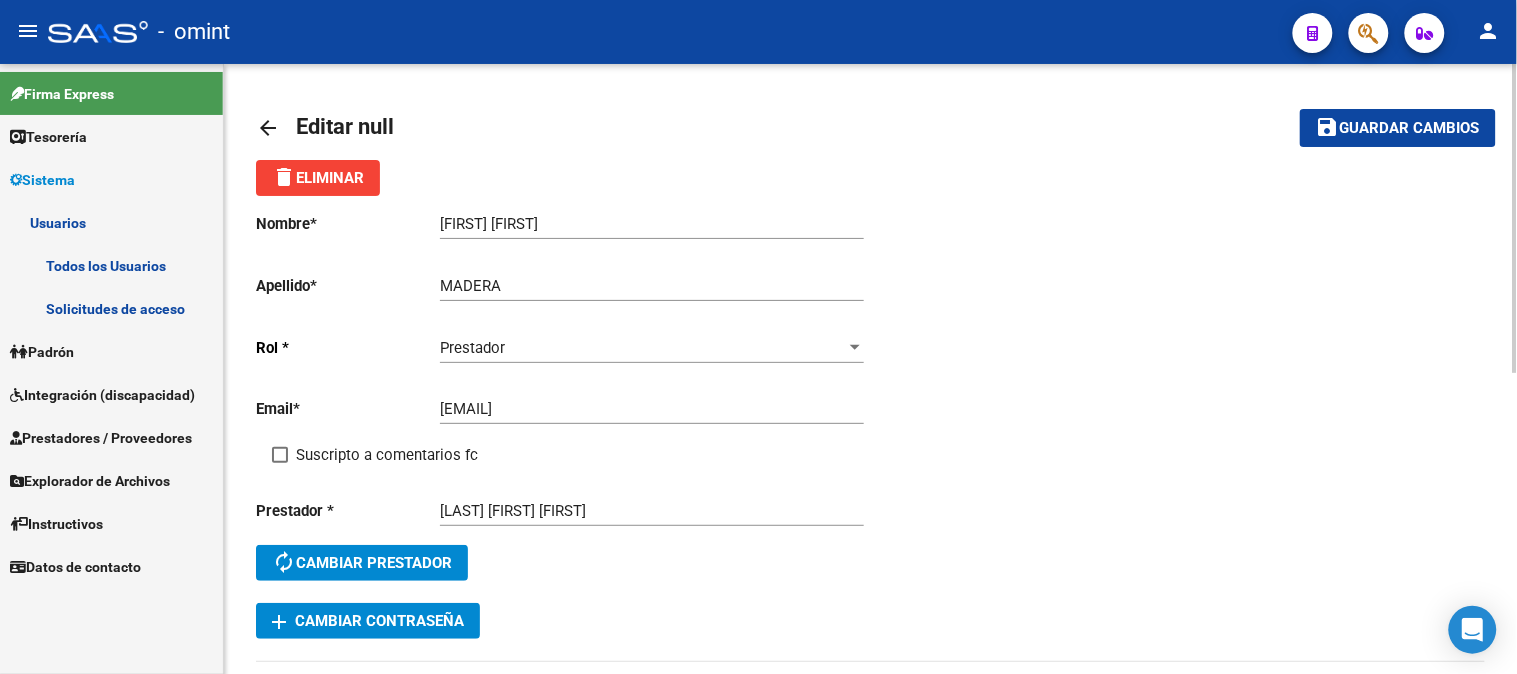 click on "Email  *   [EMAIL] Ingresar email" 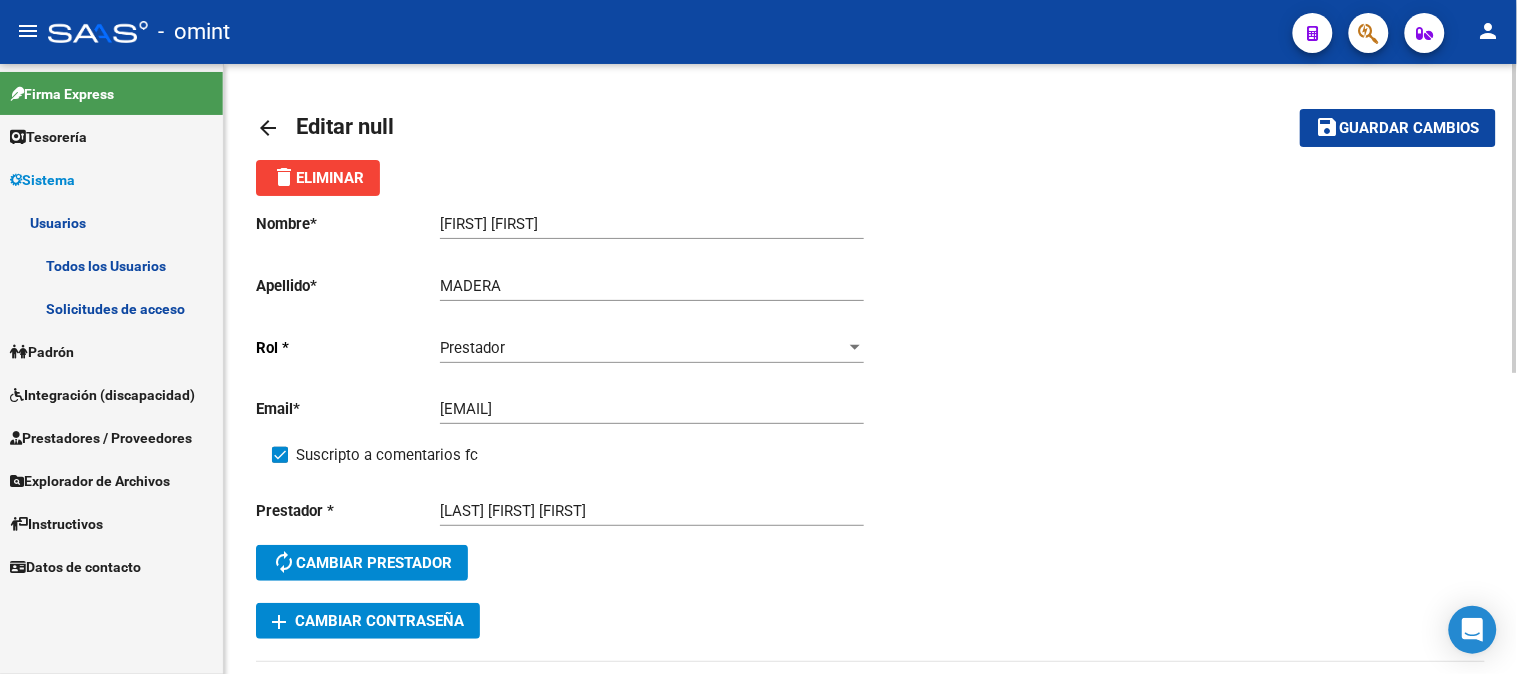 click on "save Guardar cambios" 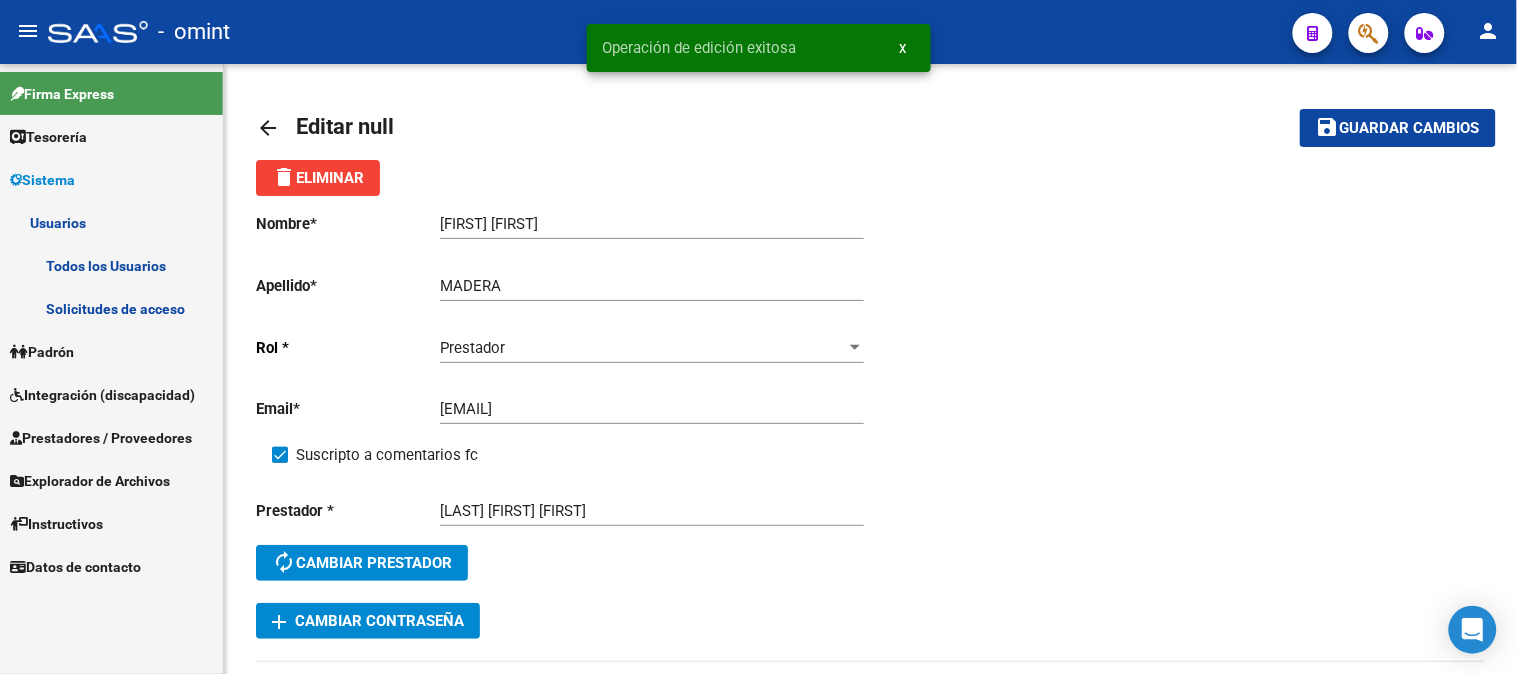 click on "Todos los Usuarios" at bounding box center (111, 265) 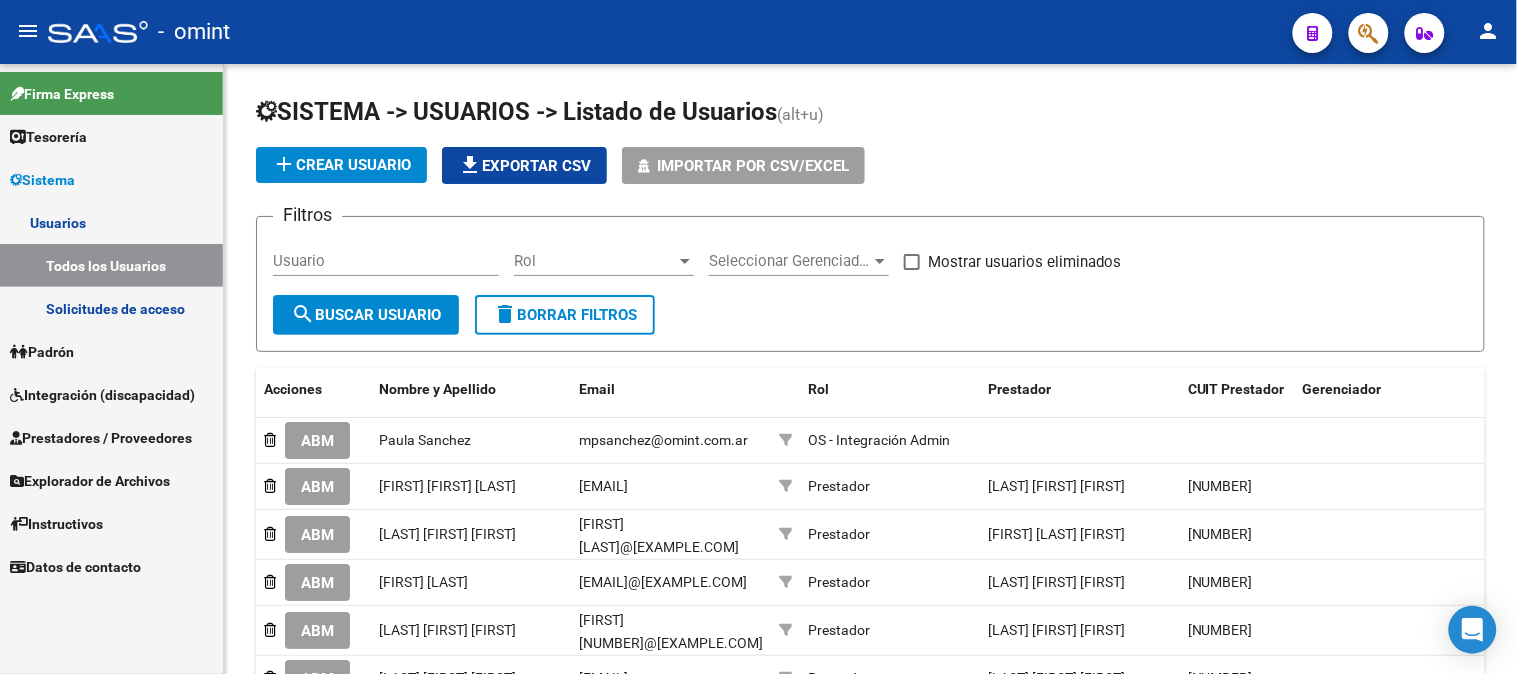 click on "Integración (discapacidad)" at bounding box center [111, 394] 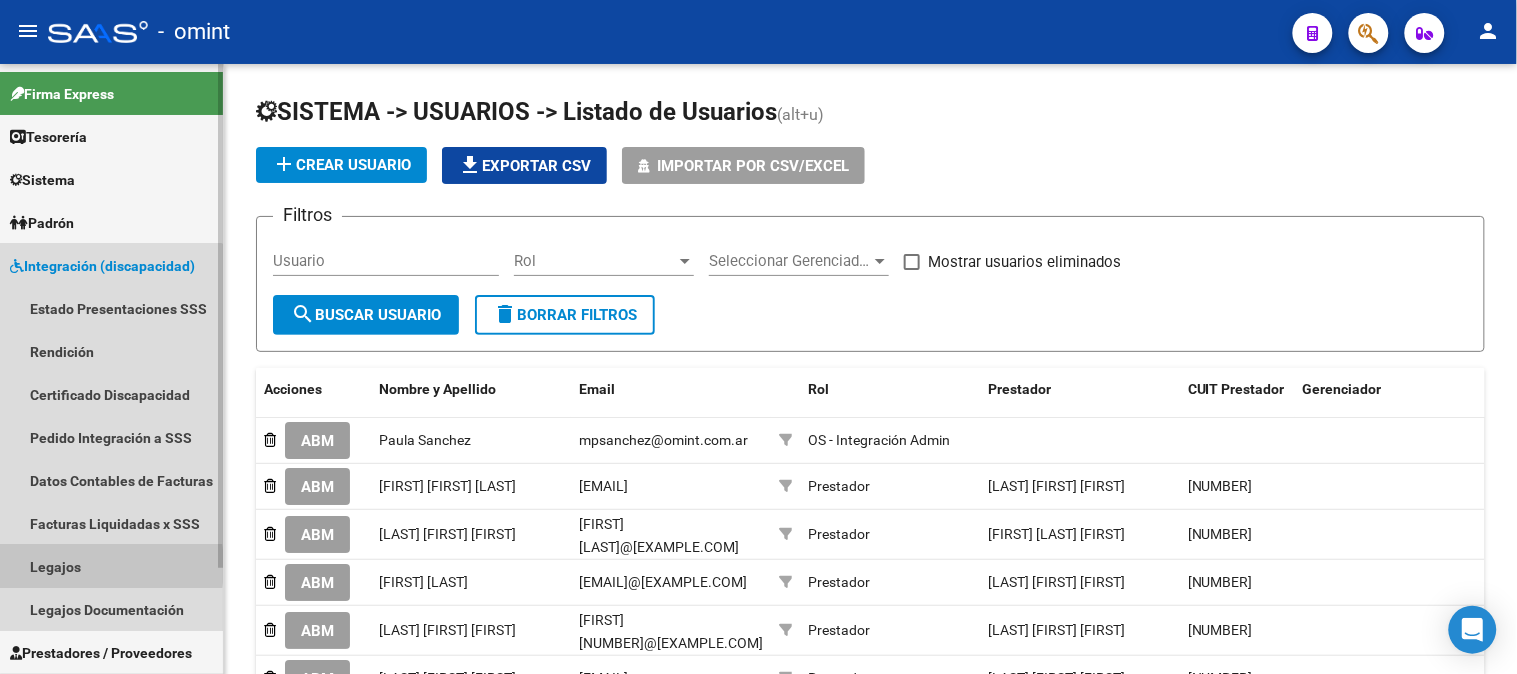 click on "Legajos" at bounding box center (111, 566) 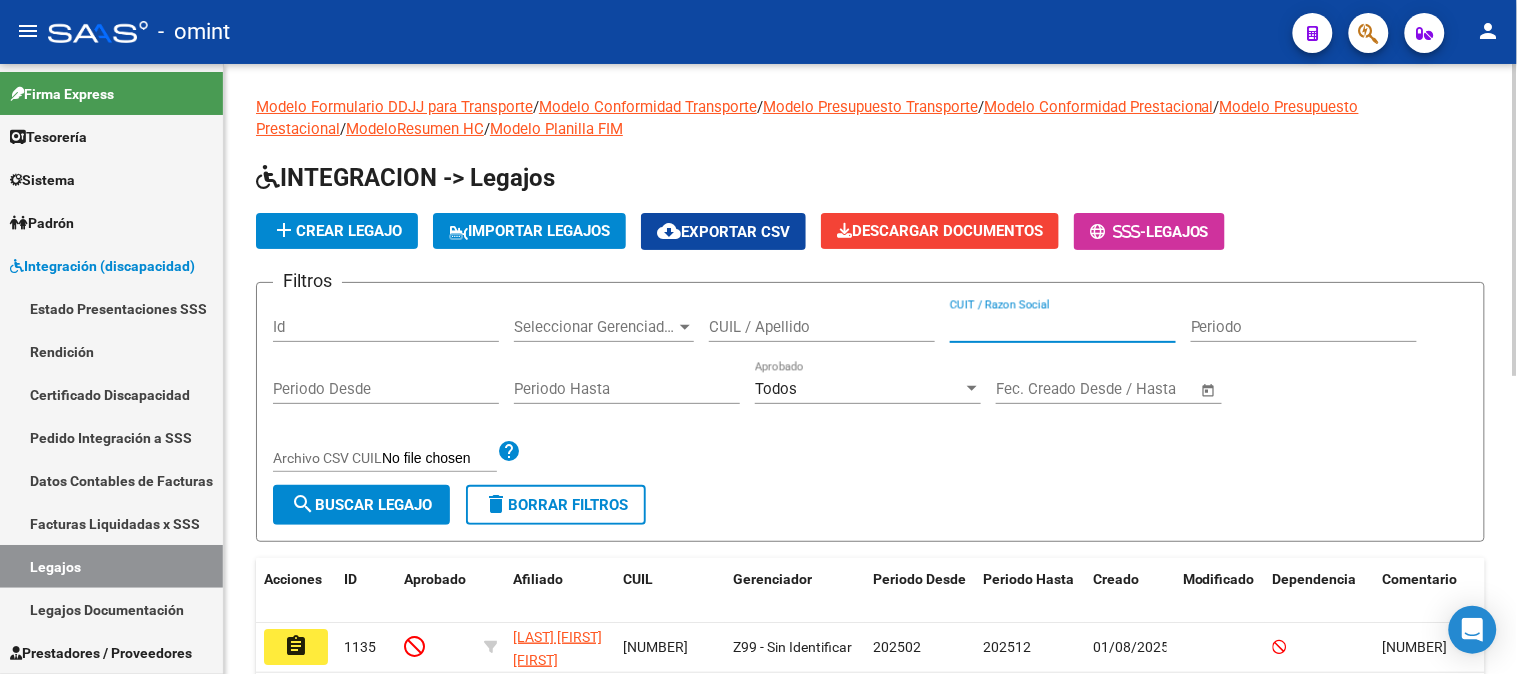 click on "CUIT / Razon Social" at bounding box center (1063, 327) 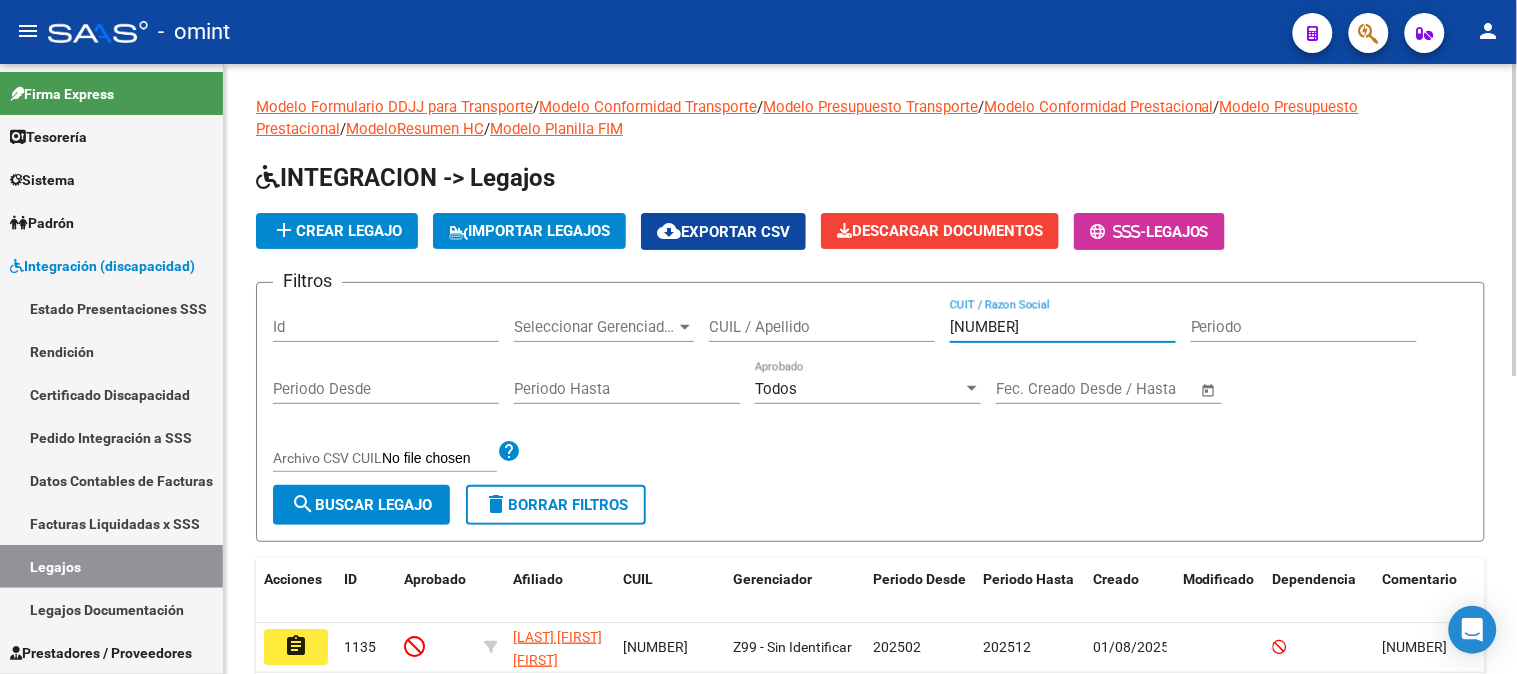 type on "[NUMBER]" 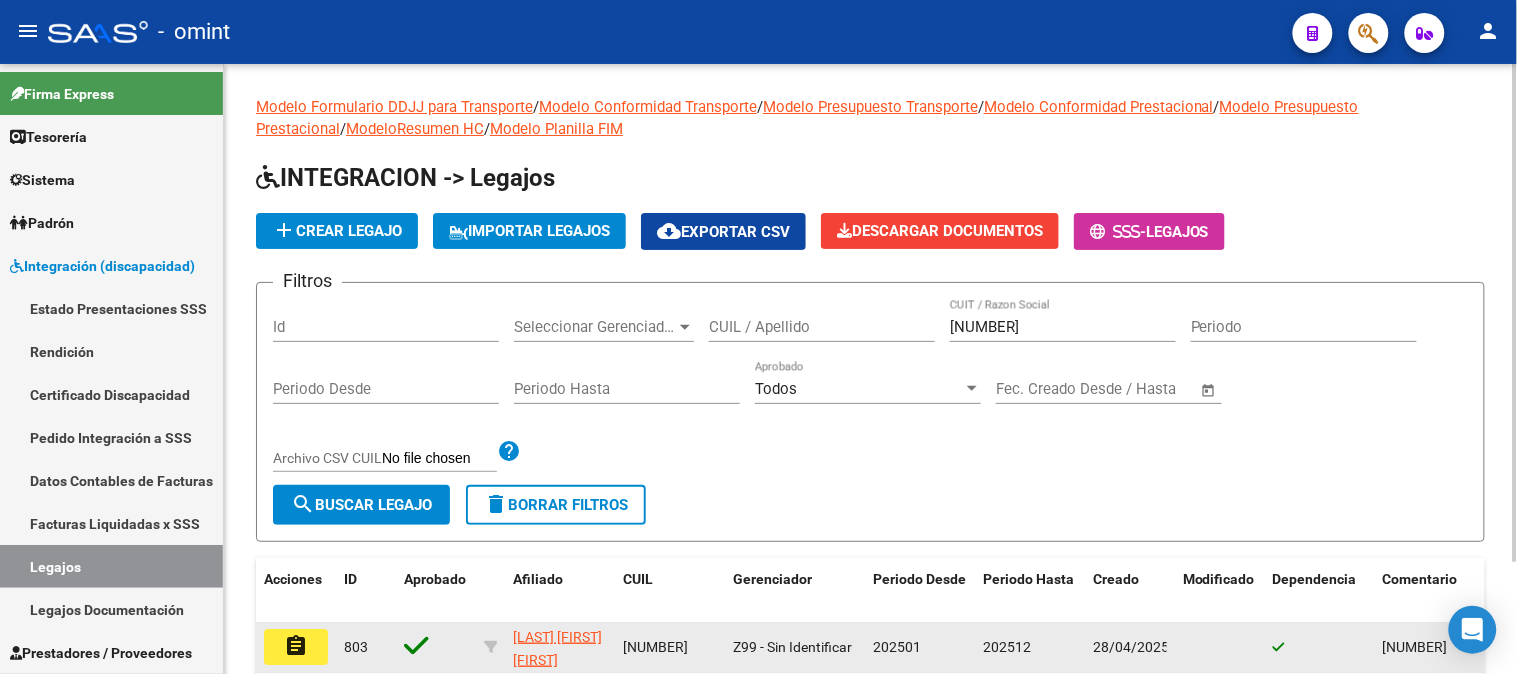 scroll, scrollTop: 111, scrollLeft: 0, axis: vertical 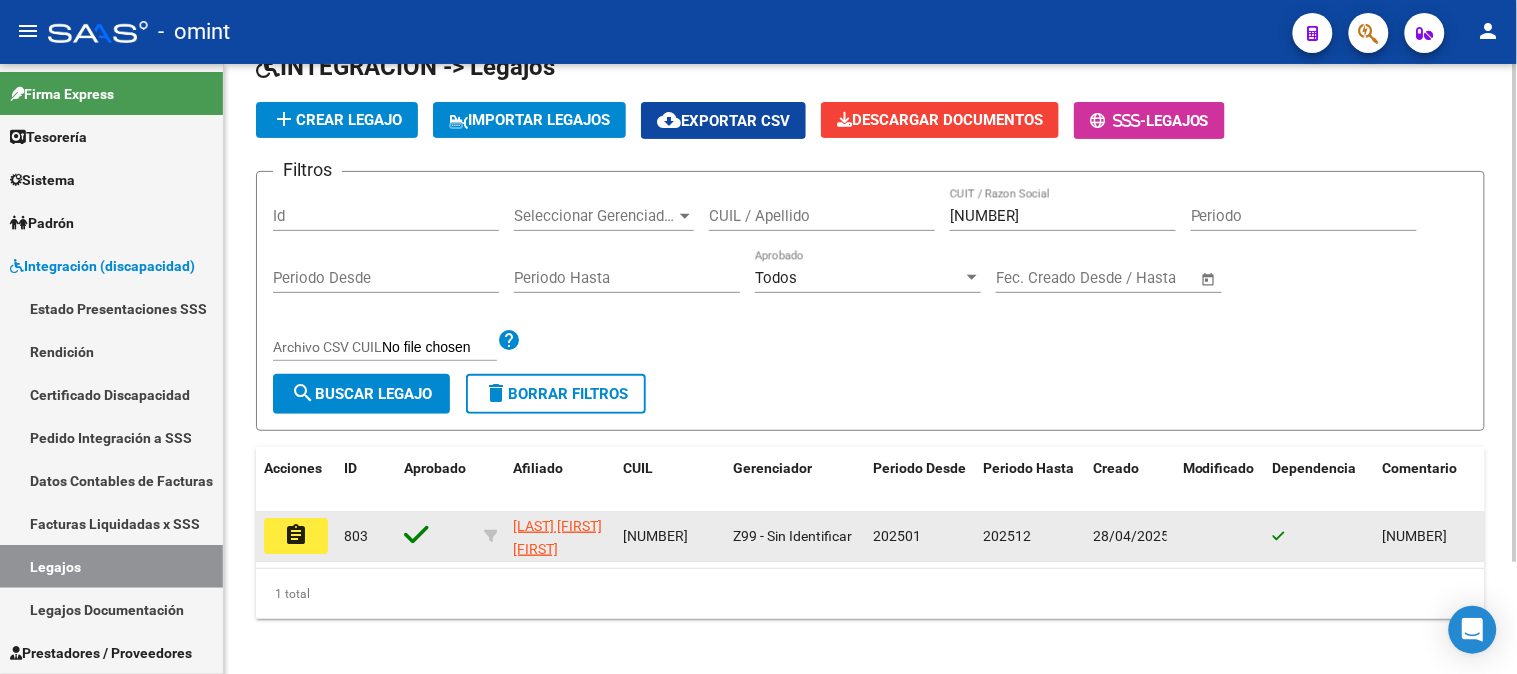 click on "[NUMBER]" 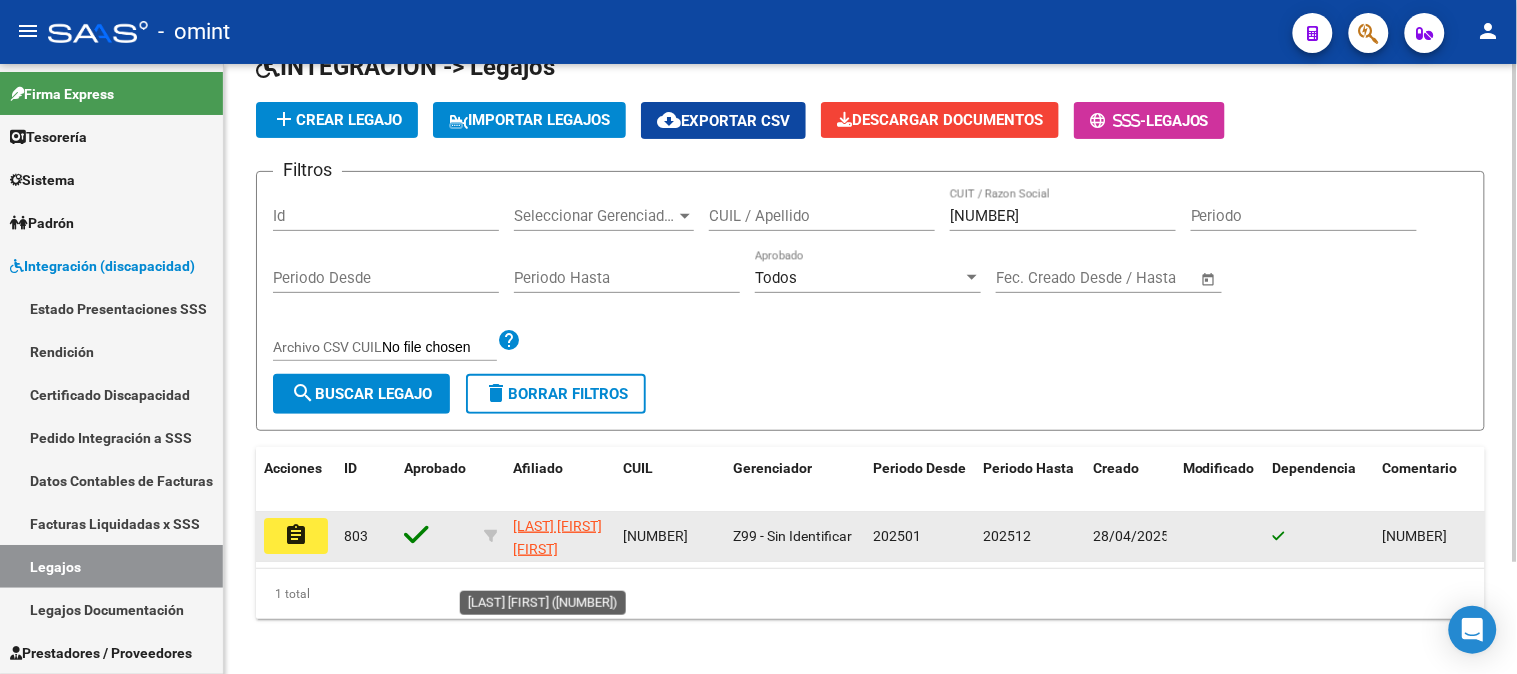 copy on "[NUMBER]" 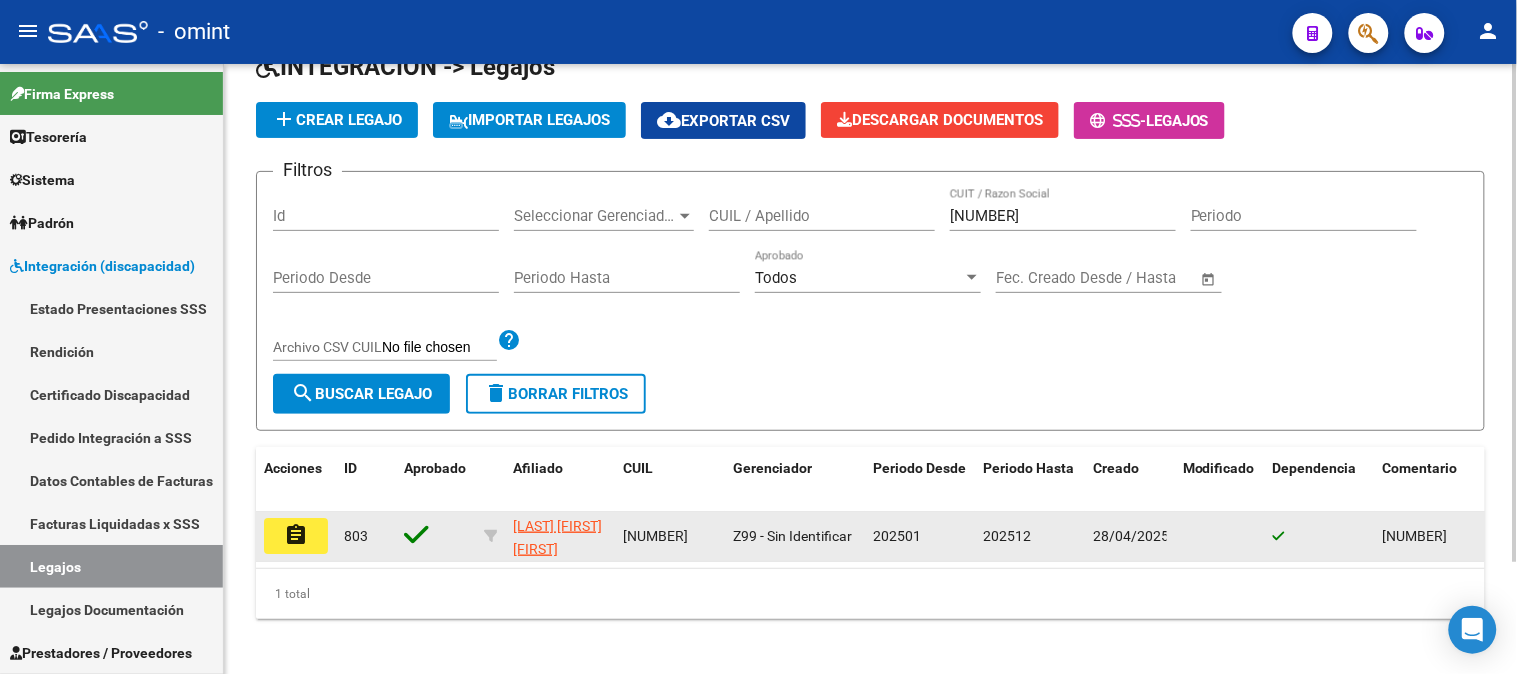 click on "assignment" 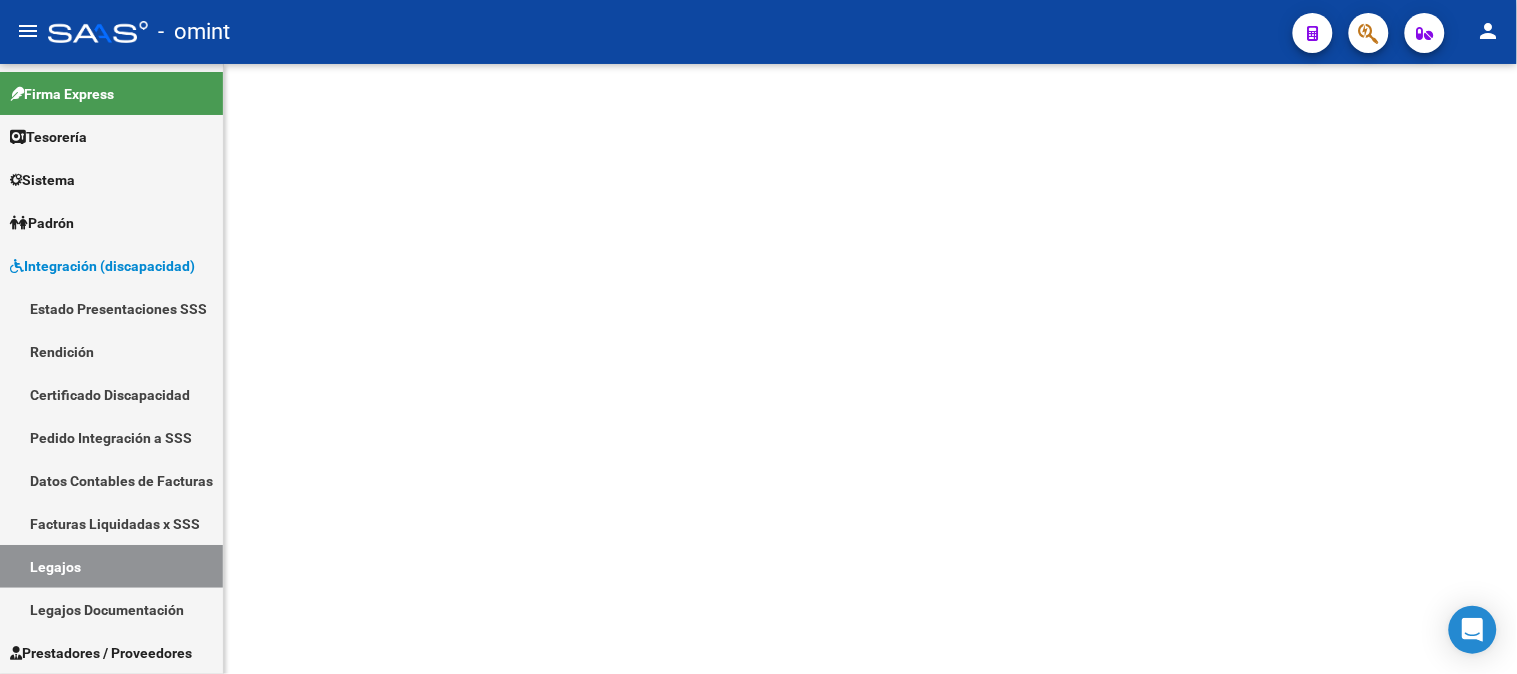 scroll, scrollTop: 0, scrollLeft: 0, axis: both 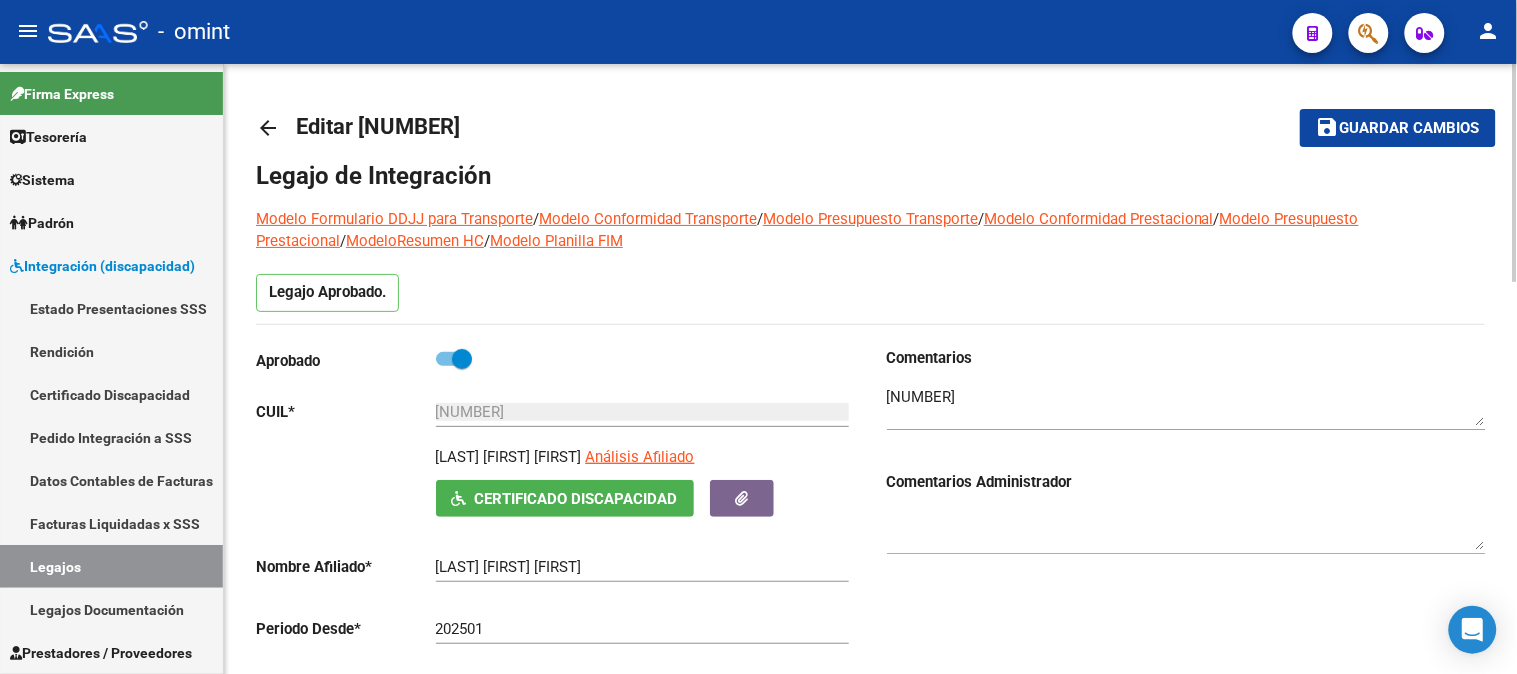 click at bounding box center (1186, 406) 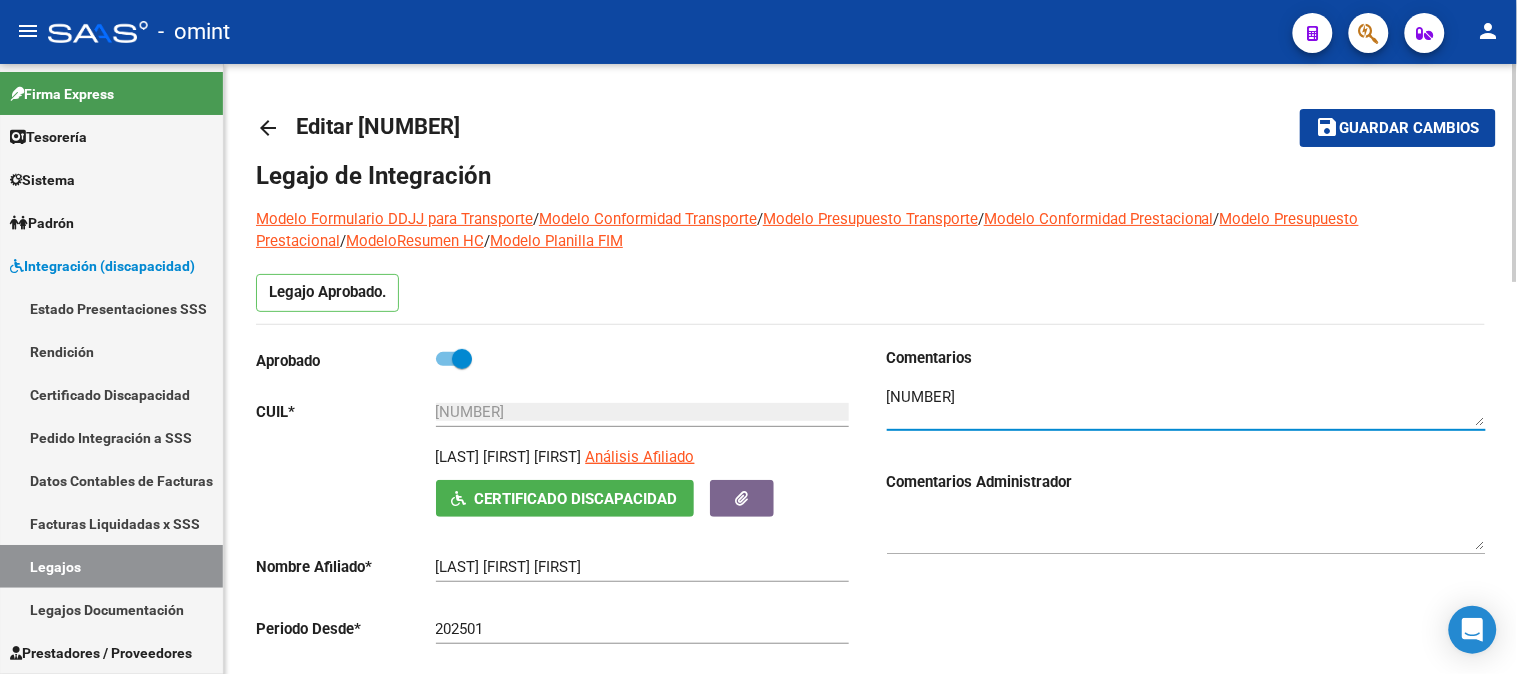 click at bounding box center (1186, 406) 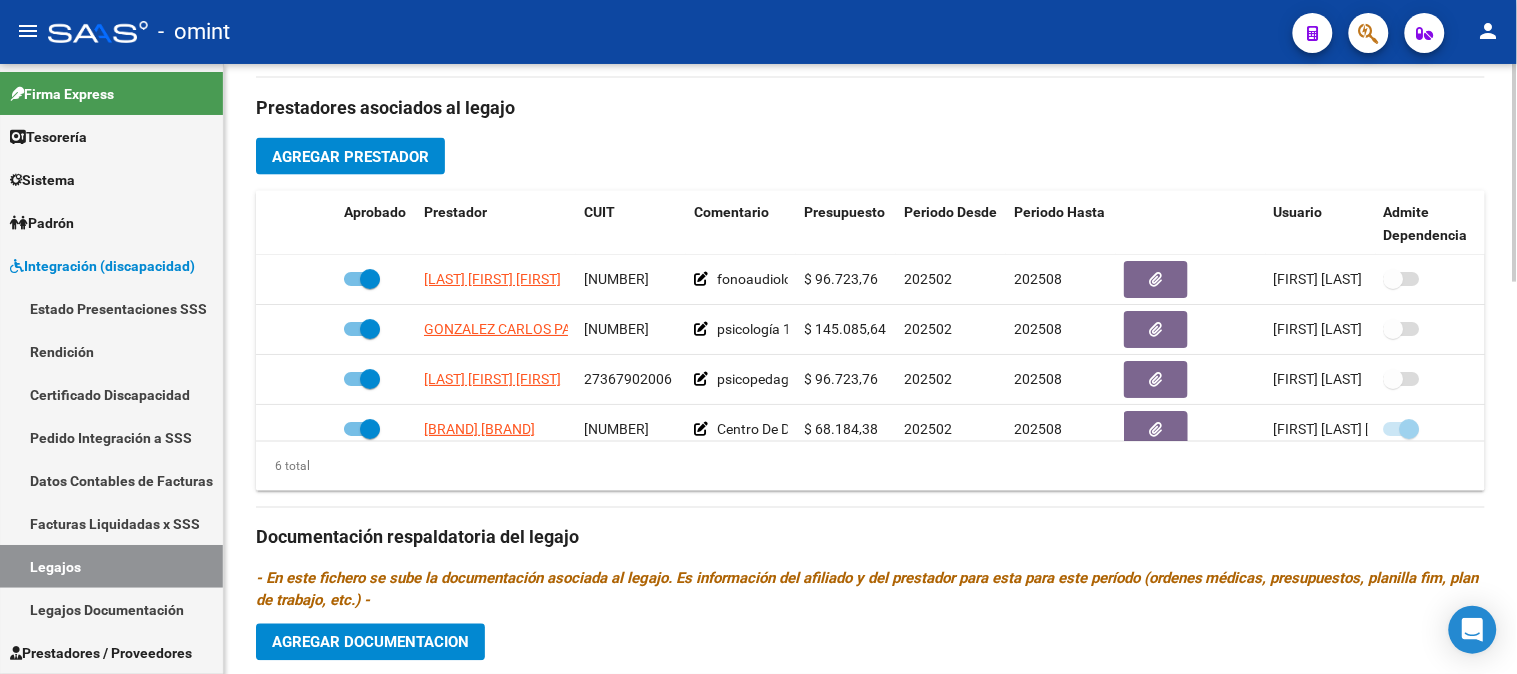 scroll, scrollTop: 777, scrollLeft: 0, axis: vertical 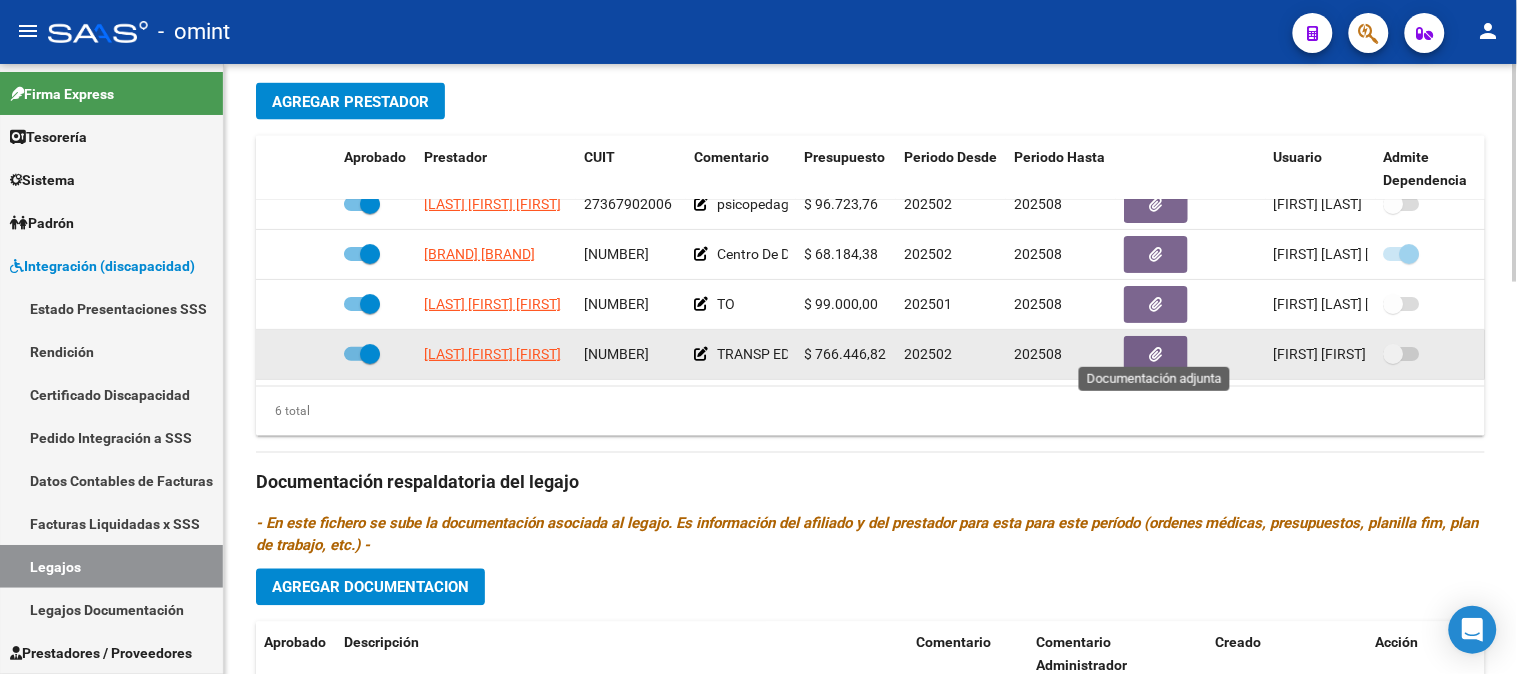 click 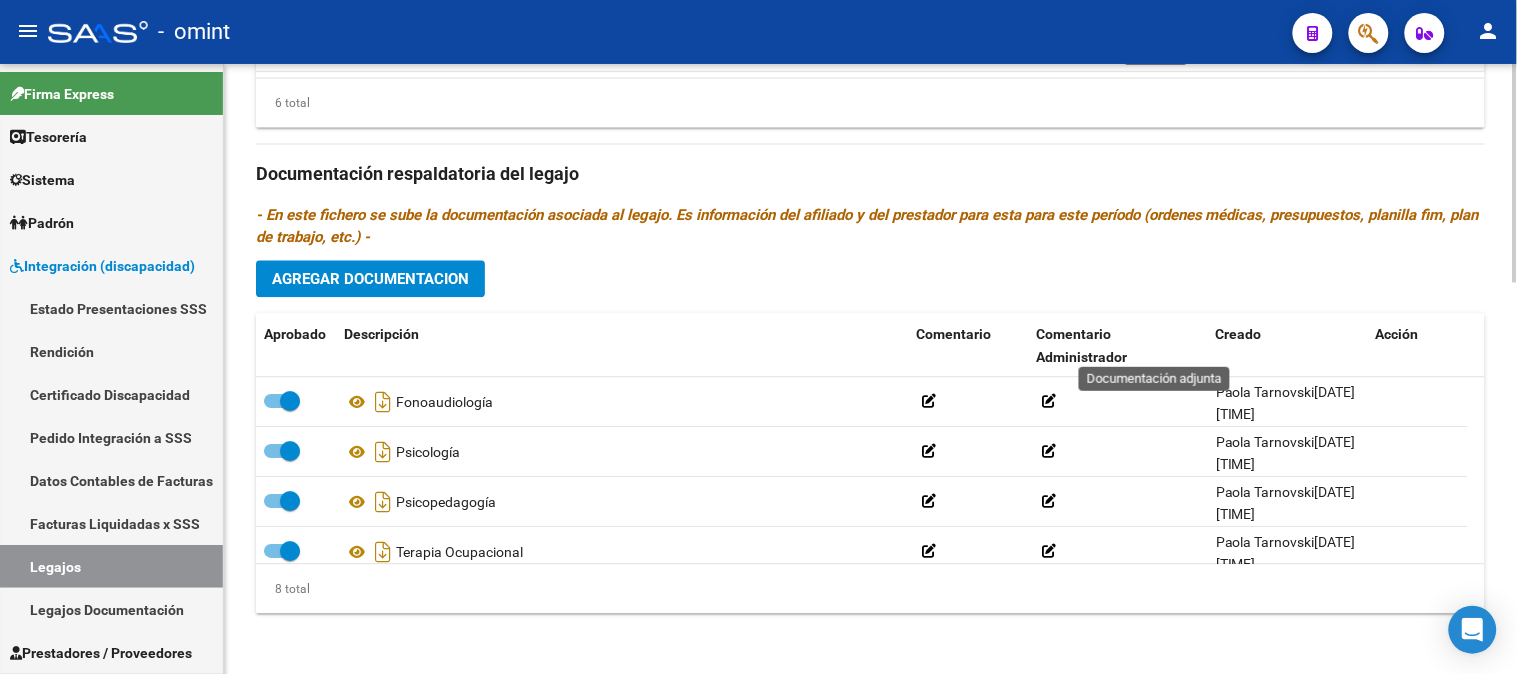scroll, scrollTop: 1092, scrollLeft: 0, axis: vertical 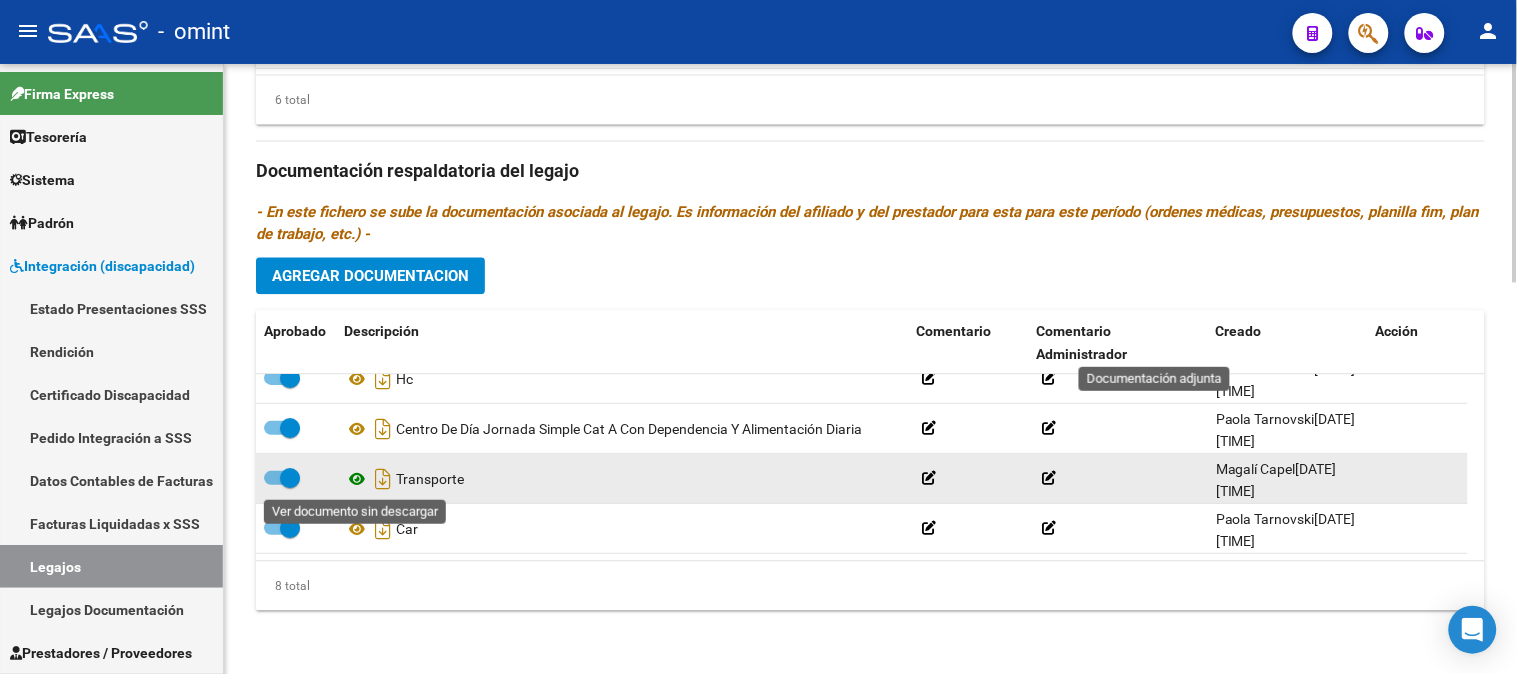 click 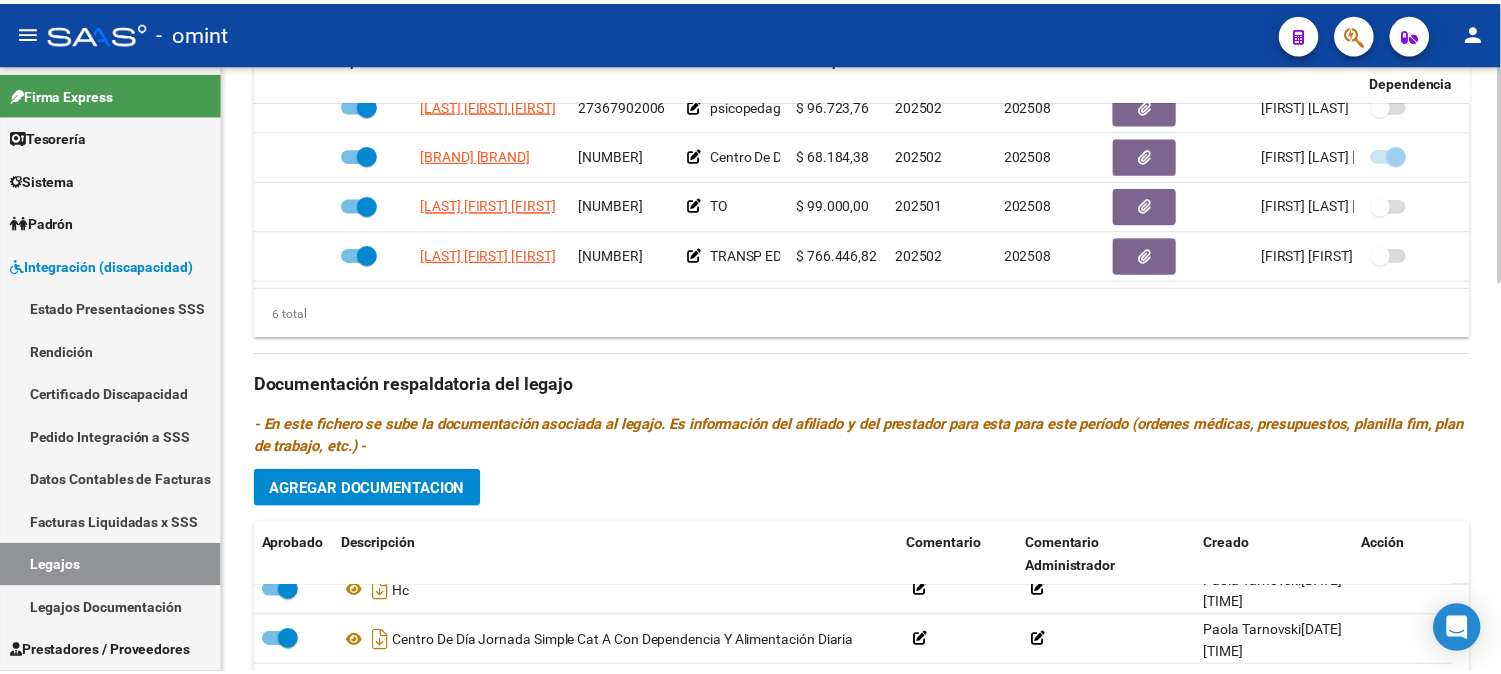scroll, scrollTop: 758, scrollLeft: 0, axis: vertical 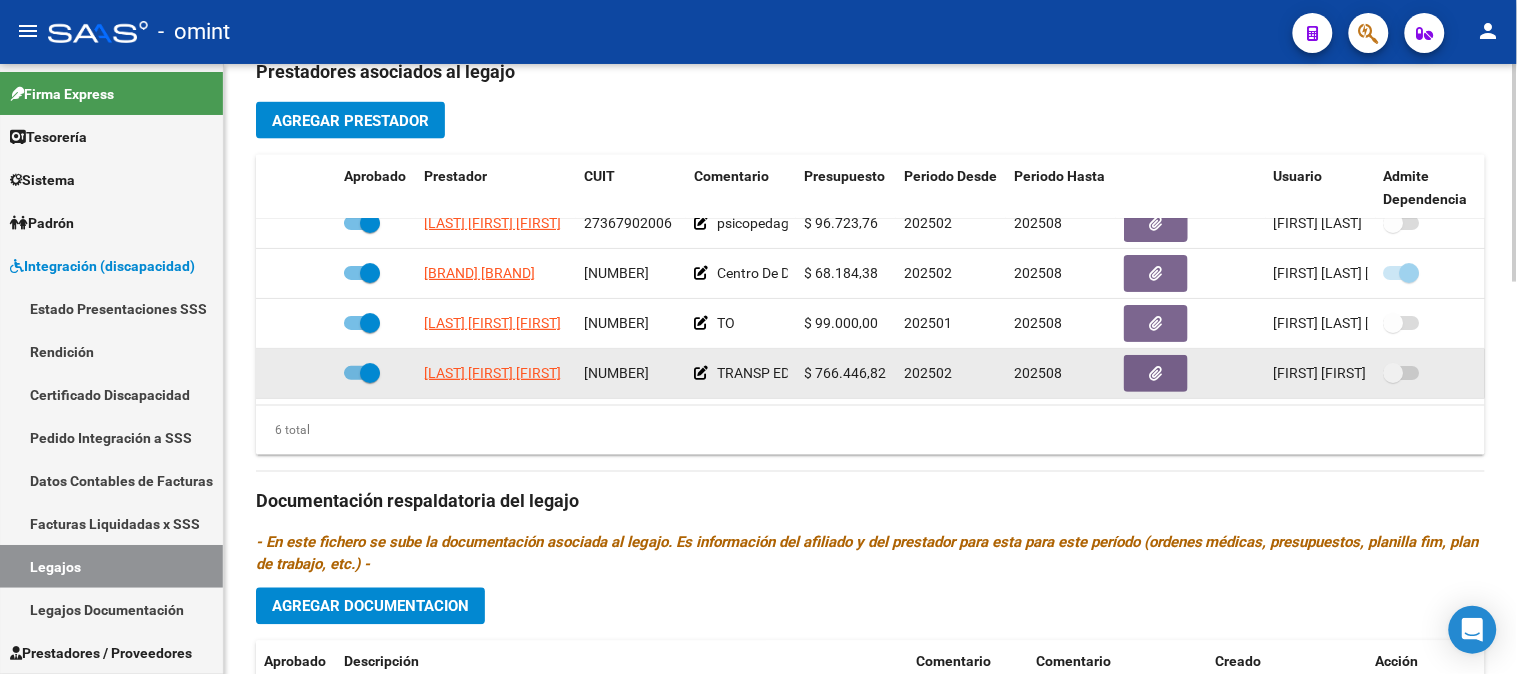 click 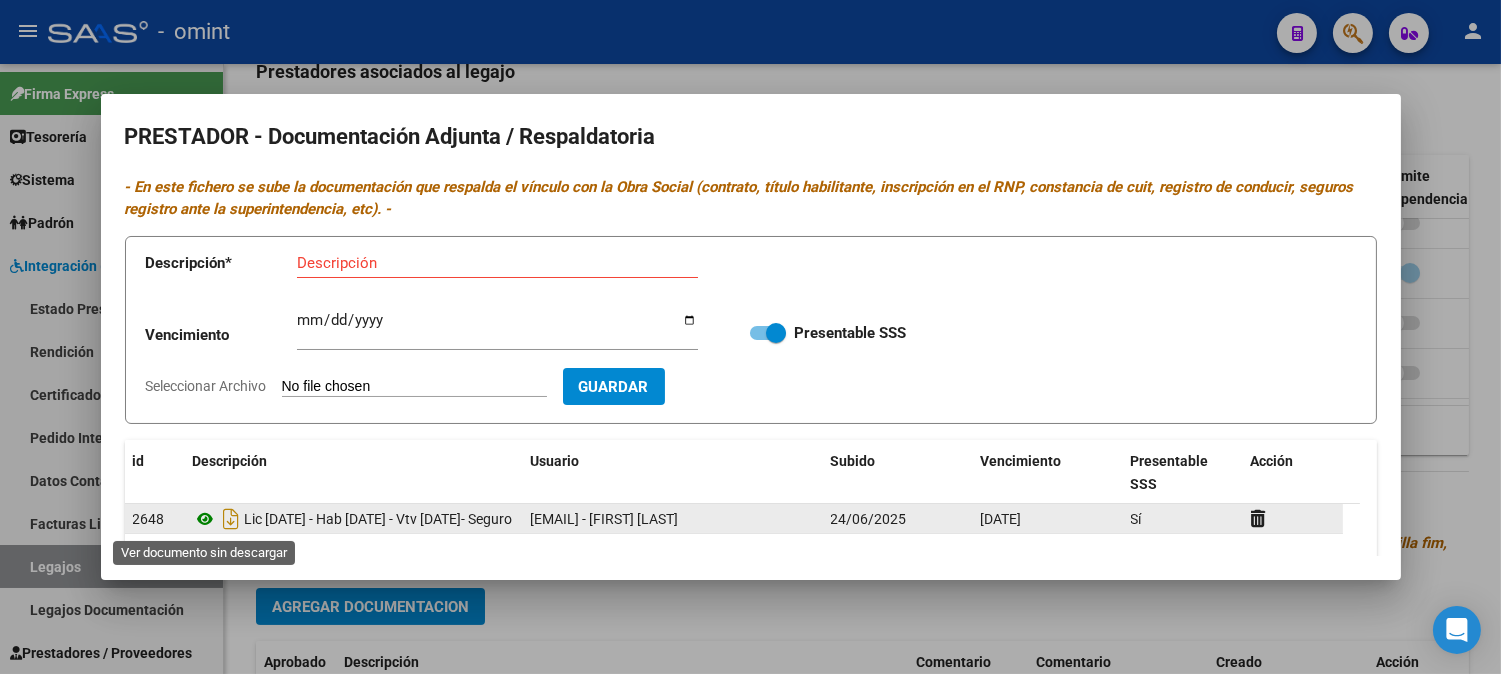 click 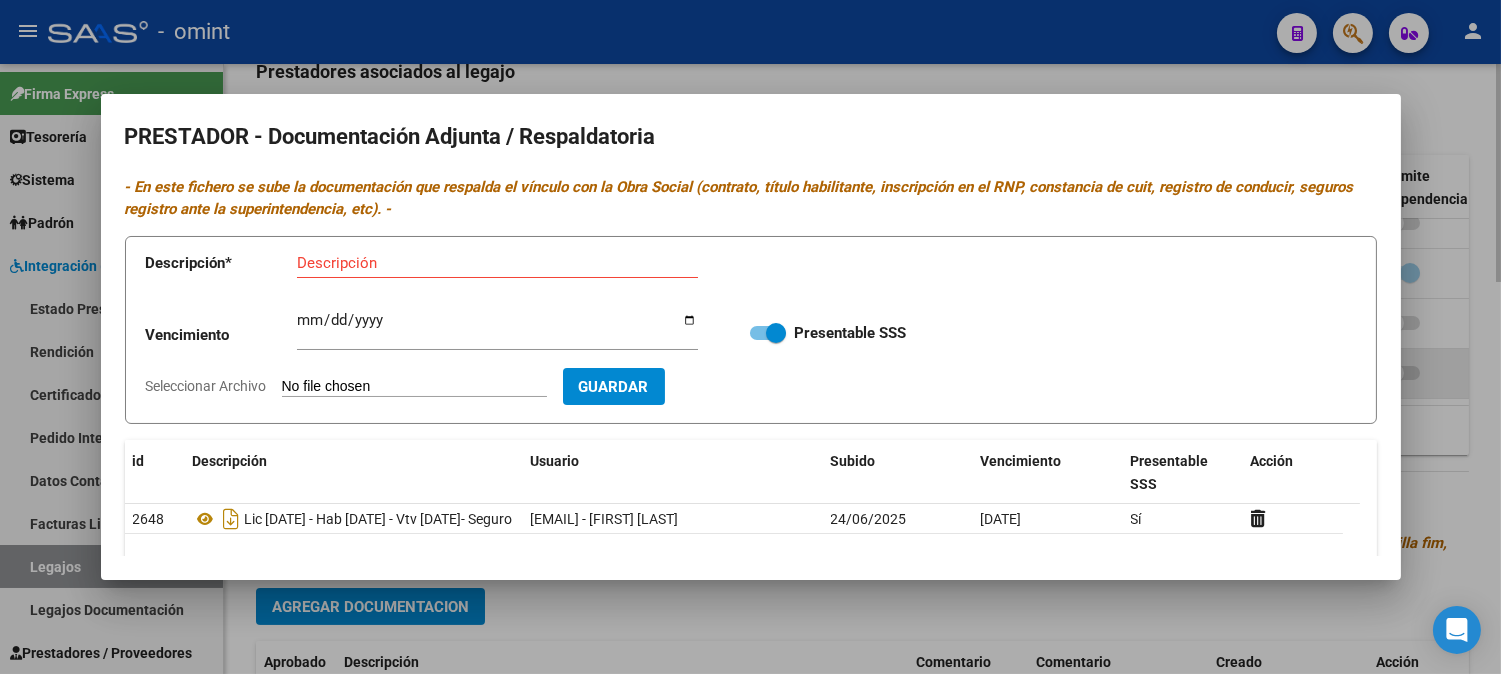 type 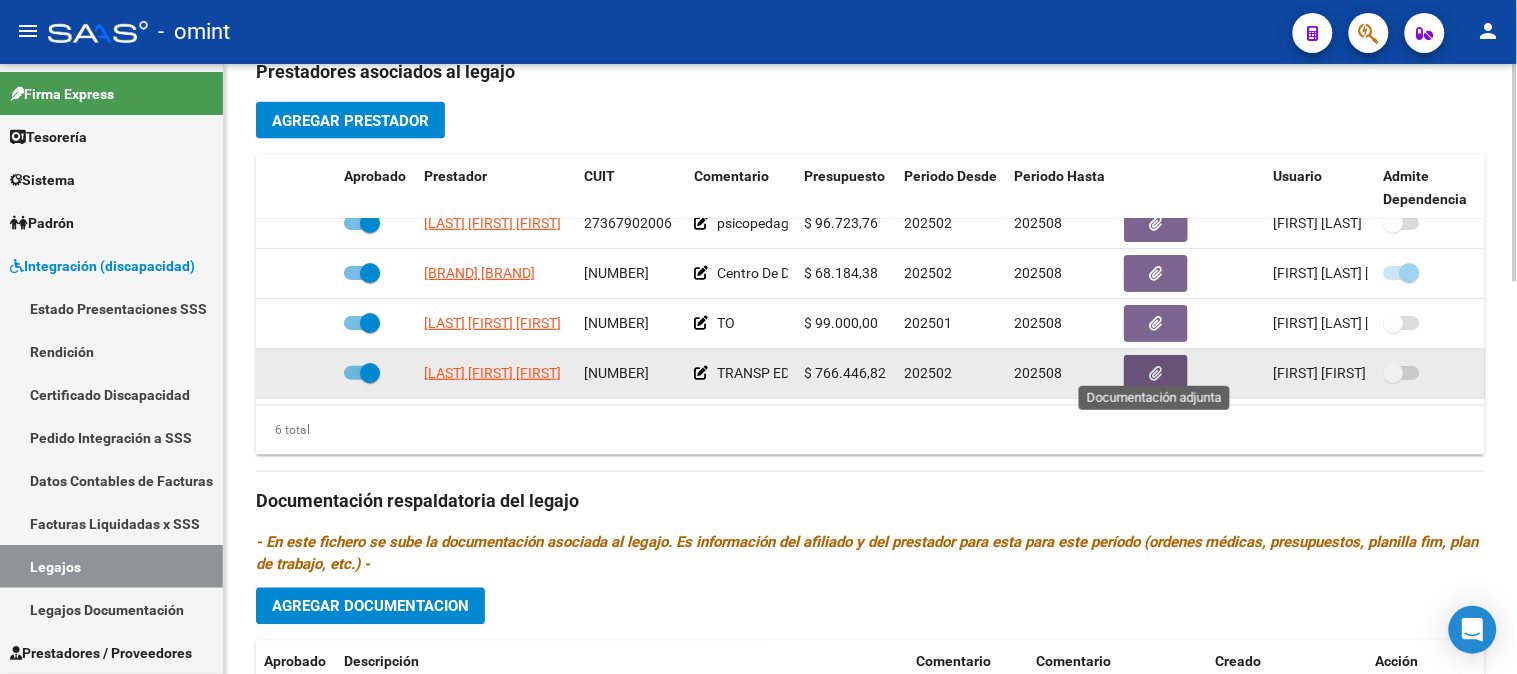click on "[LAST] [FIRST] [FIRST]" 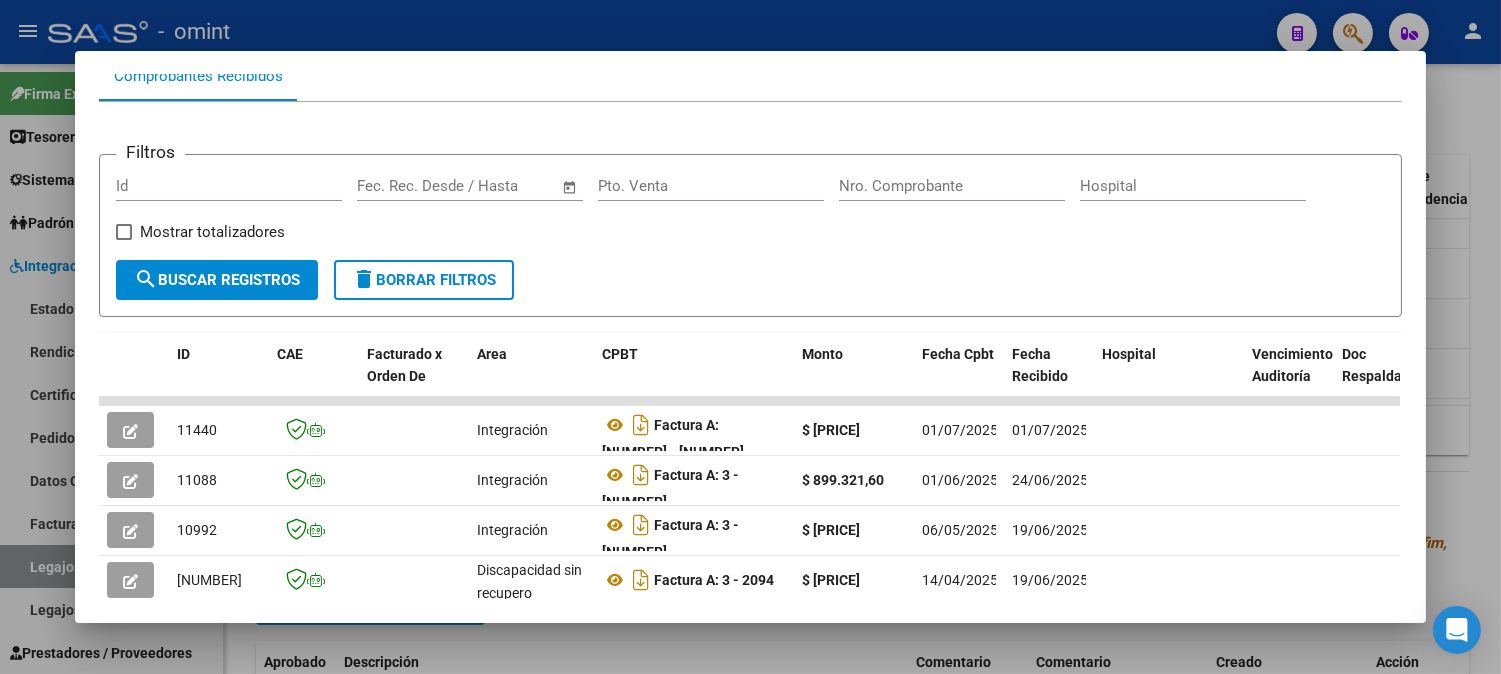 scroll, scrollTop: 334, scrollLeft: 0, axis: vertical 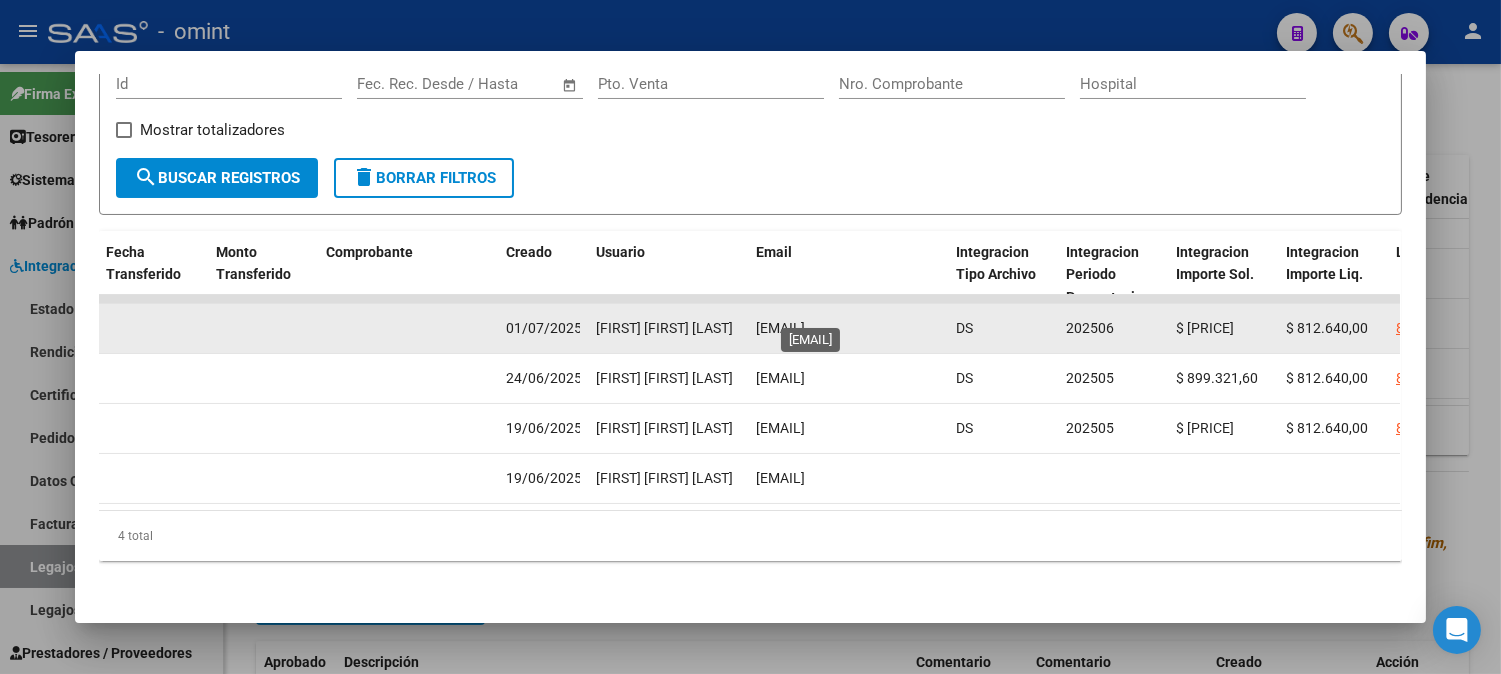 click on "[EMAIL]" 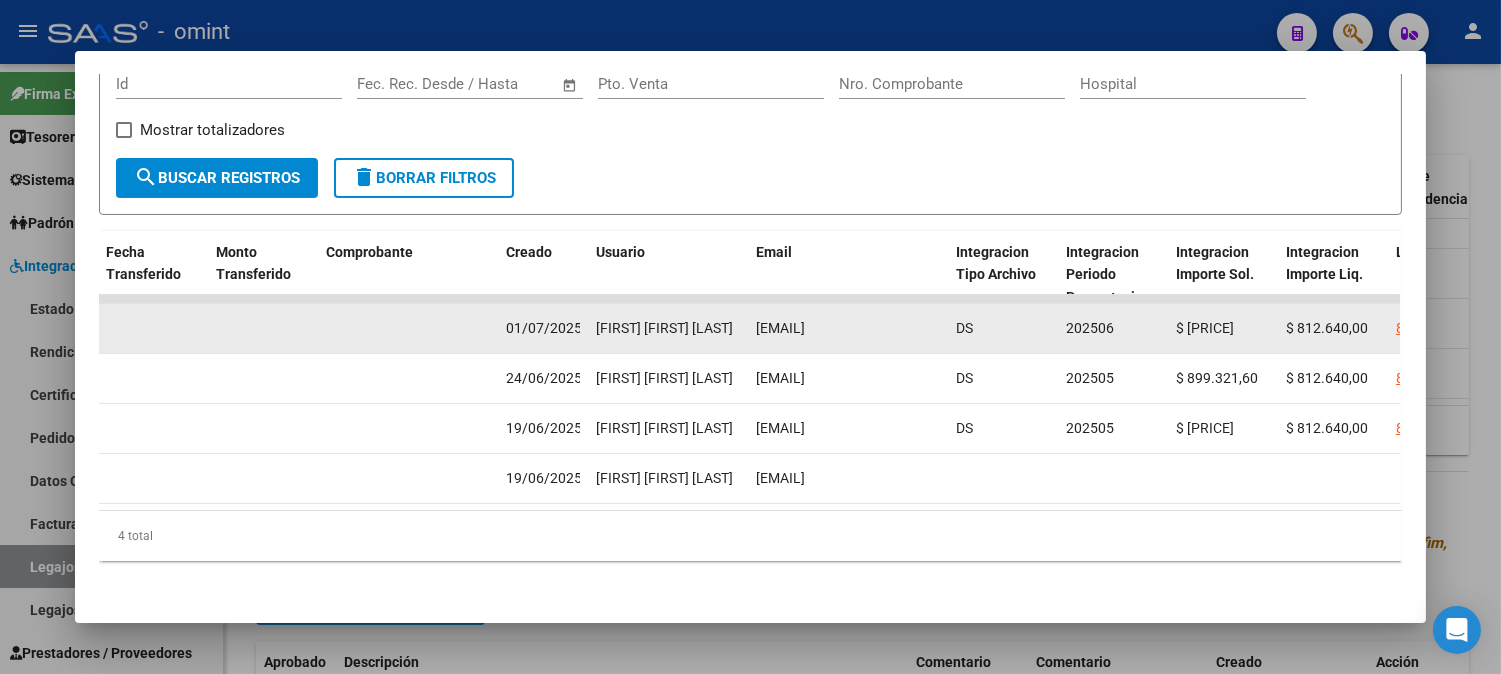 click on "[EMAIL]" 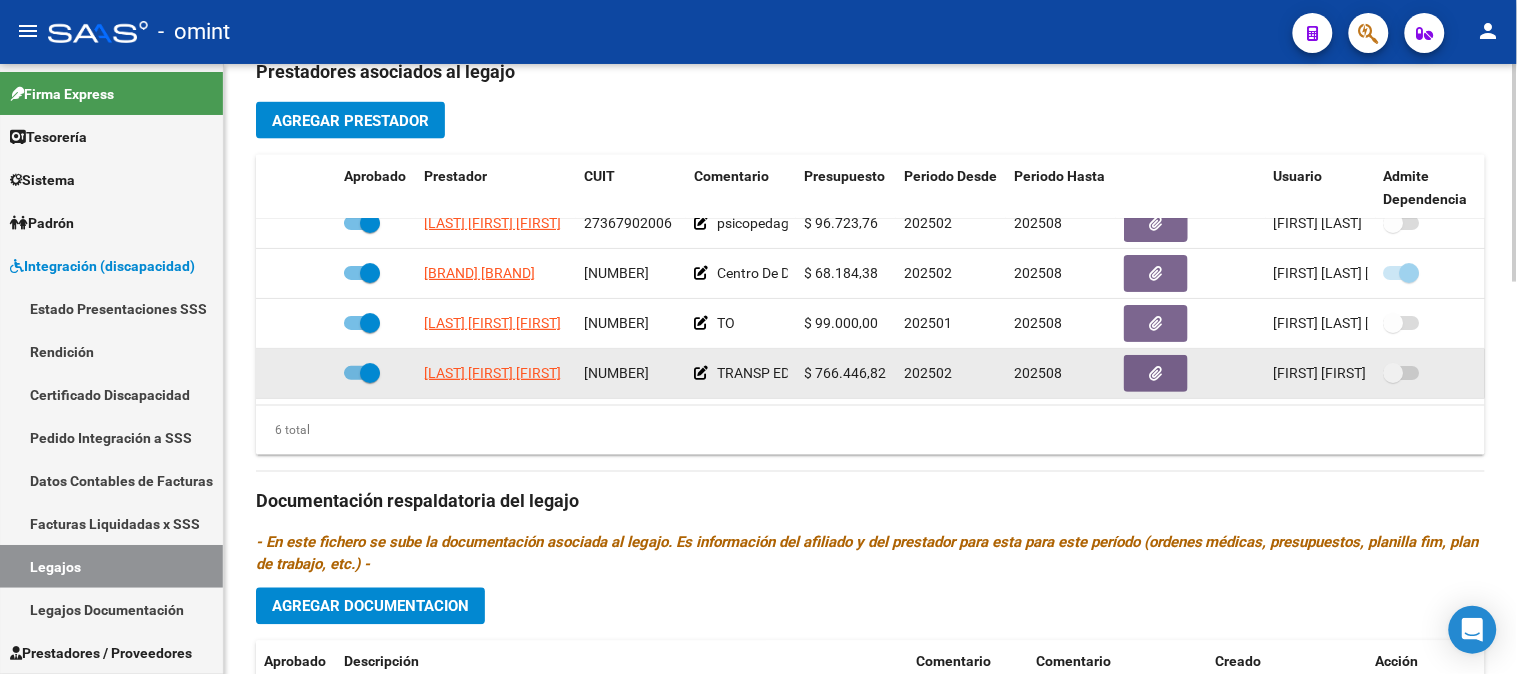 click 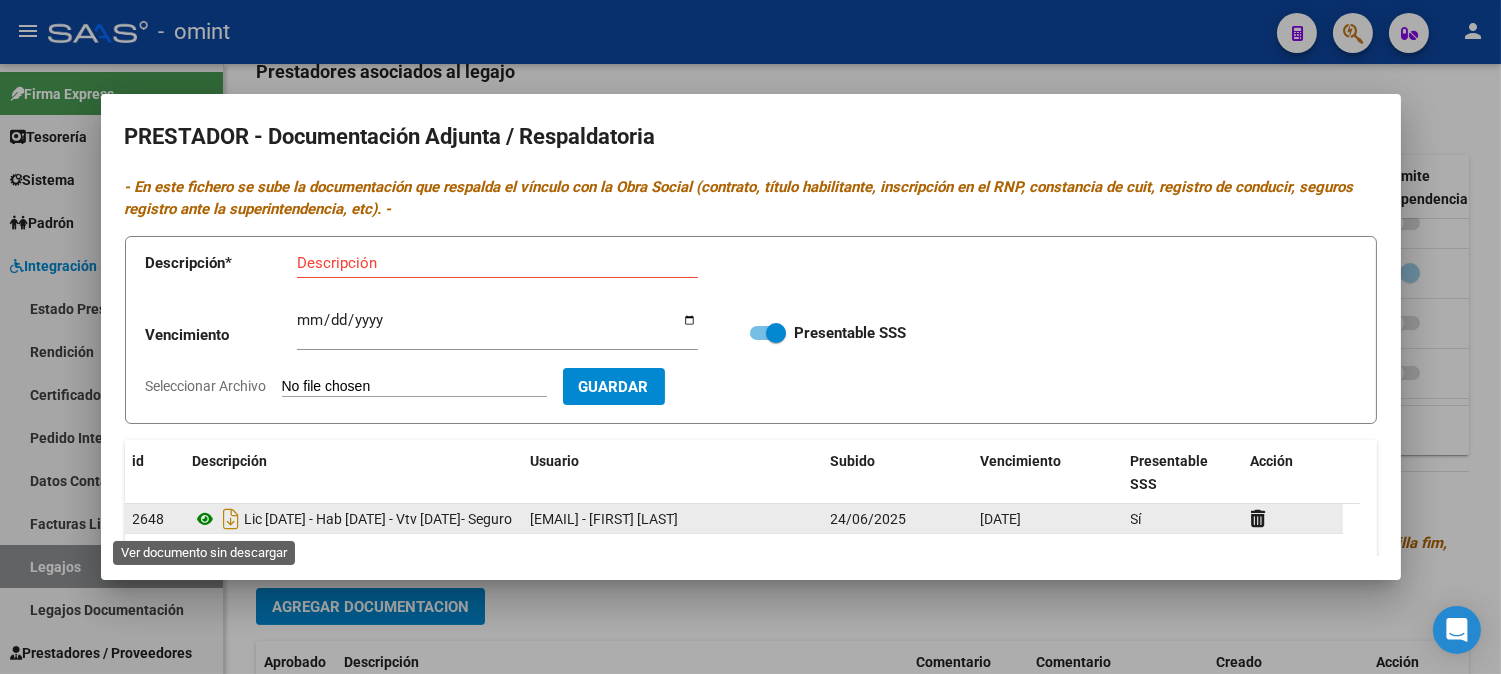 click 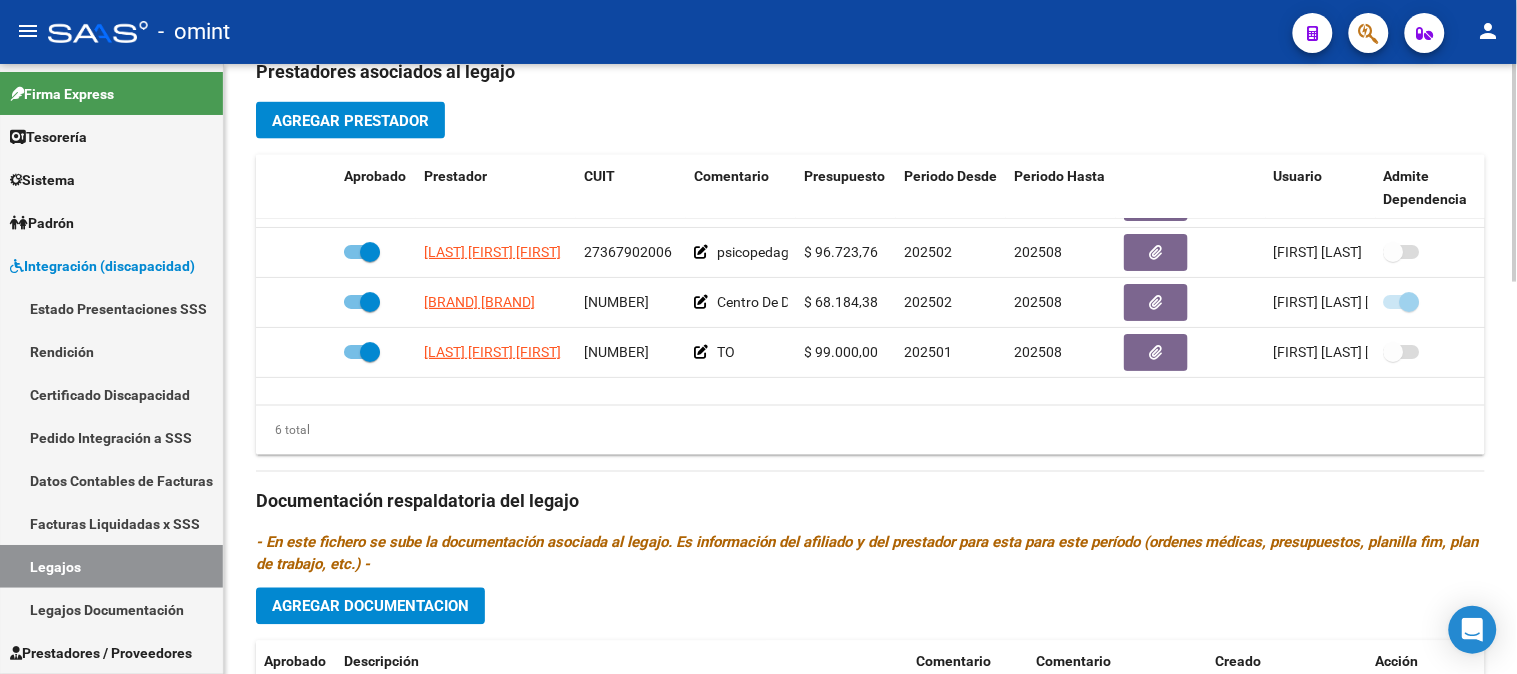 scroll, scrollTop: 25, scrollLeft: 0, axis: vertical 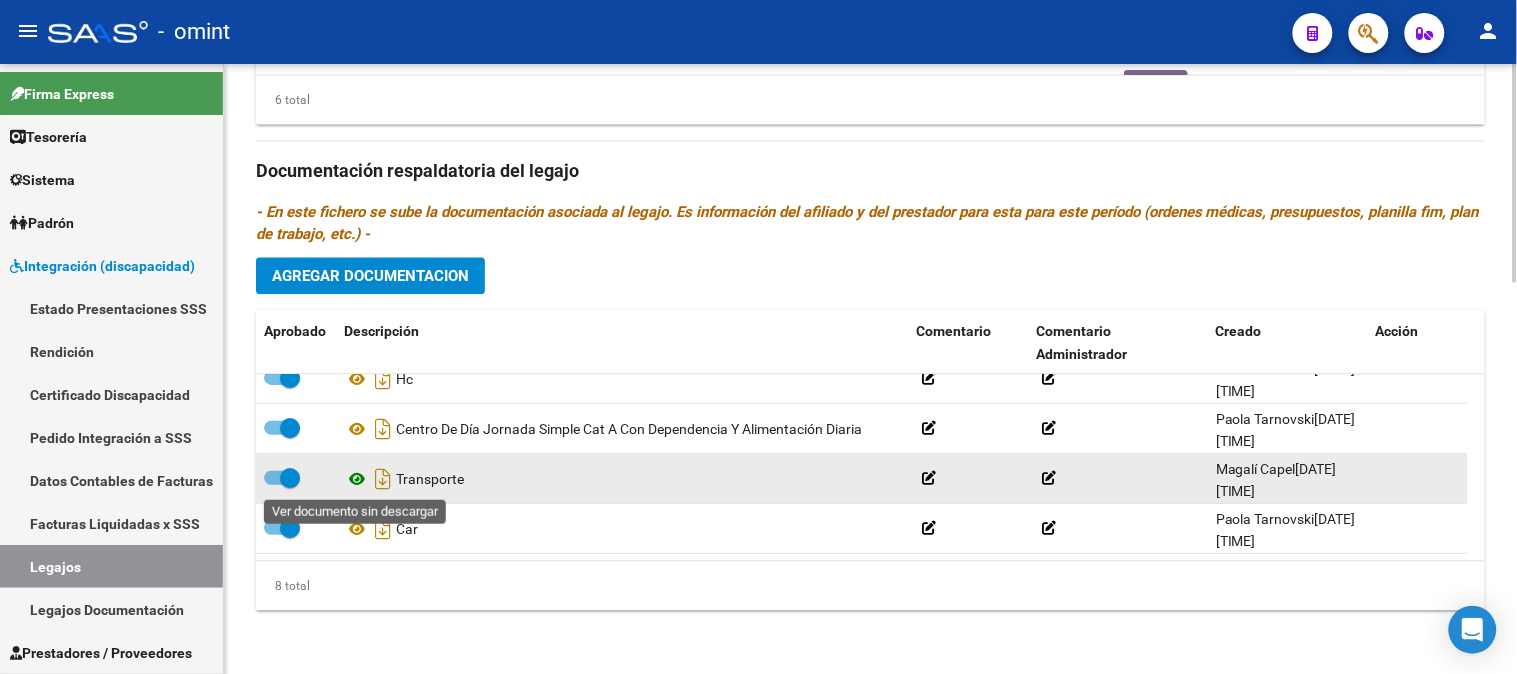 click 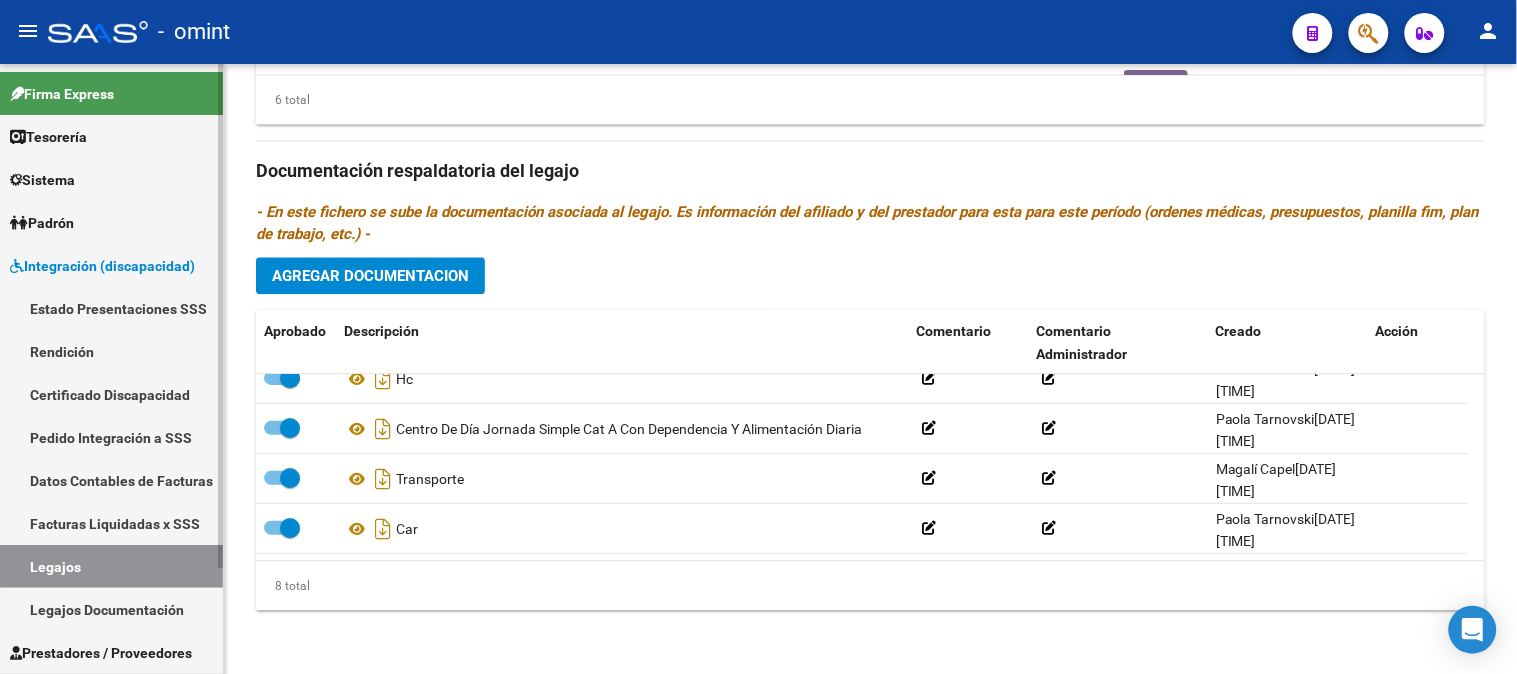 click on "Legajos" at bounding box center (111, 566) 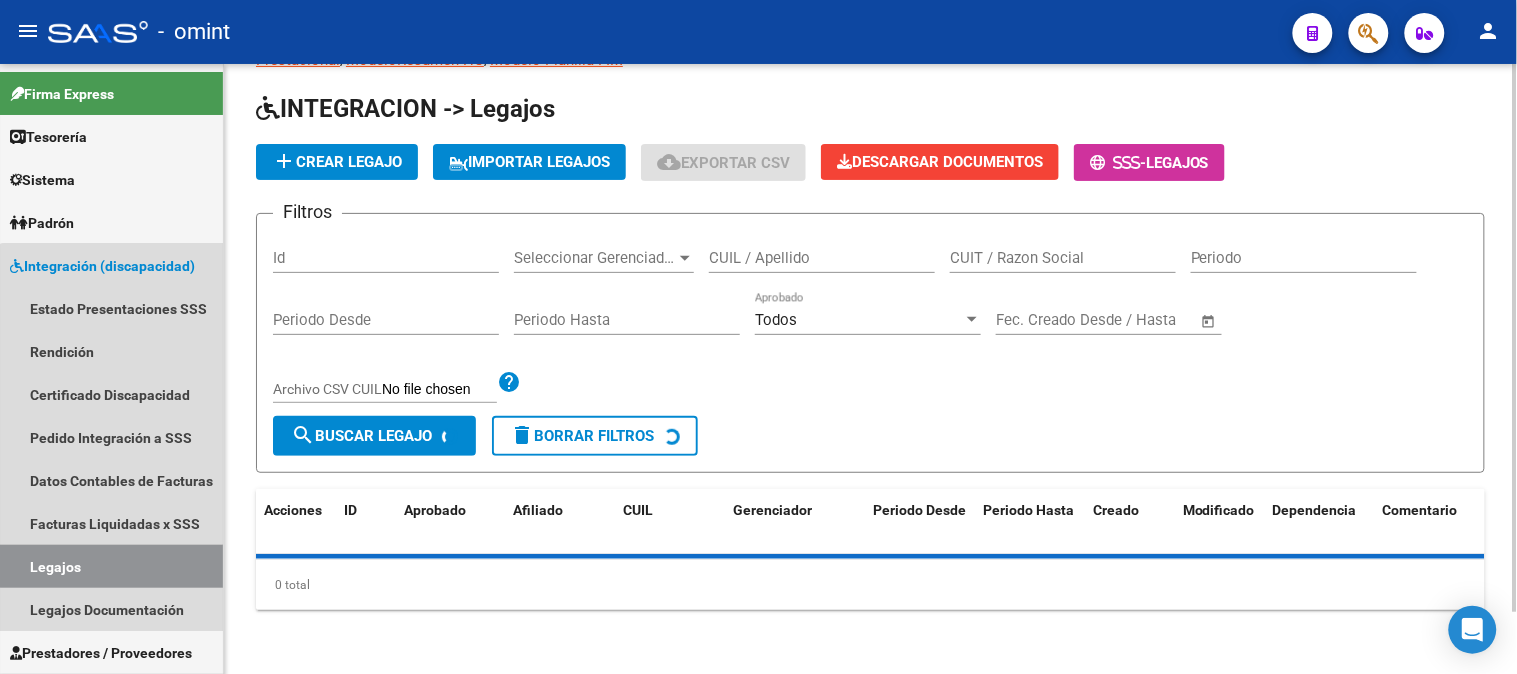 scroll, scrollTop: 0, scrollLeft: 0, axis: both 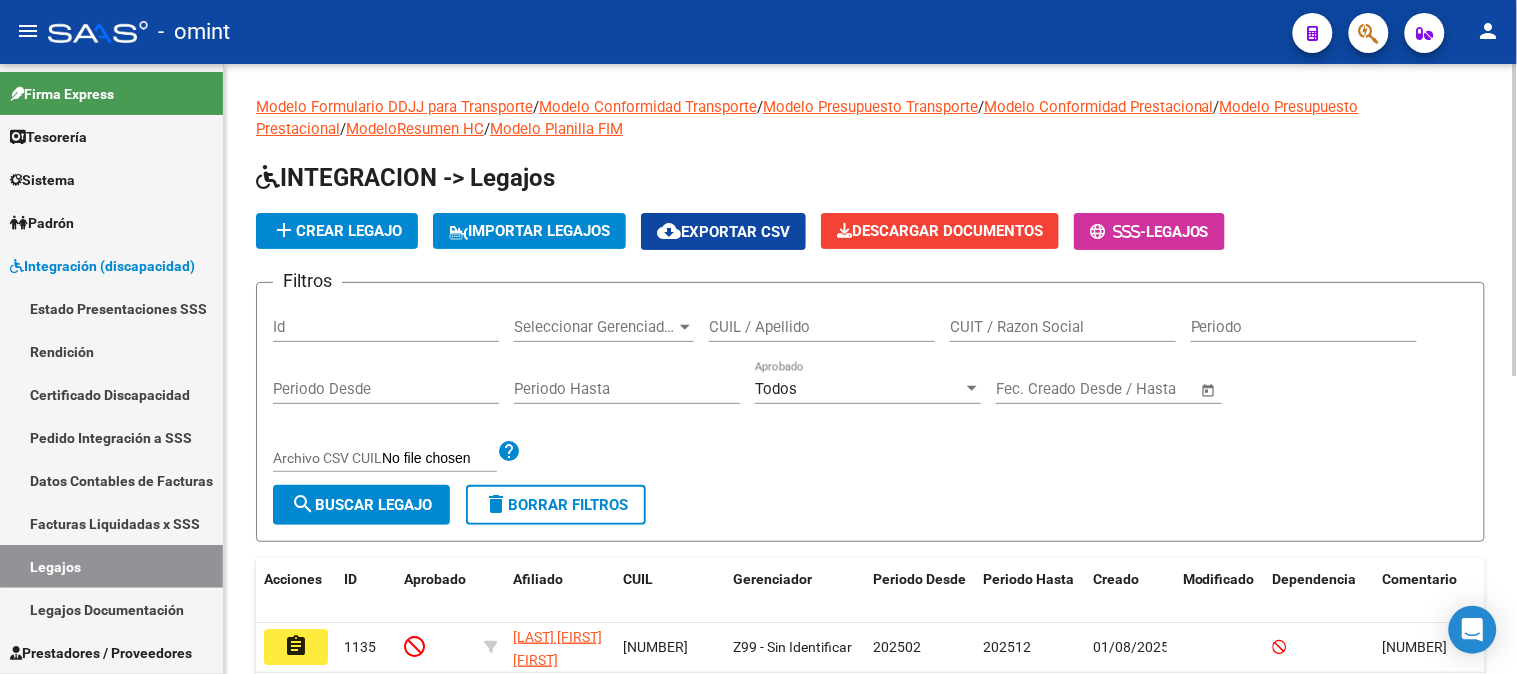 click on "CUIT / Razon Social" at bounding box center (1063, 327) 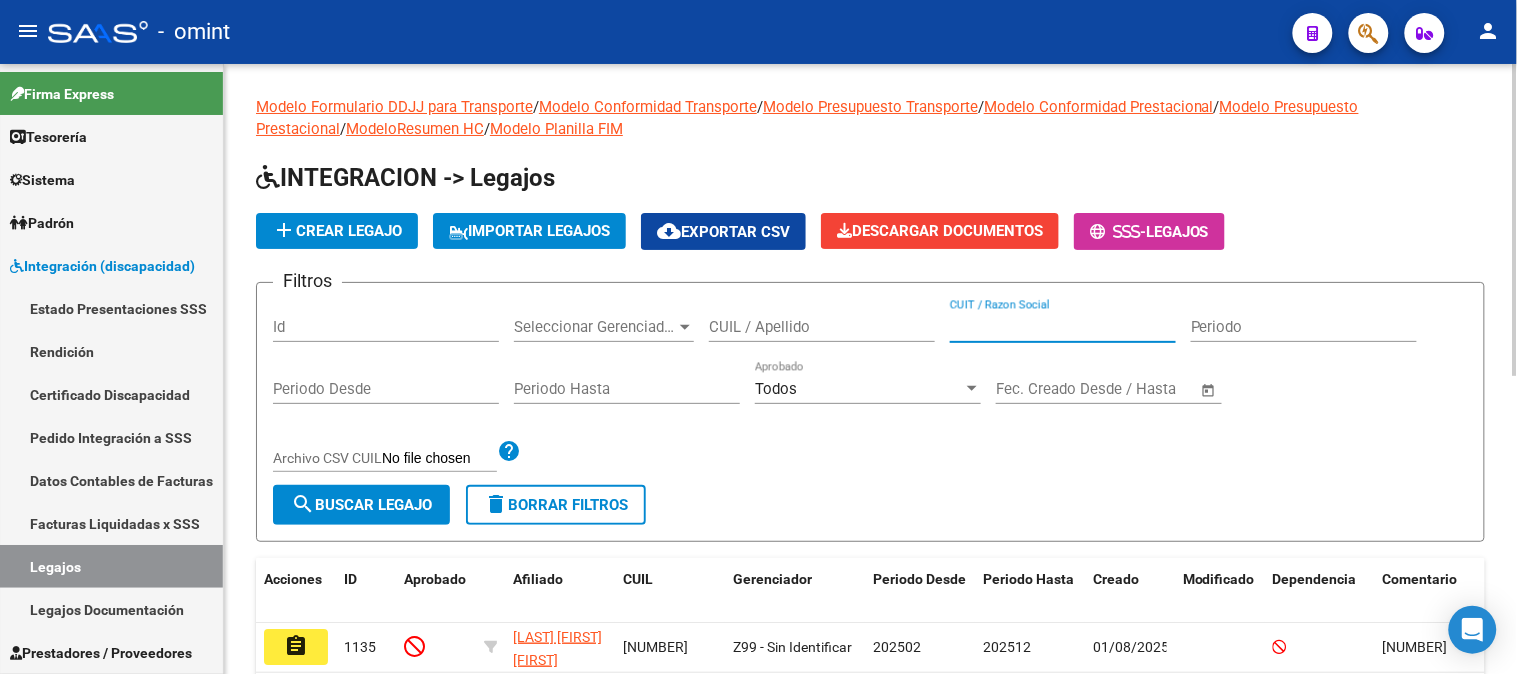 paste on "[NUMBER]" 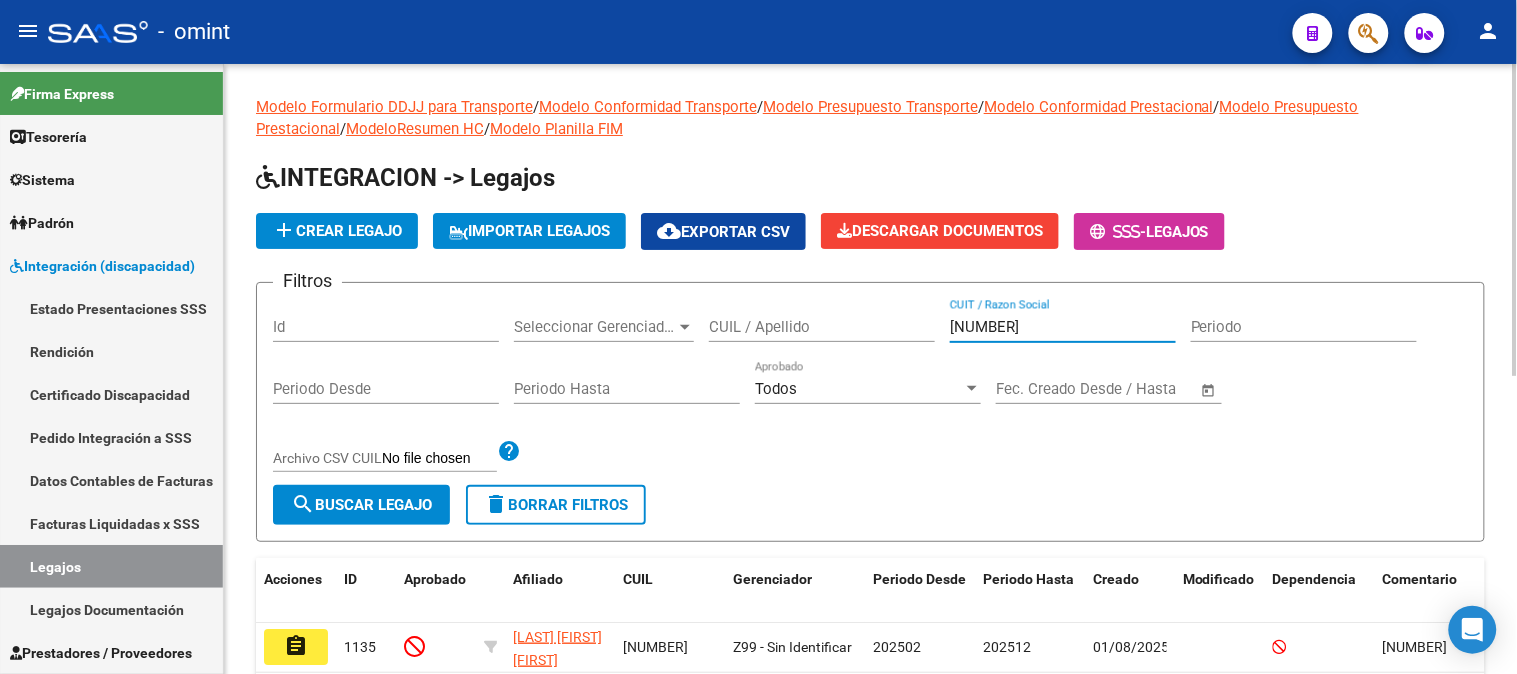 type on "[NUMBER]" 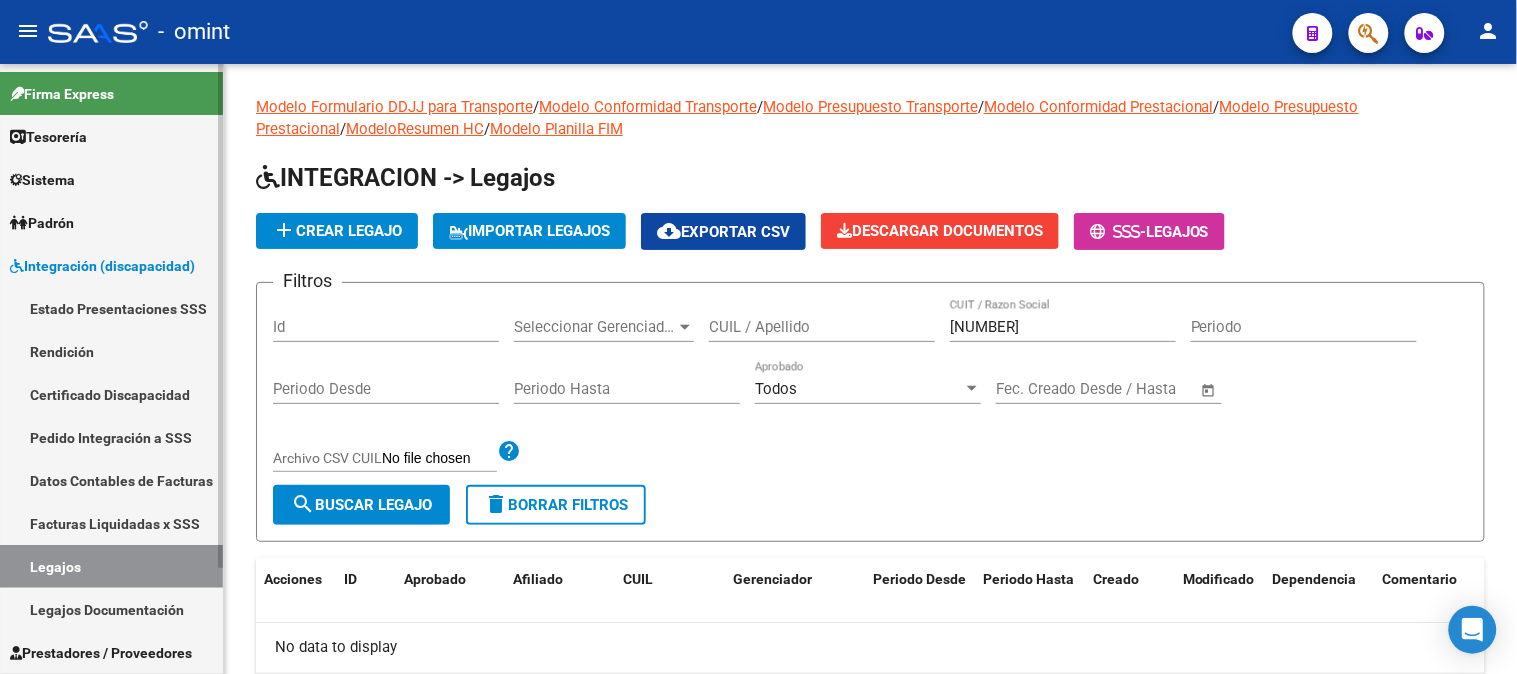 click on "Facturas Liquidadas x SSS" at bounding box center [111, 523] 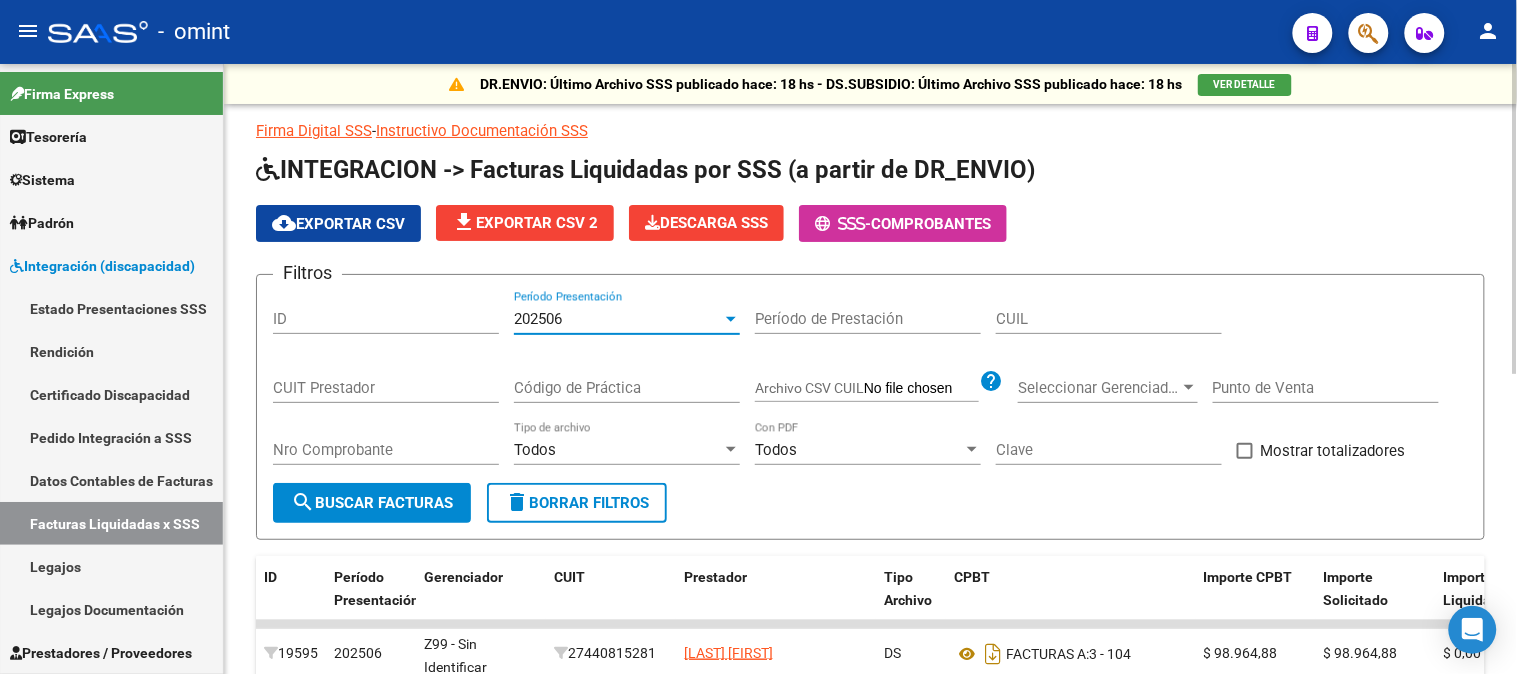 click on "202506" at bounding box center (618, 319) 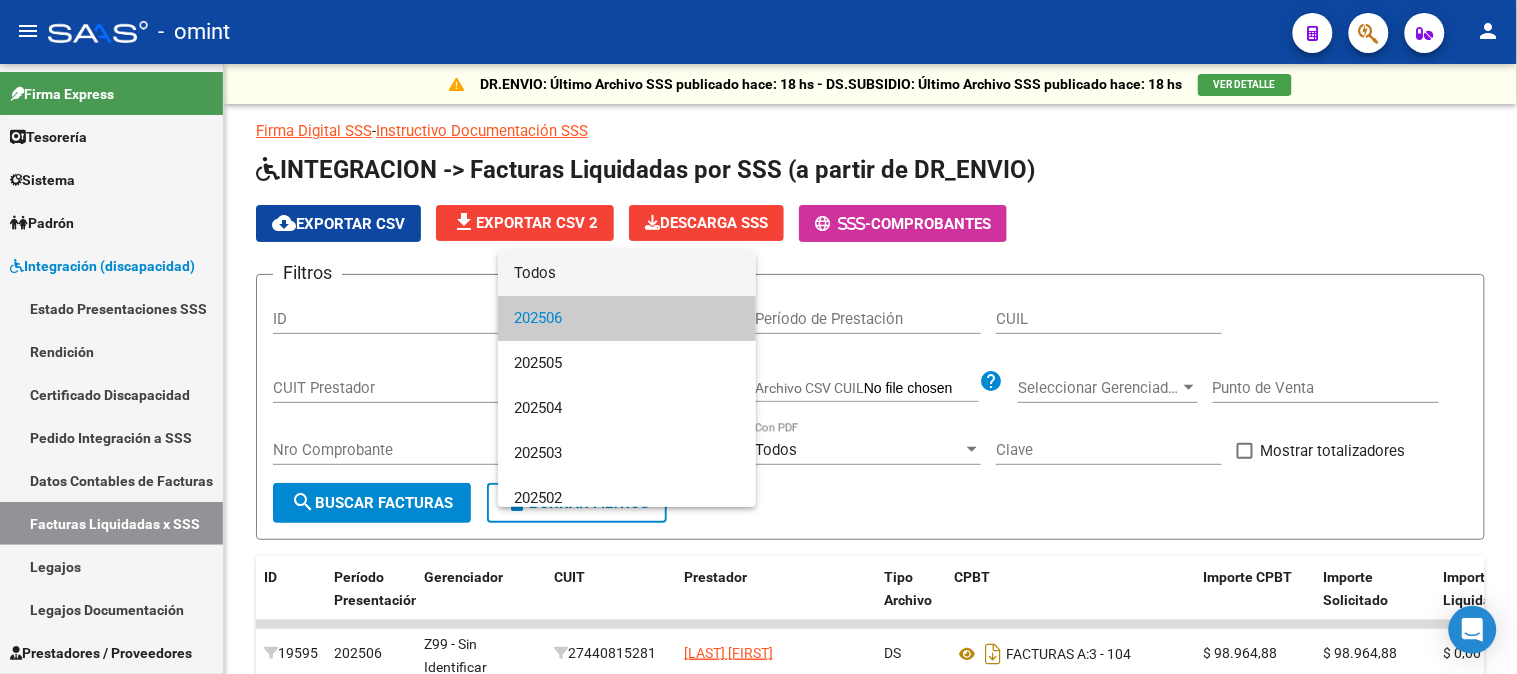 click on "Todos" at bounding box center (627, 273) 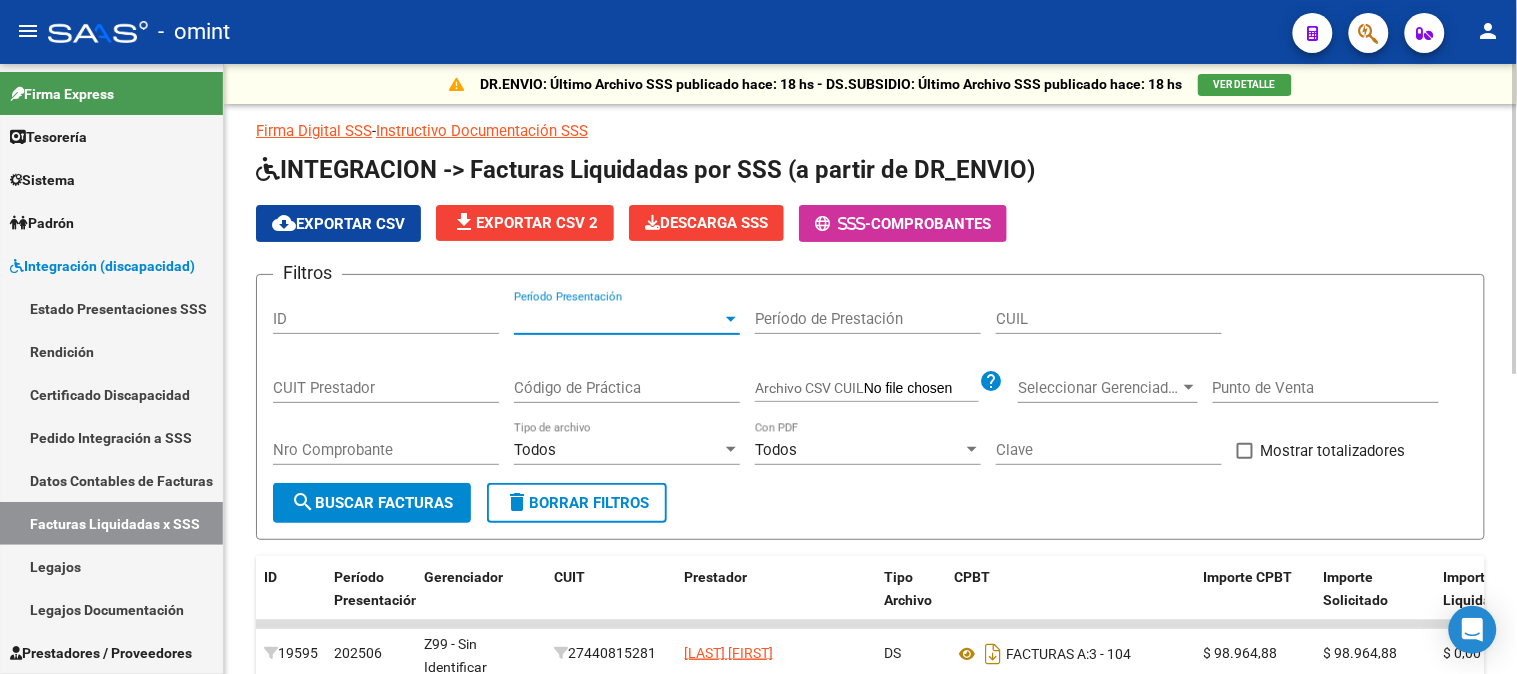 click on "CUIT Prestador" 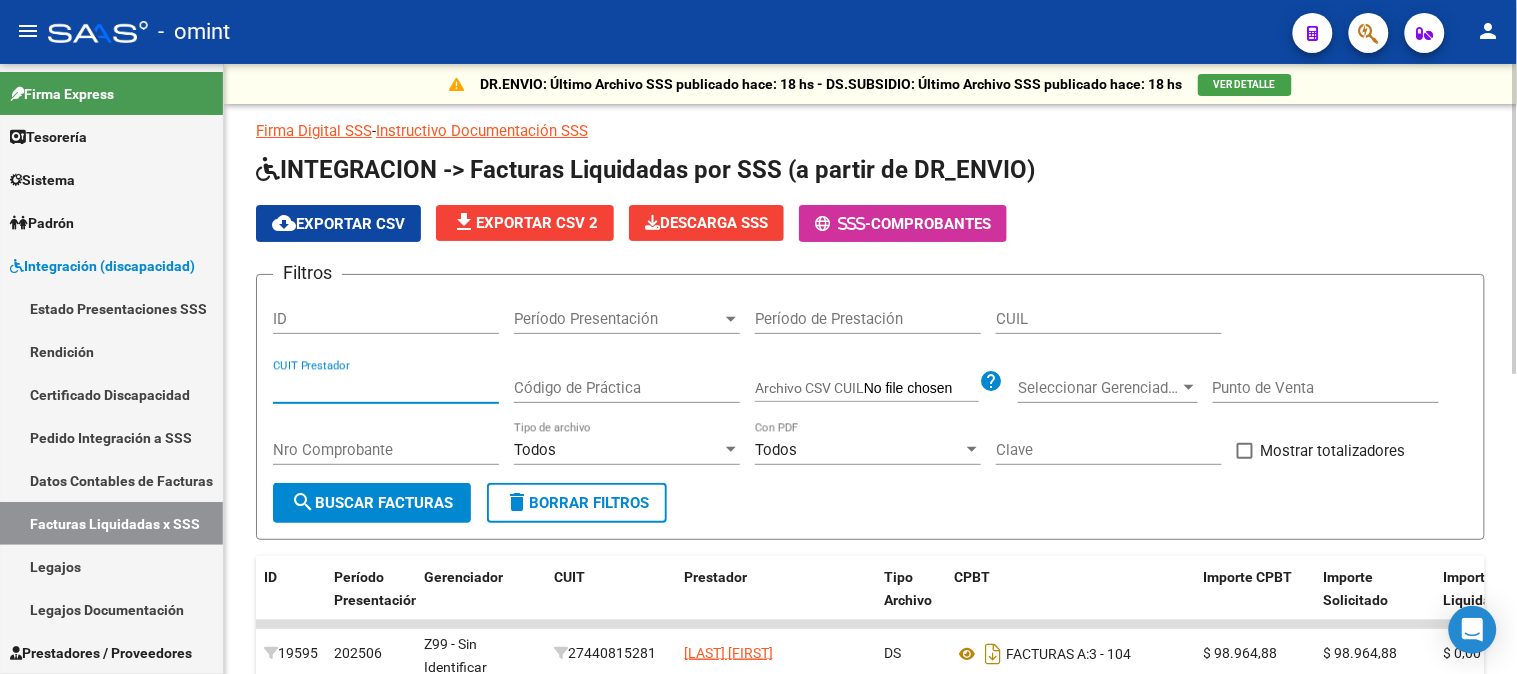 paste on "[NUMBER]" 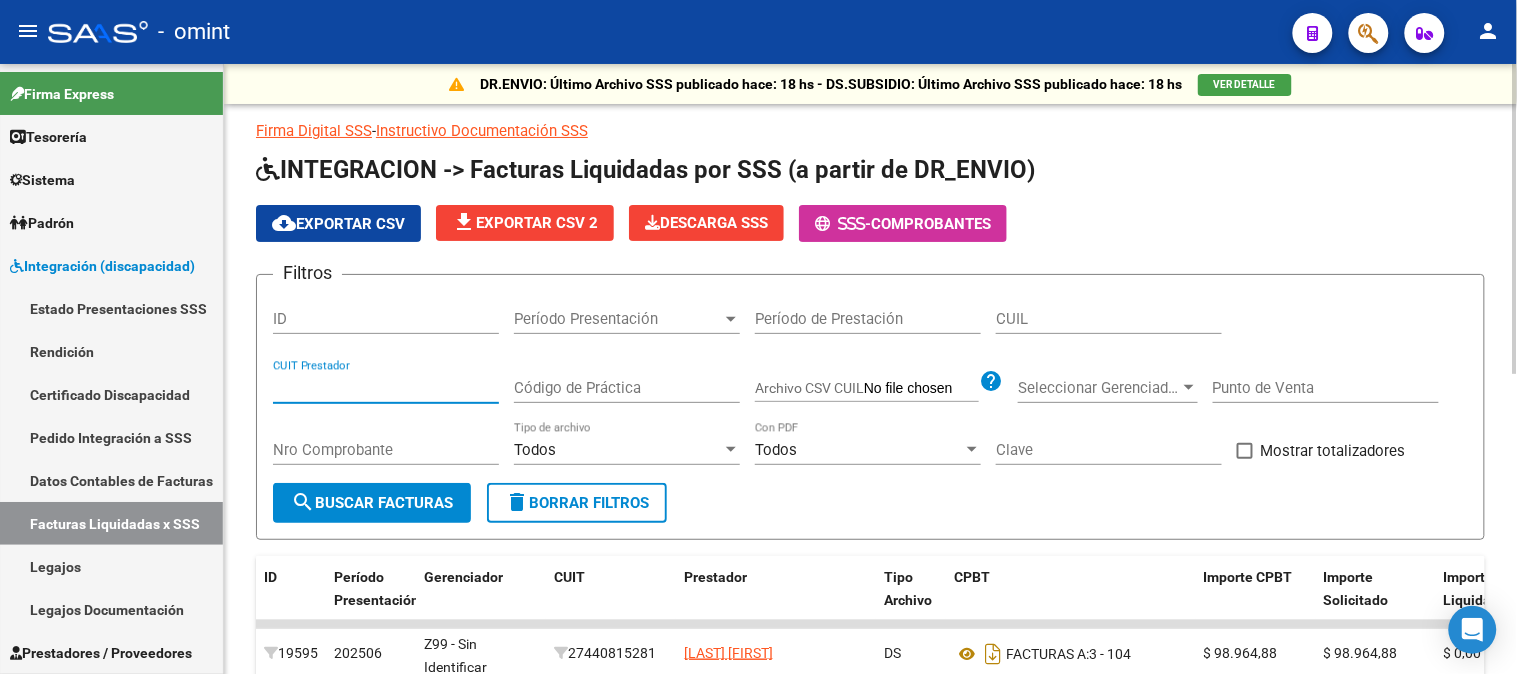 type on "[NUMBER]" 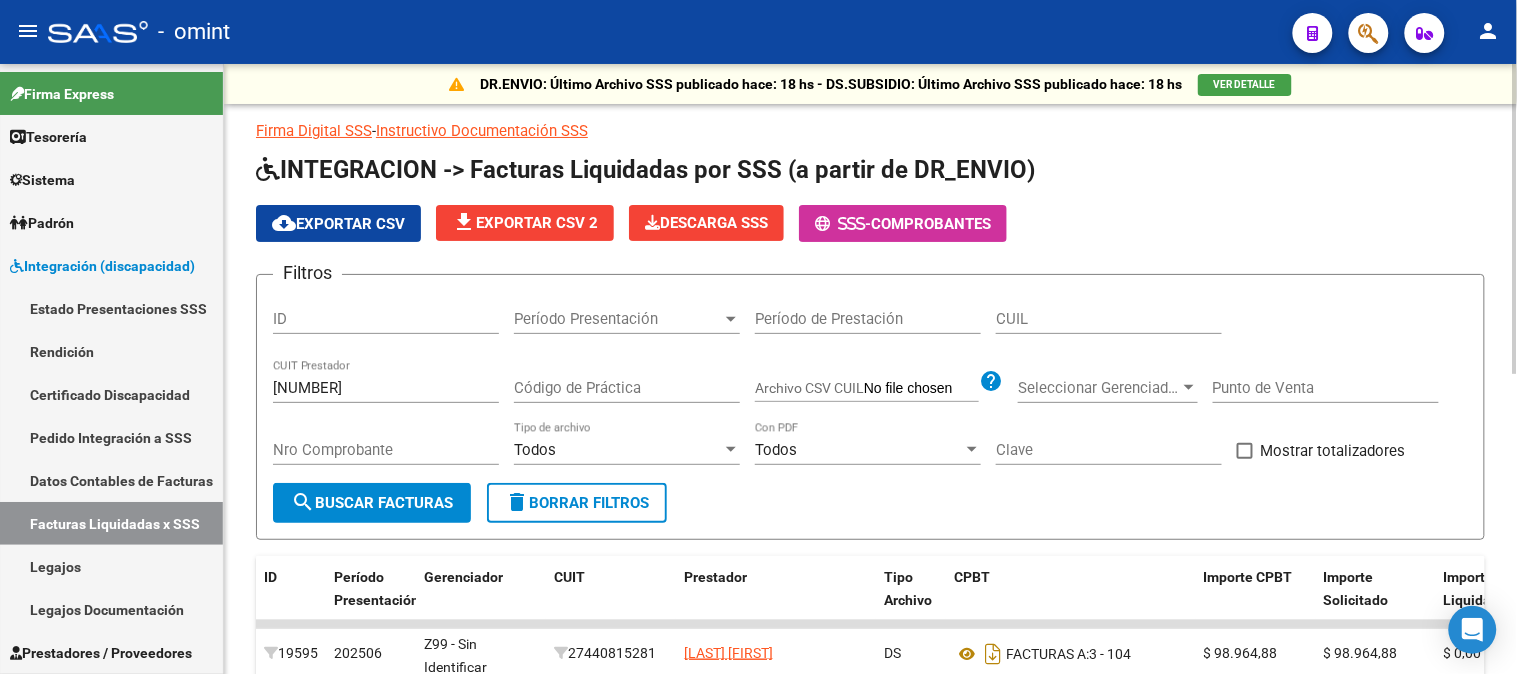 drag, startPoint x: 363, startPoint y: 464, endPoint x: 363, endPoint y: 478, distance: 14 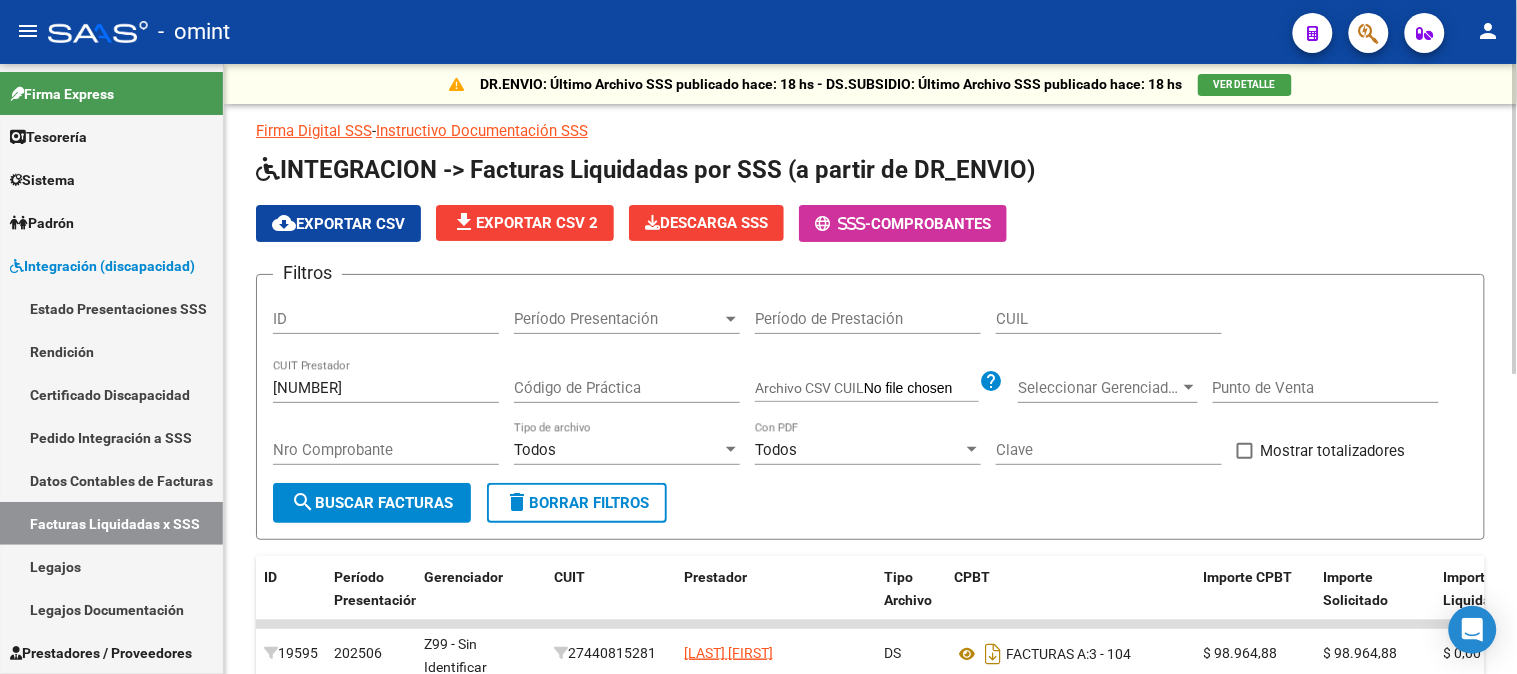click on "Nro Comprobante" 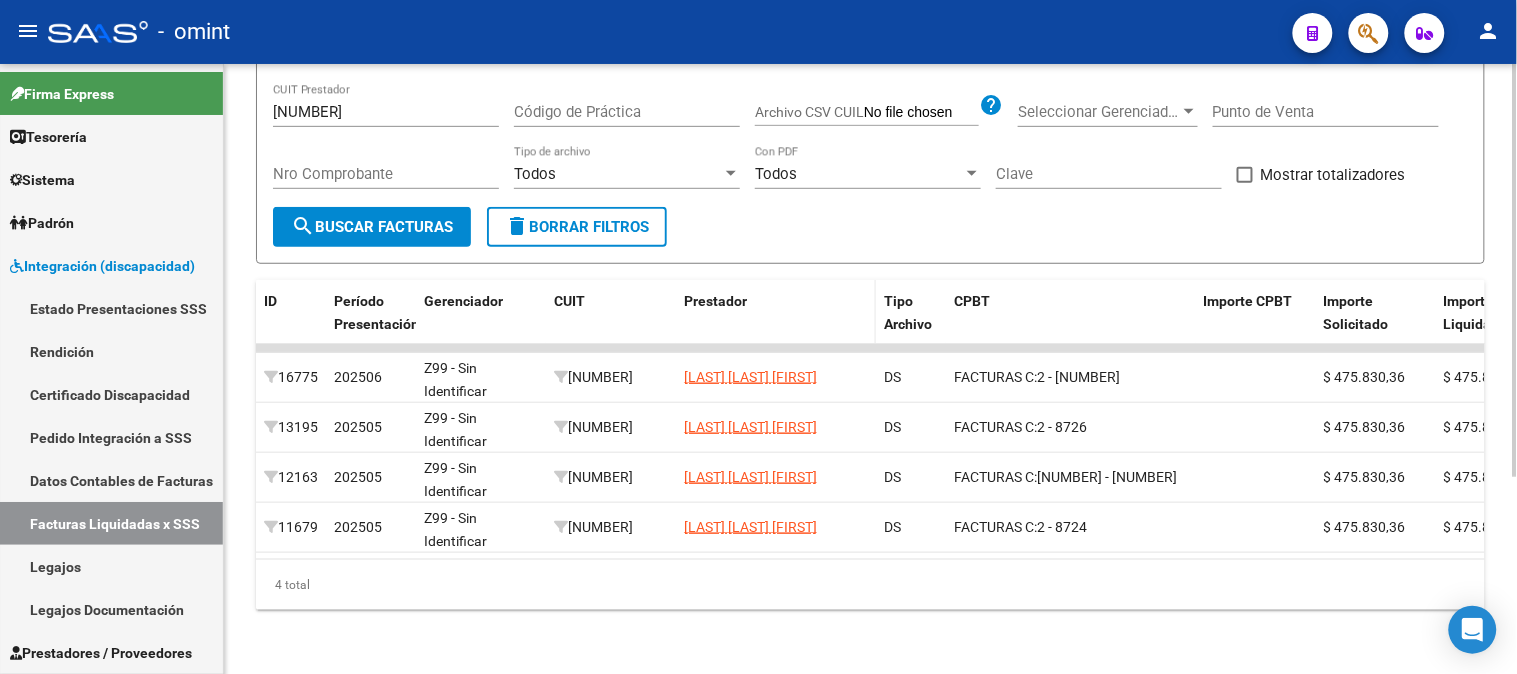 scroll, scrollTop: 291, scrollLeft: 0, axis: vertical 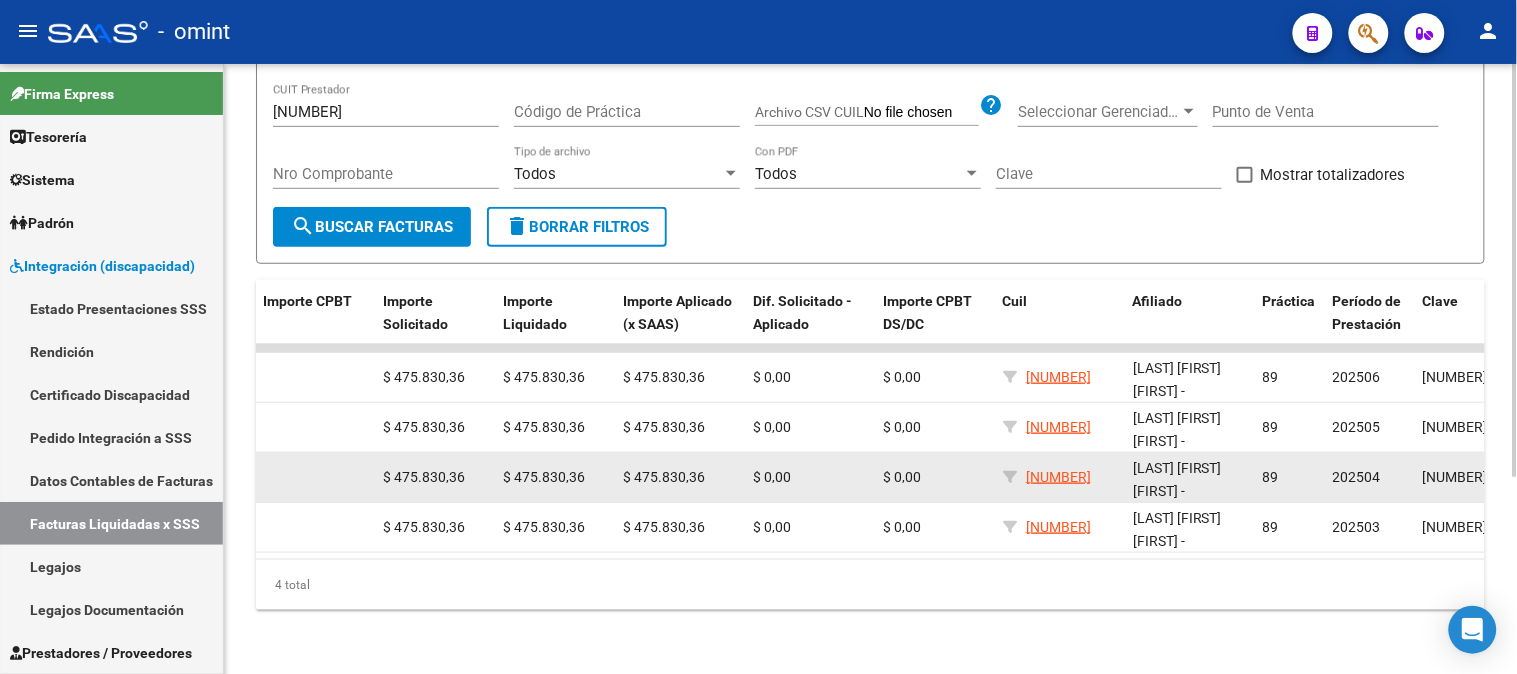 drag, startPoint x: 1023, startPoint y: 474, endPoint x: 1086, endPoint y: 475, distance: 63.007935 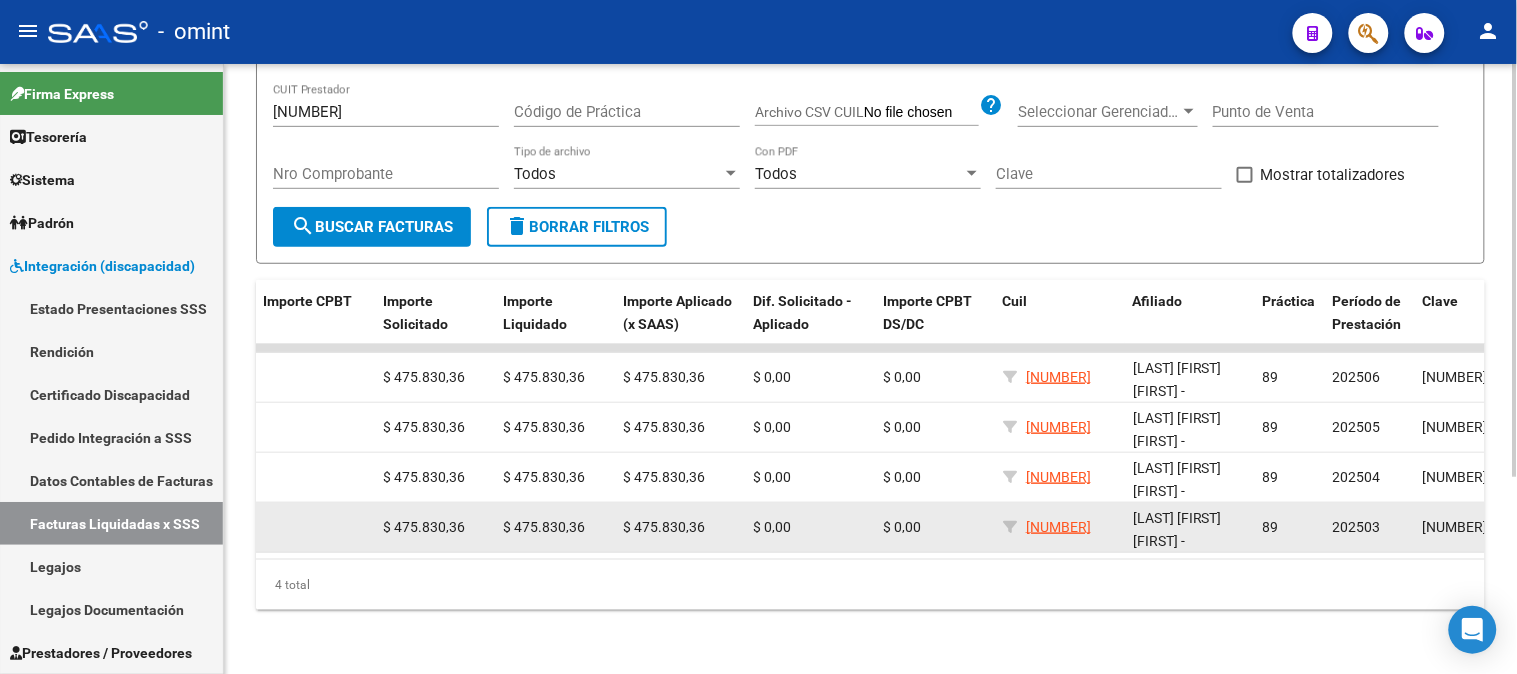 copy on "[NUMBER]" 